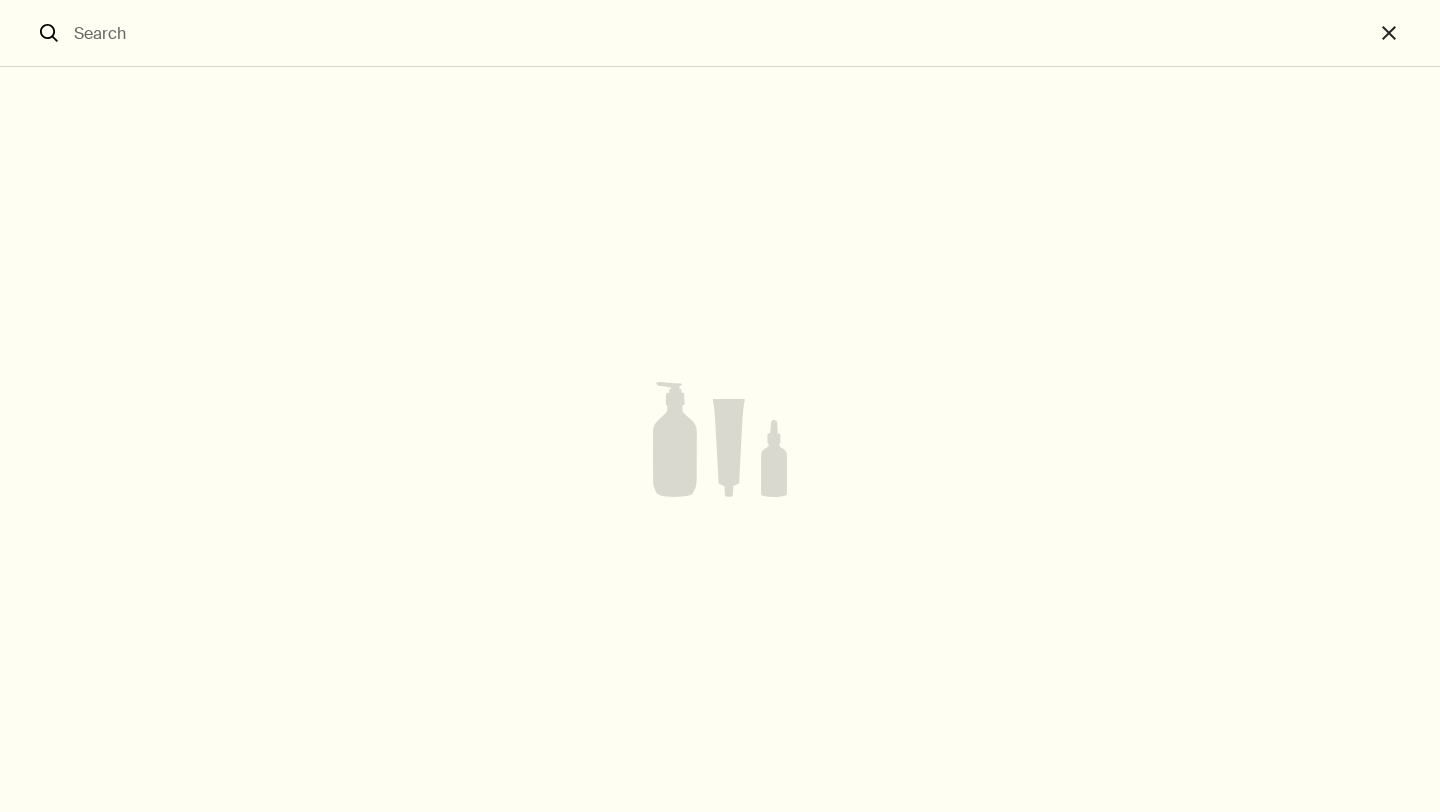 scroll, scrollTop: 0, scrollLeft: 0, axis: both 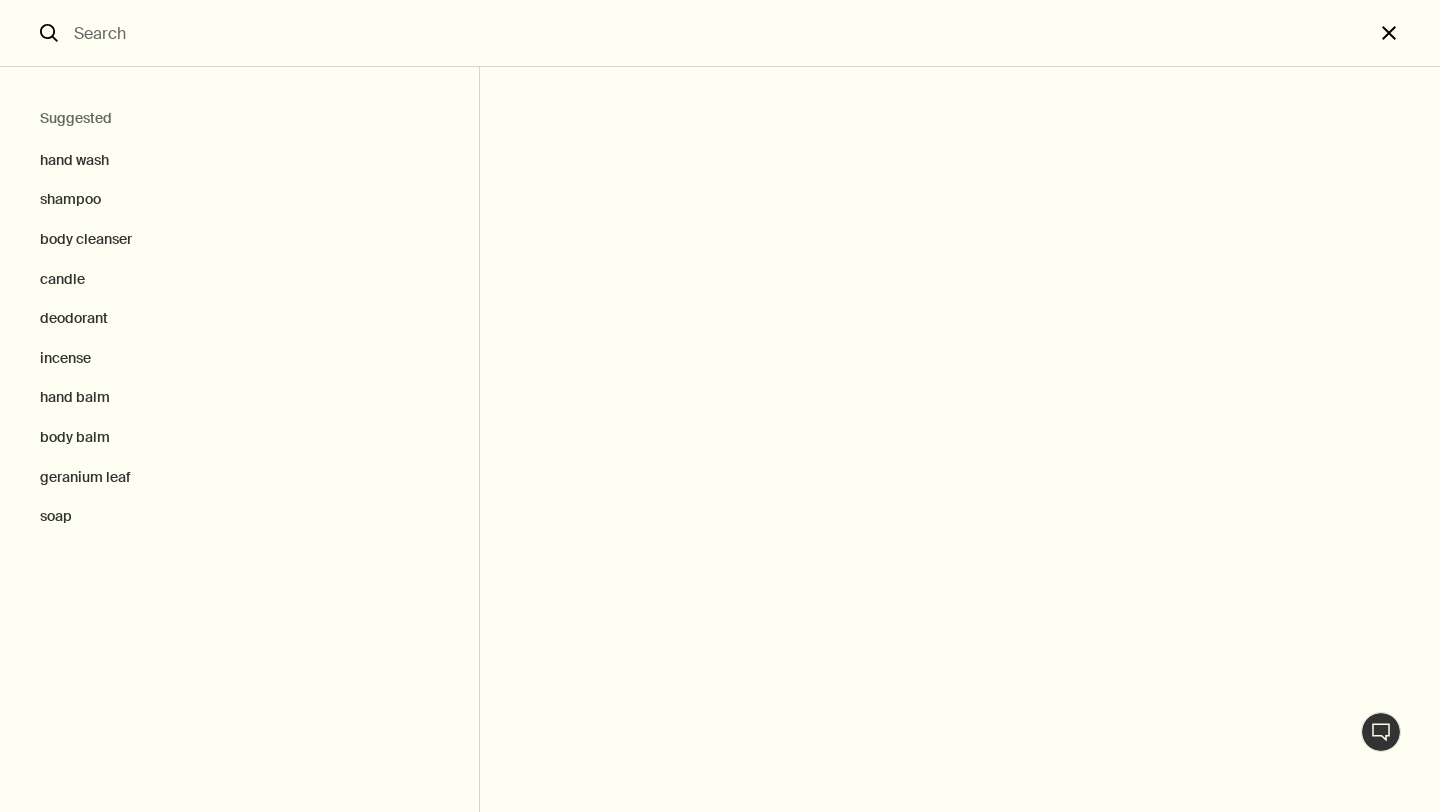 click on "close" at bounding box center (1407, 33) 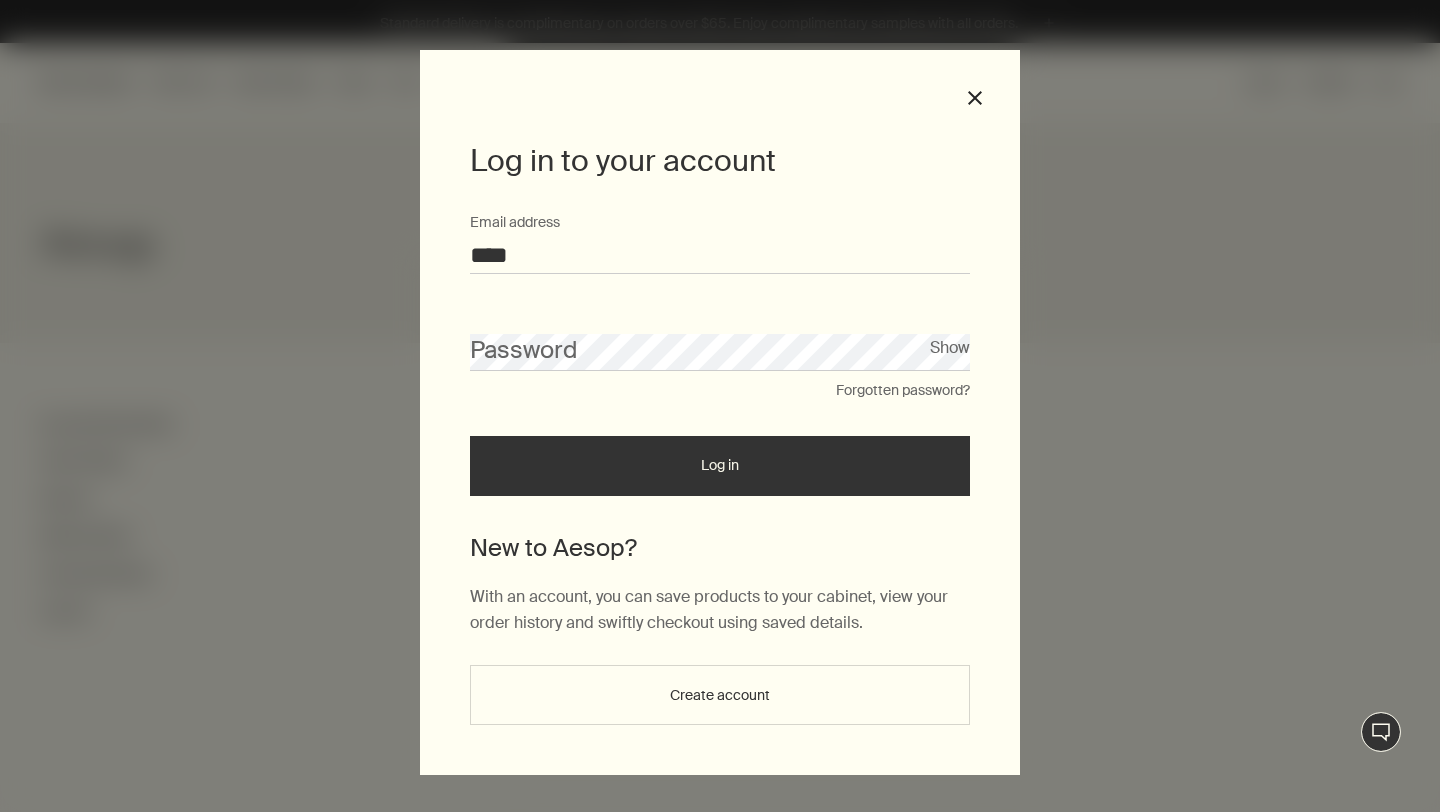 click on "****" at bounding box center (720, 255) 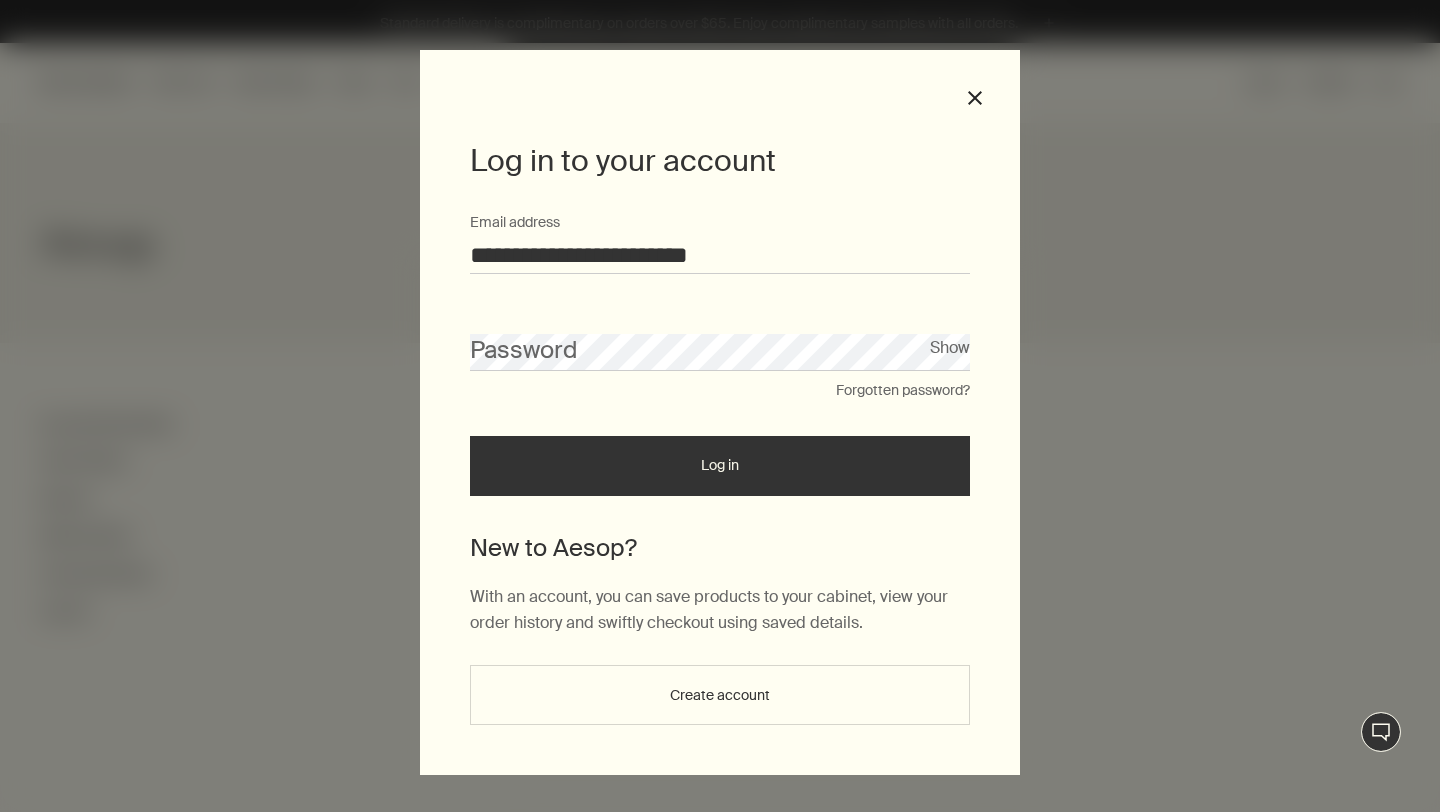 type on "**********" 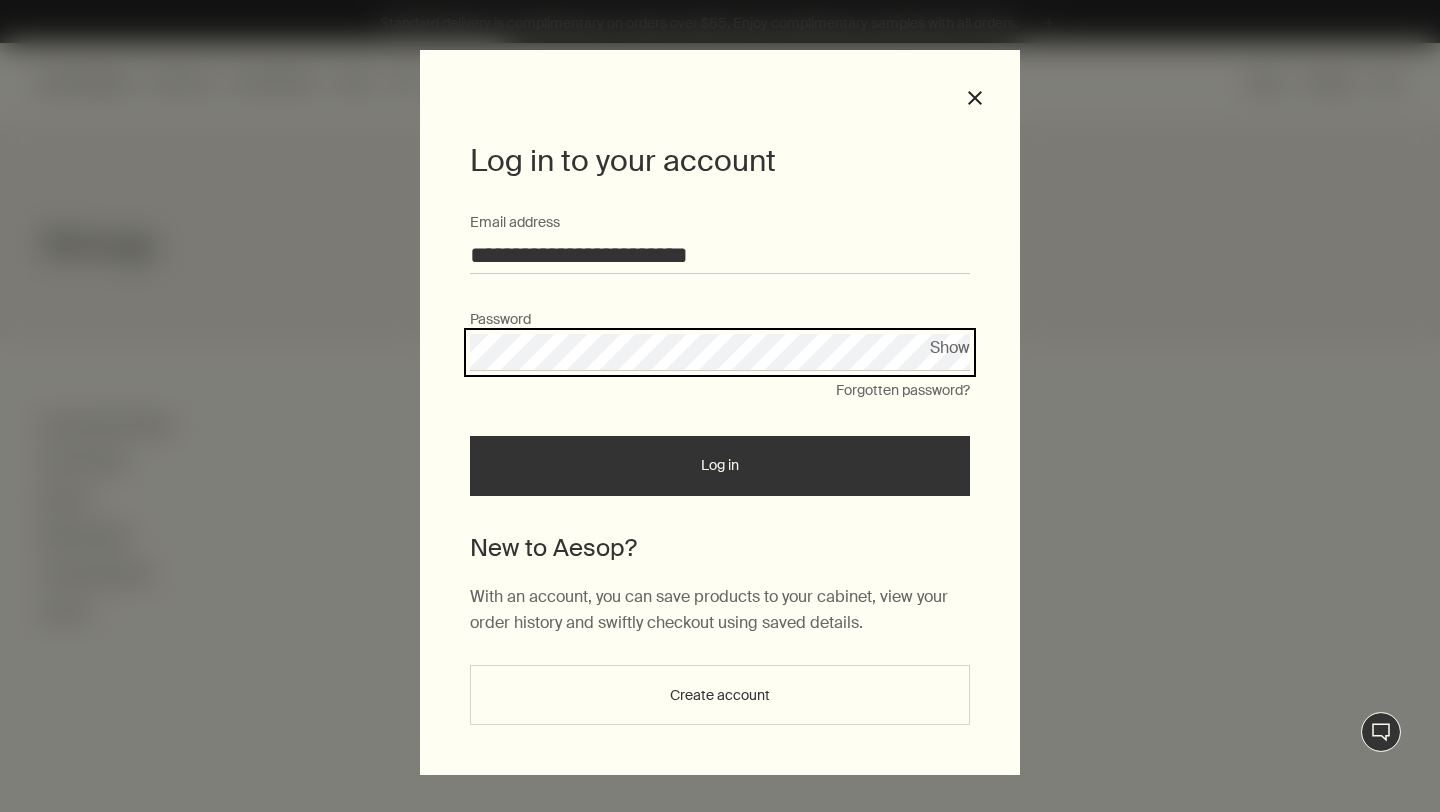 click on "Log in" at bounding box center (720, 466) 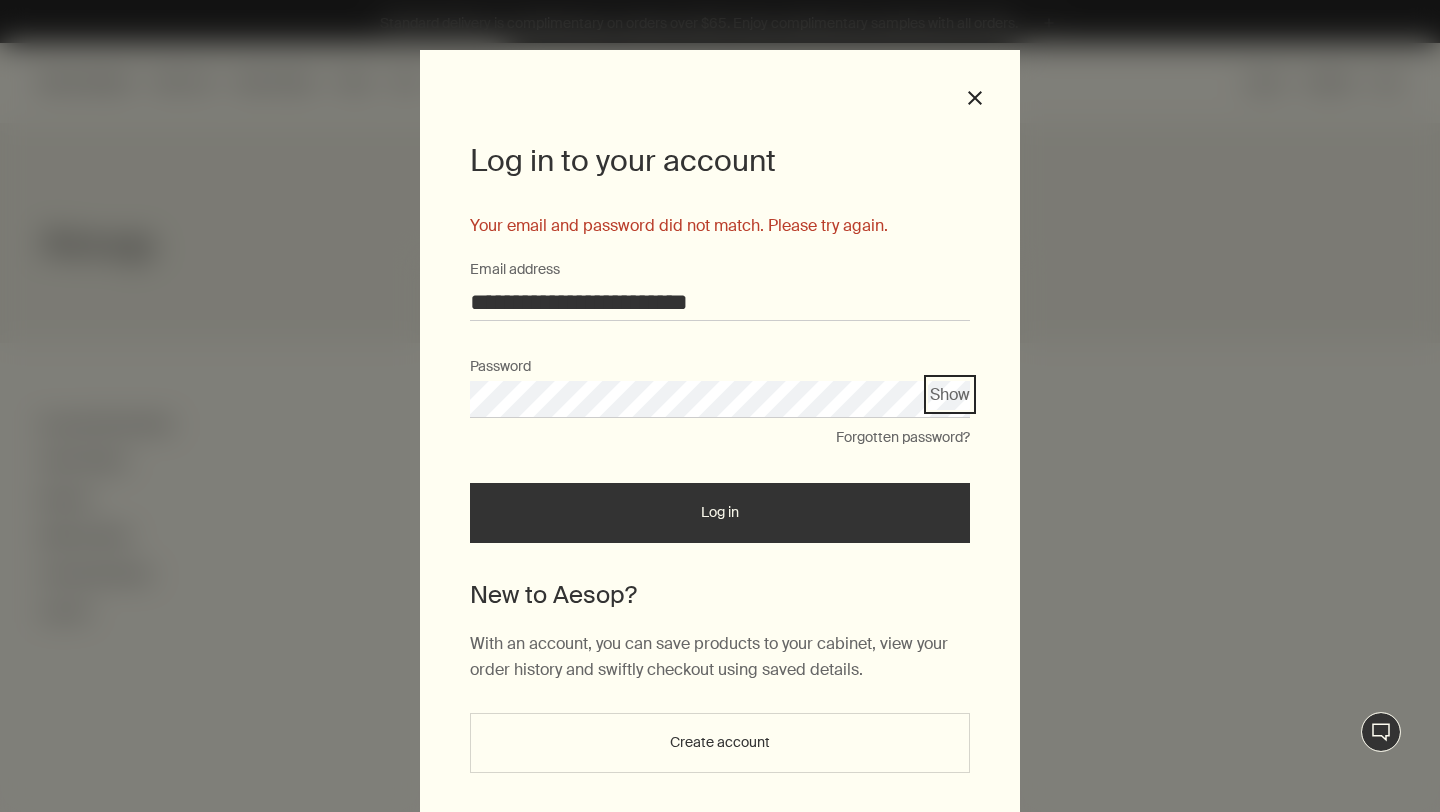 click on "Show" at bounding box center (950, 394) 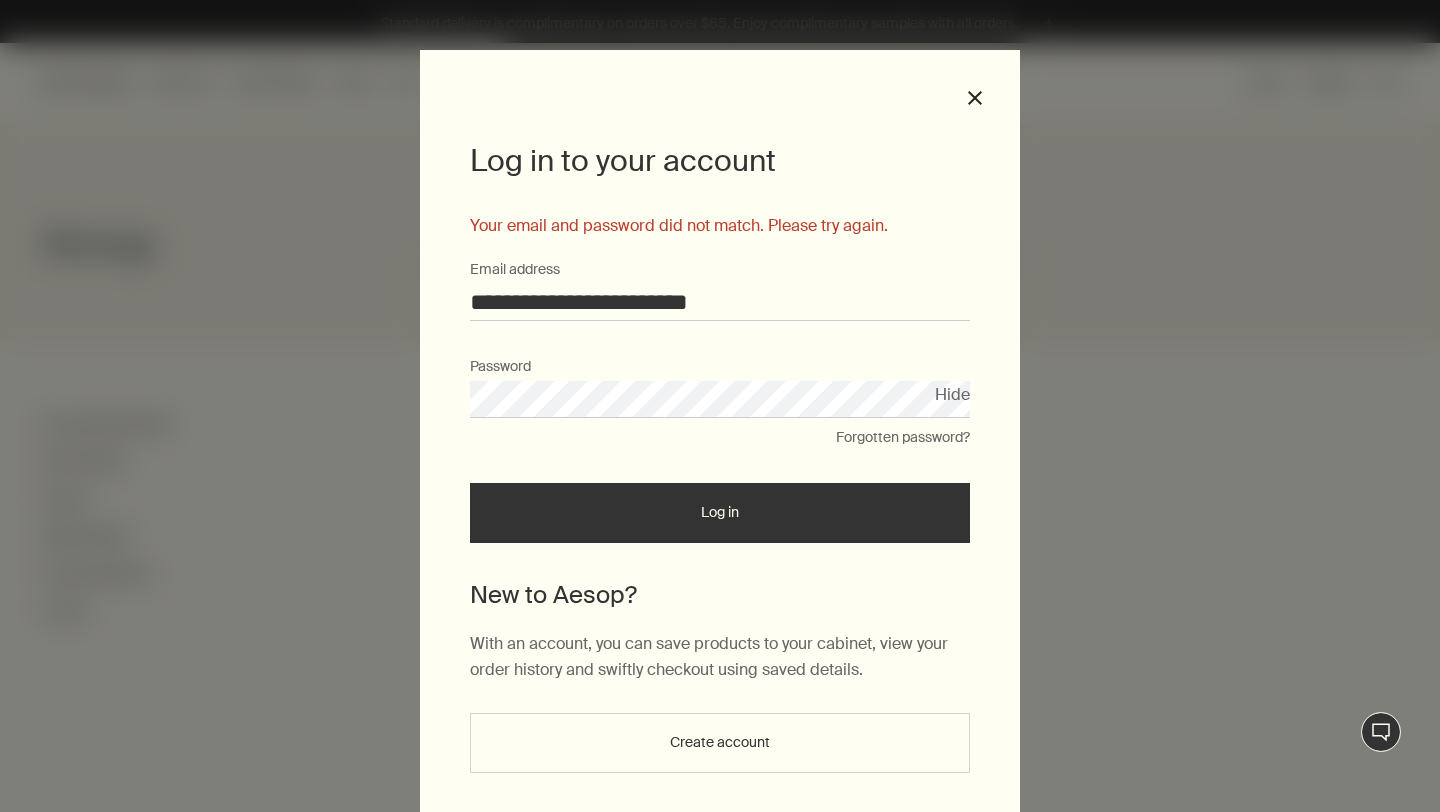 click on "Hide" at bounding box center [952, 394] 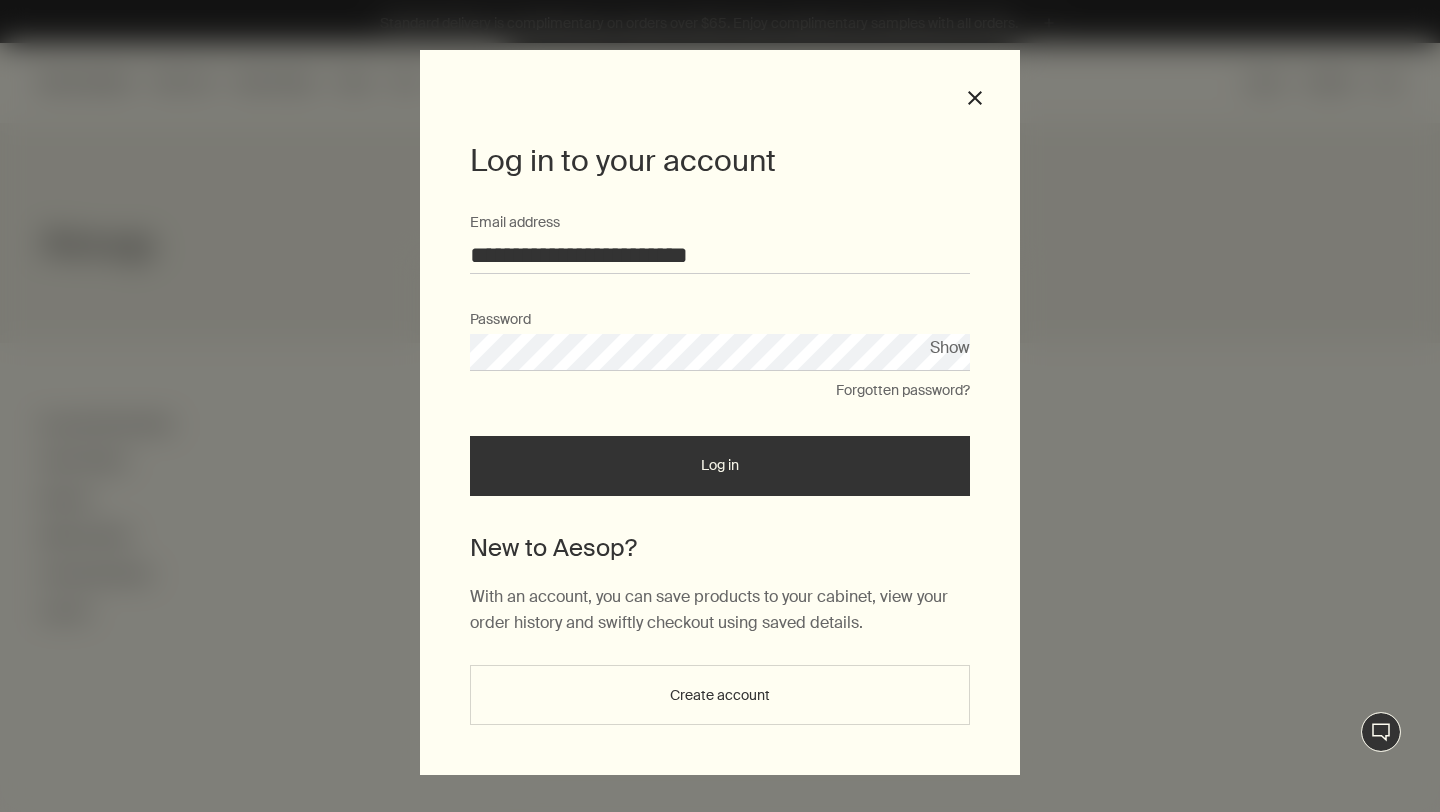 click on "Log in" at bounding box center [720, 466] 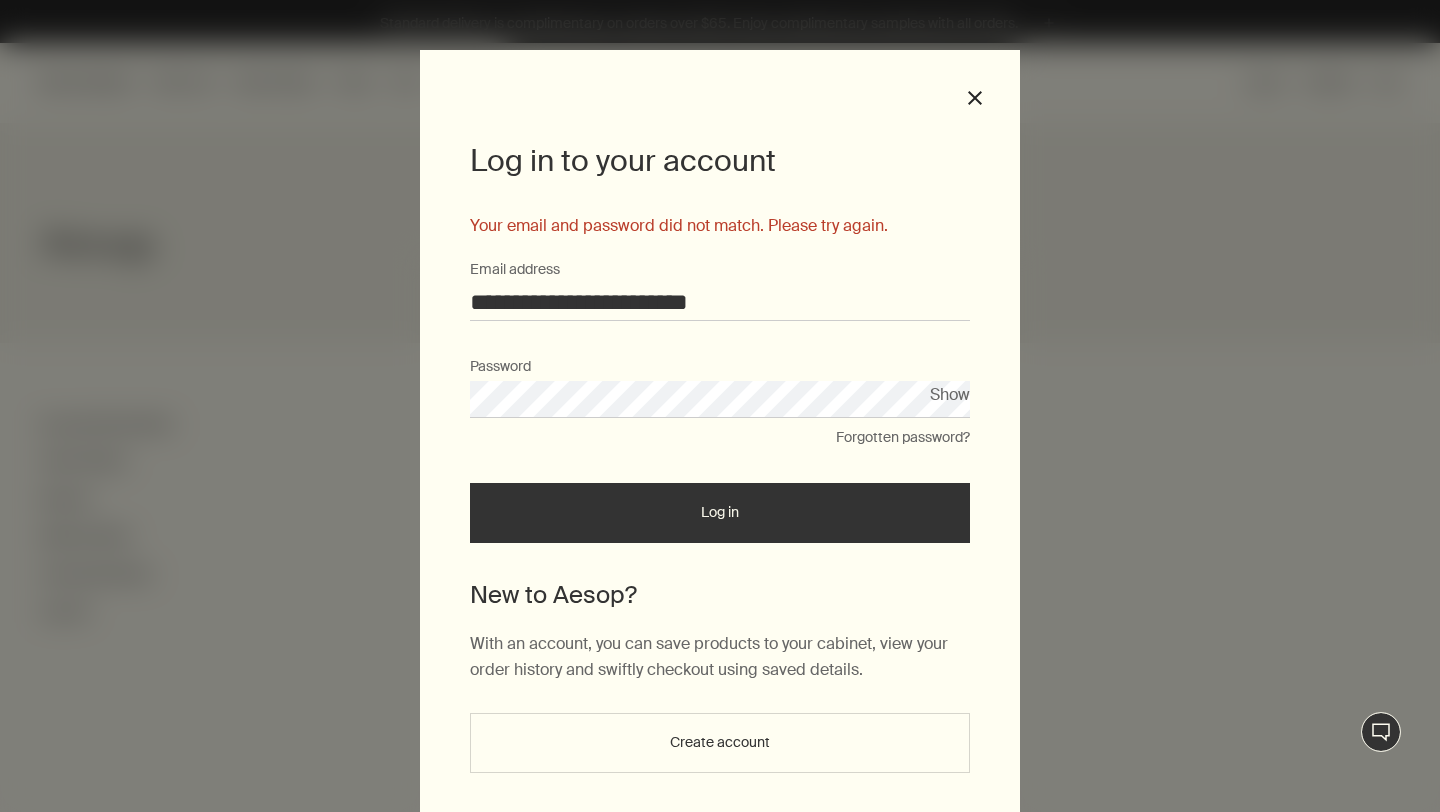 click on "**********" at bounding box center [720, 377] 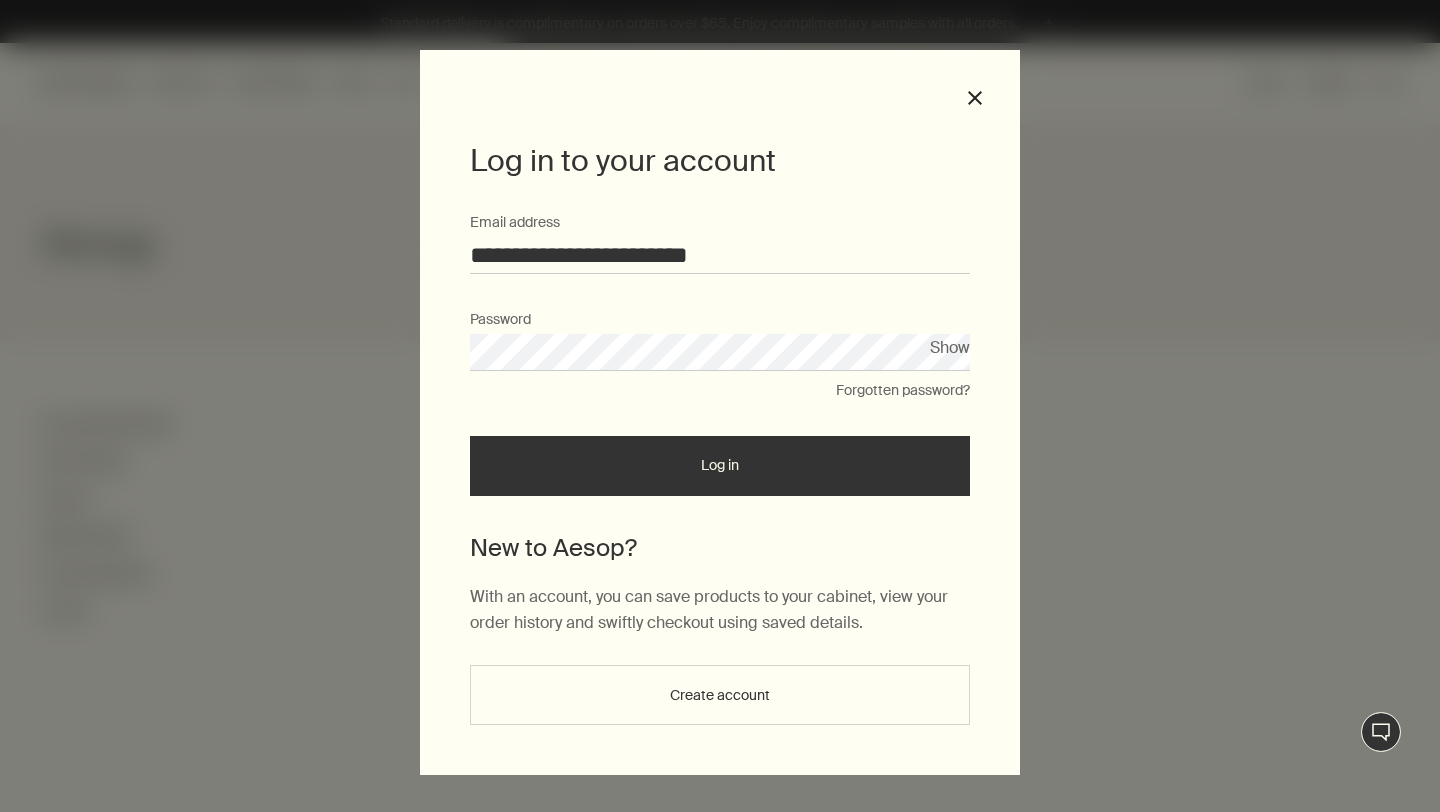 click on "Log in" at bounding box center [720, 466] 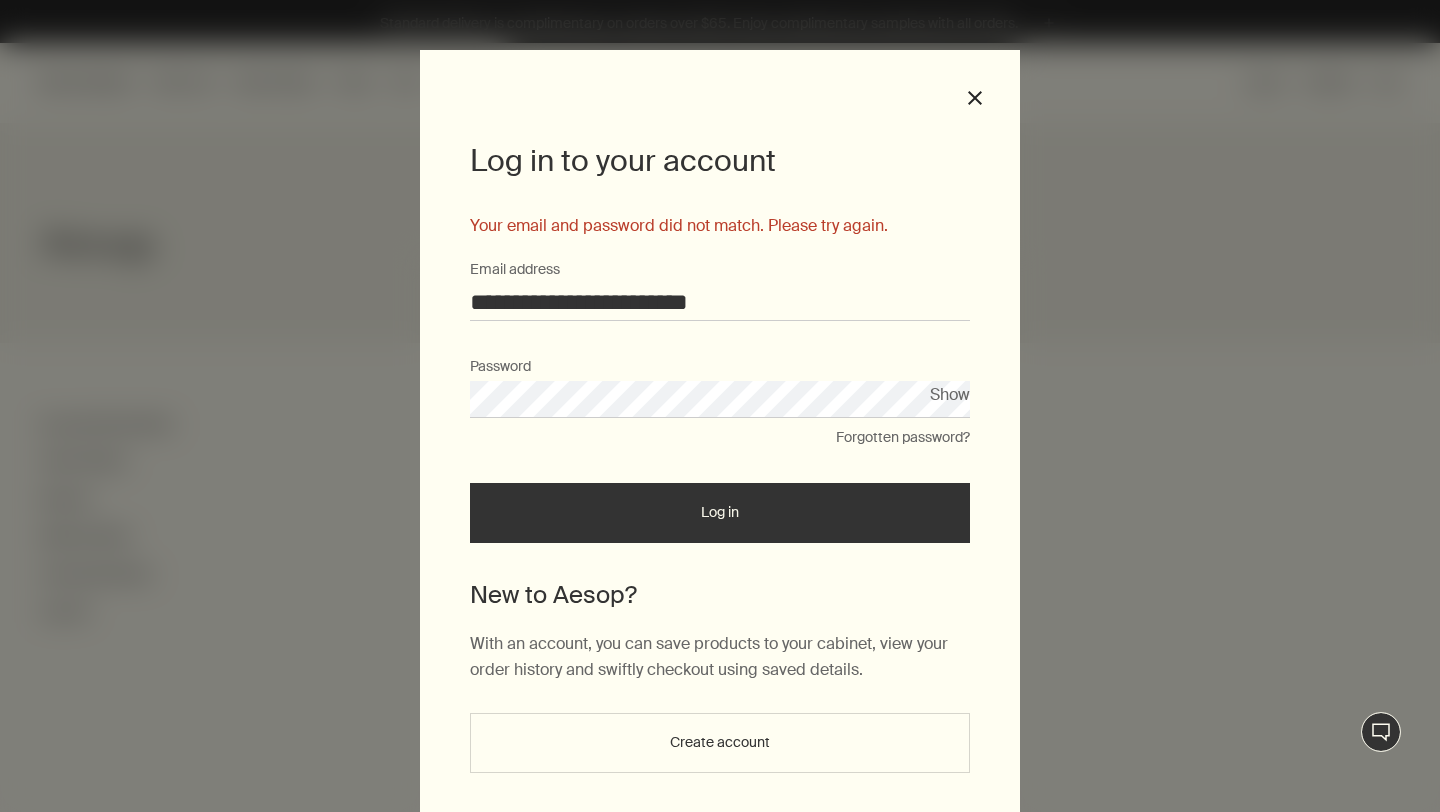 click on "Log in" at bounding box center [720, 513] 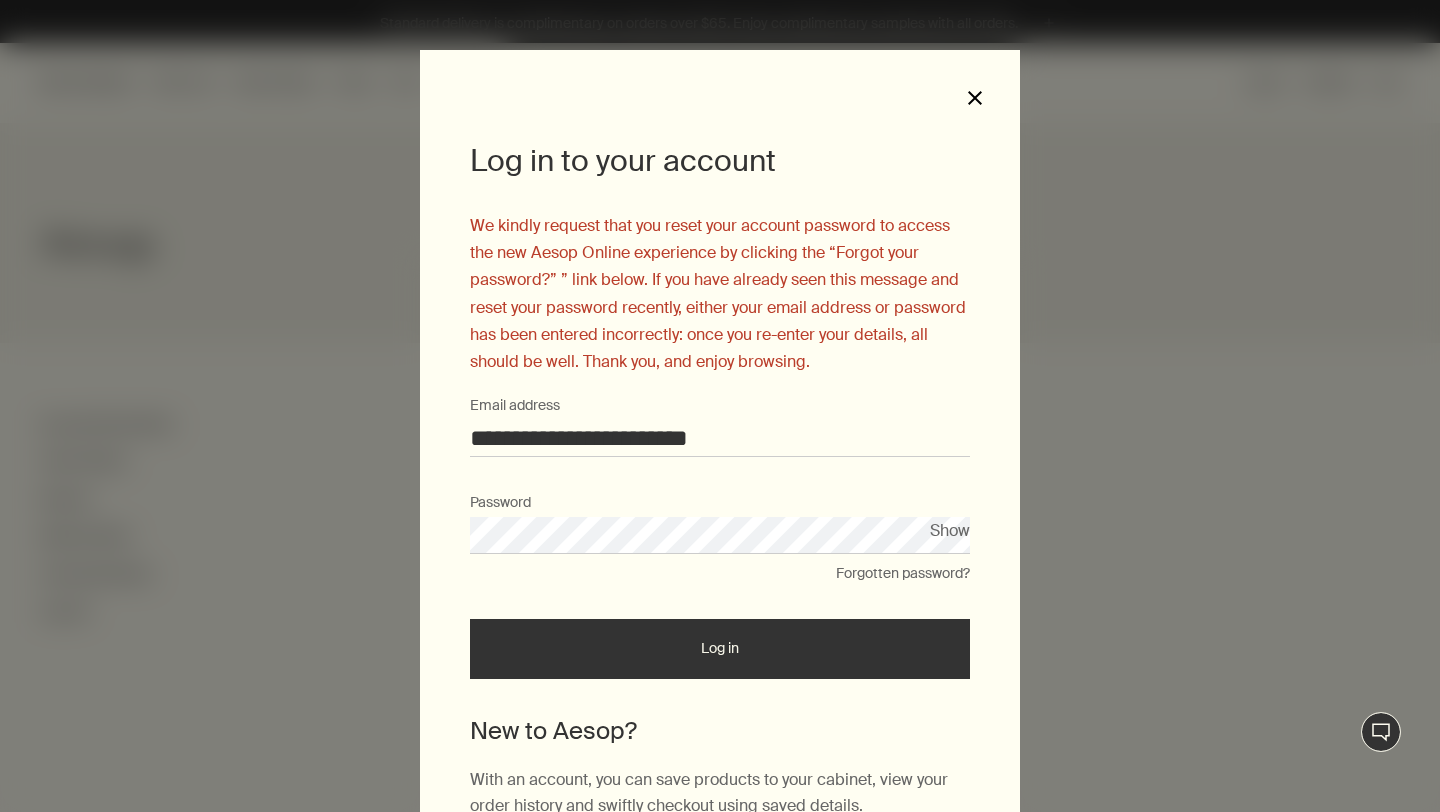 click on "close" at bounding box center (975, 98) 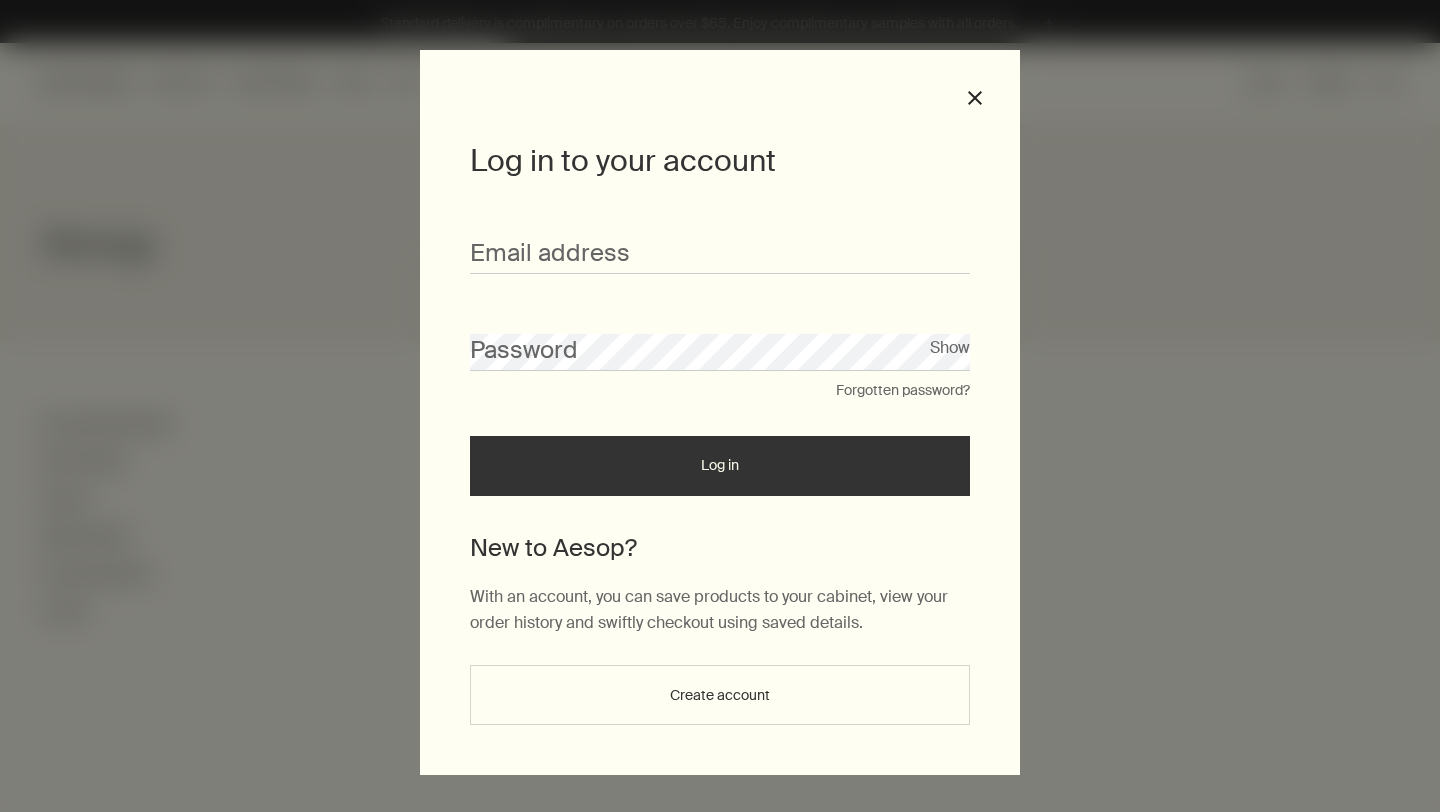 scroll, scrollTop: 0, scrollLeft: 0, axis: both 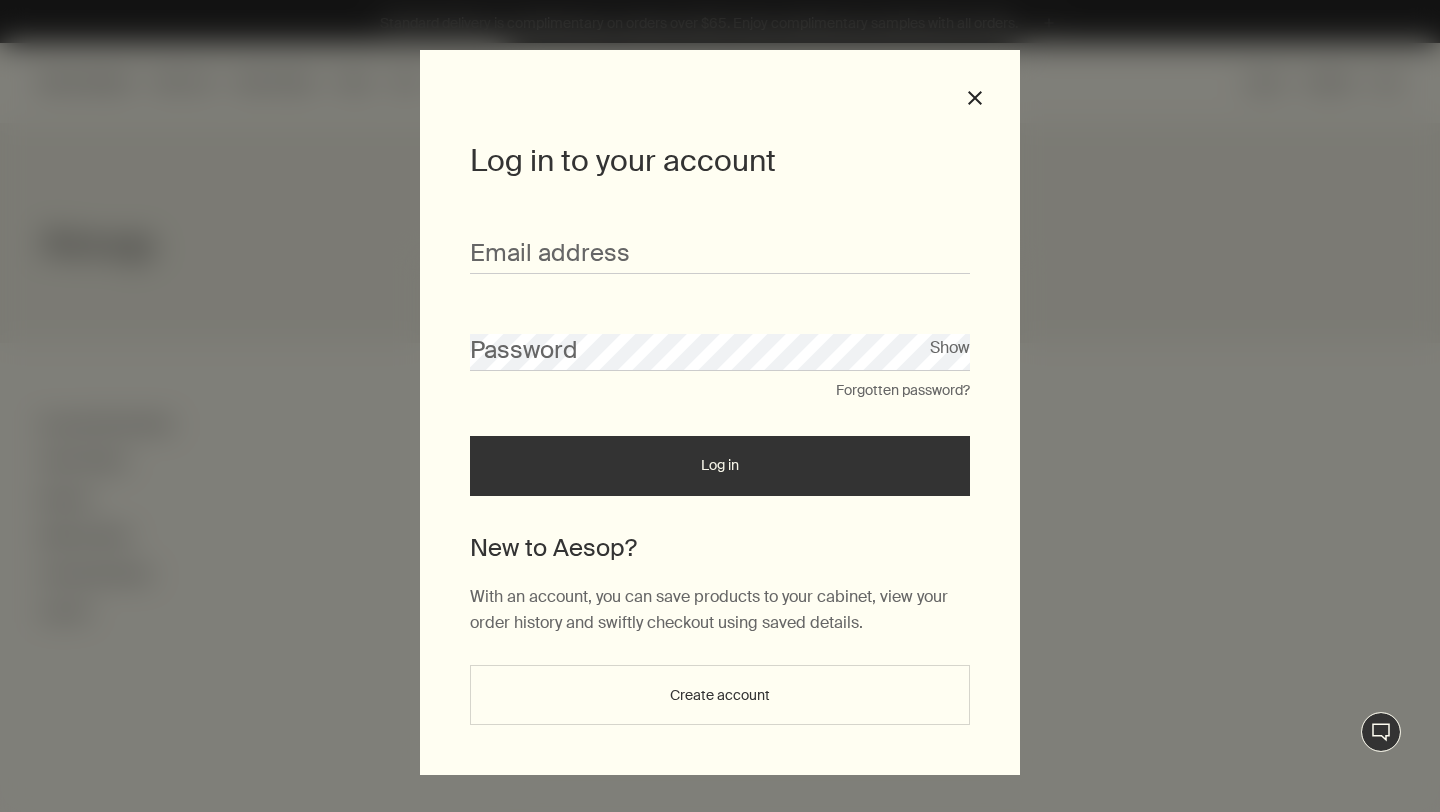 click on "Email address" at bounding box center (720, 255) 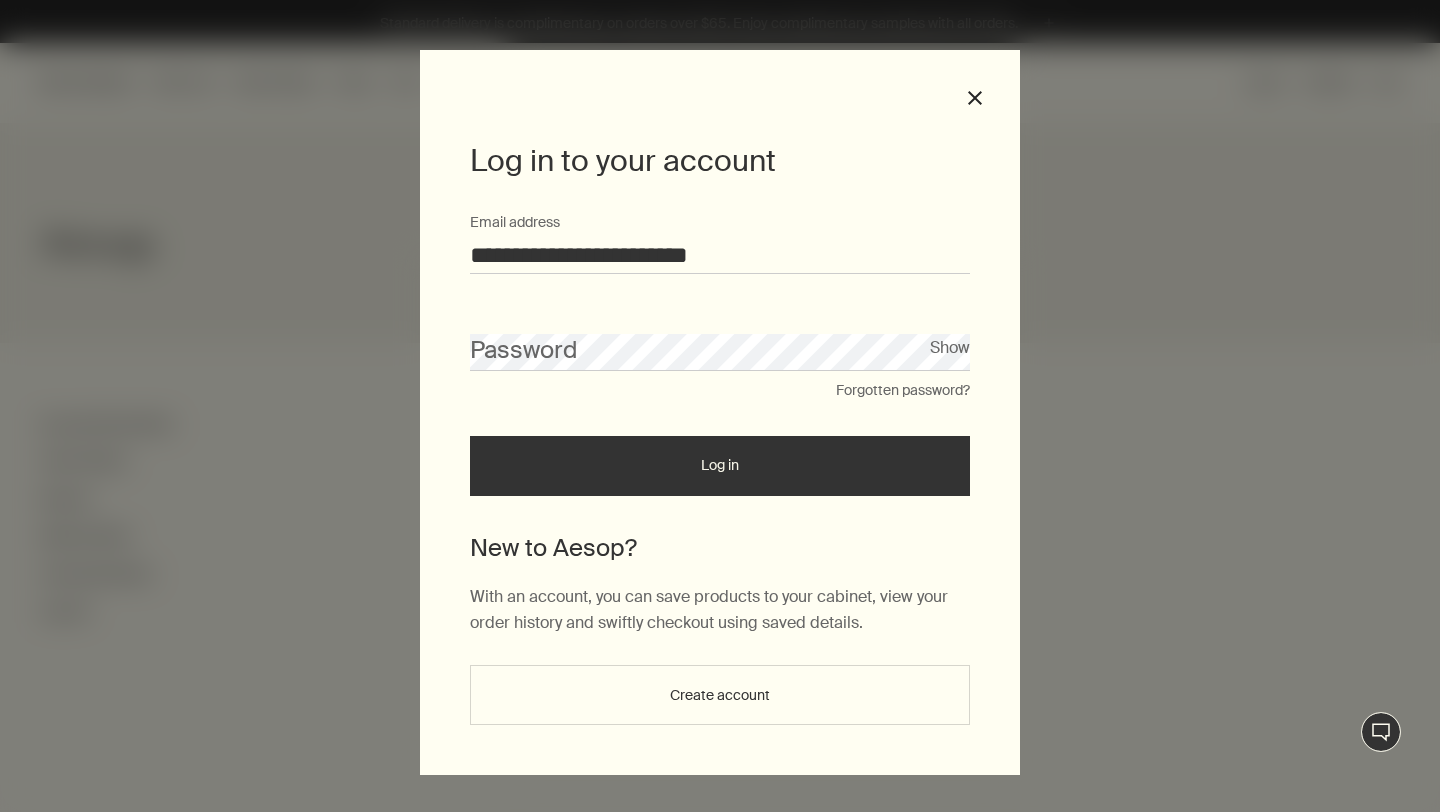 type on "**********" 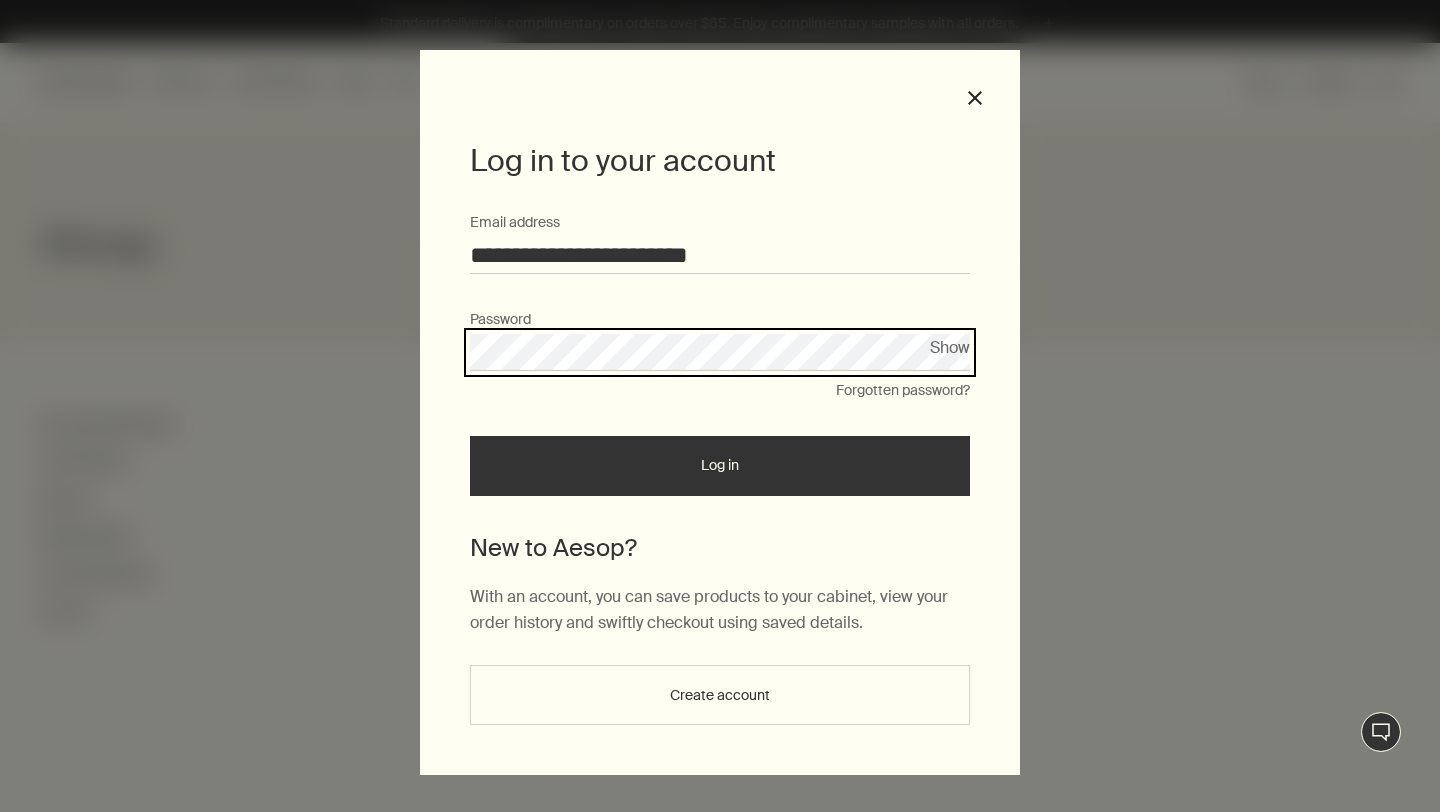 click on "Log in" at bounding box center [720, 466] 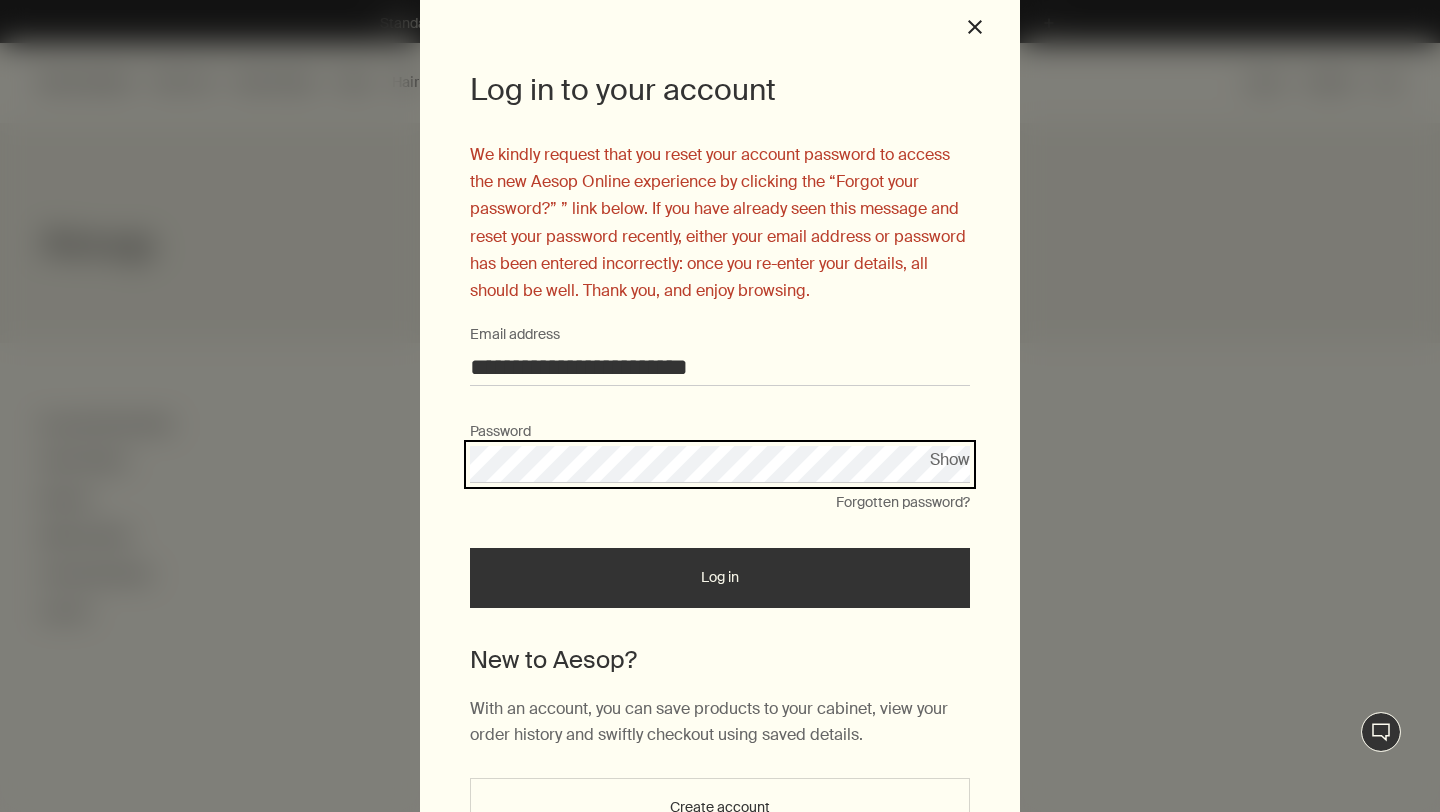 scroll, scrollTop: 0, scrollLeft: 0, axis: both 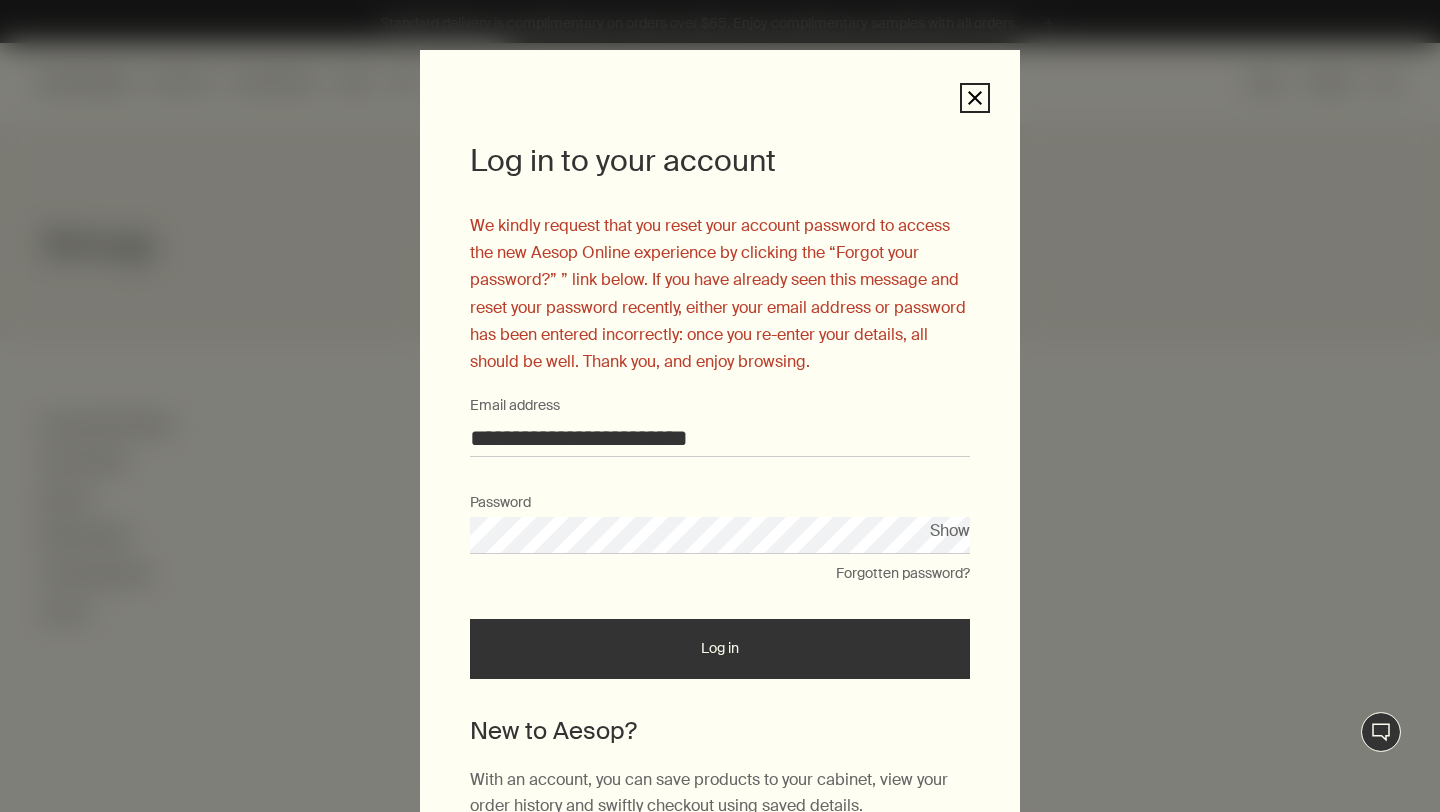 click on "close" at bounding box center [975, 98] 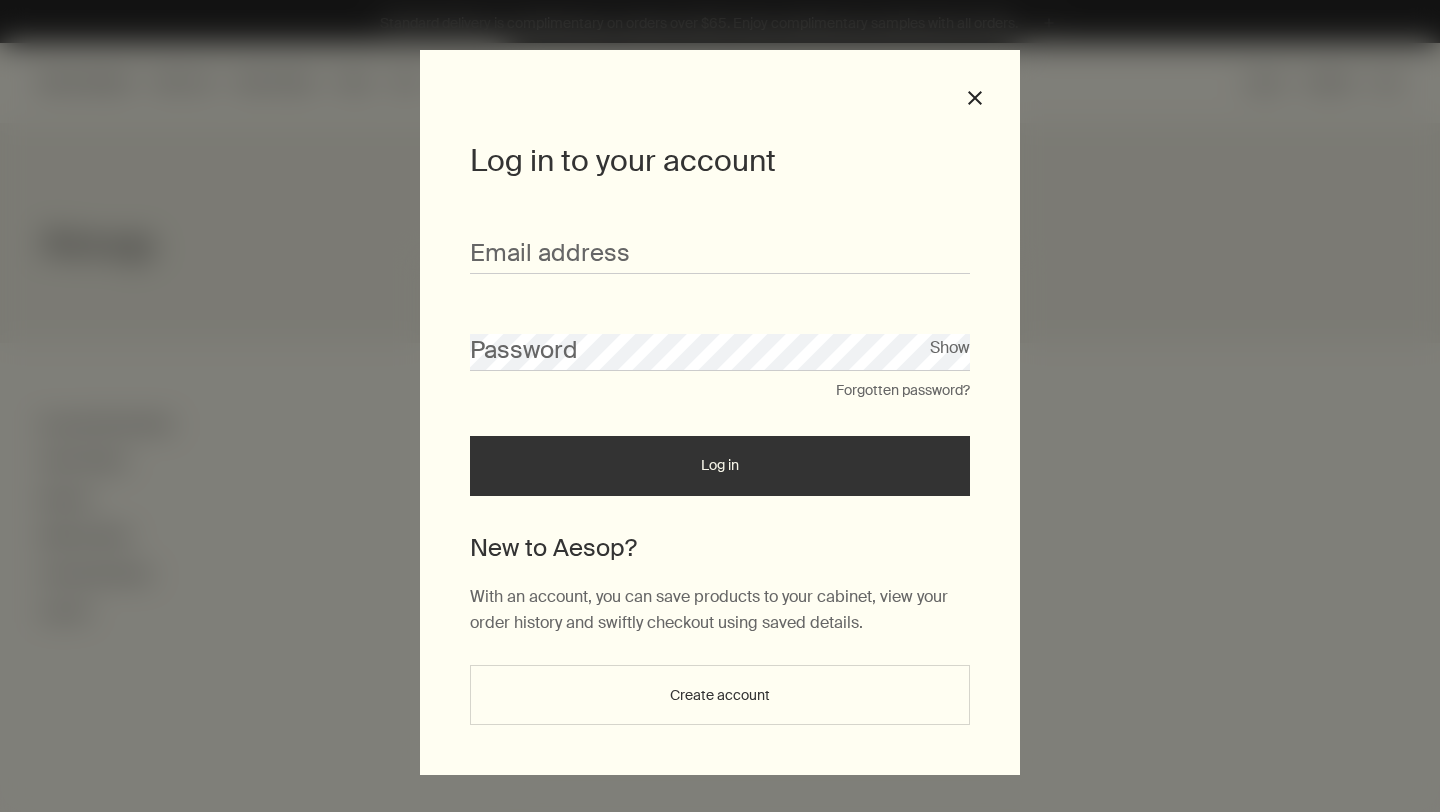 scroll, scrollTop: 0, scrollLeft: 0, axis: both 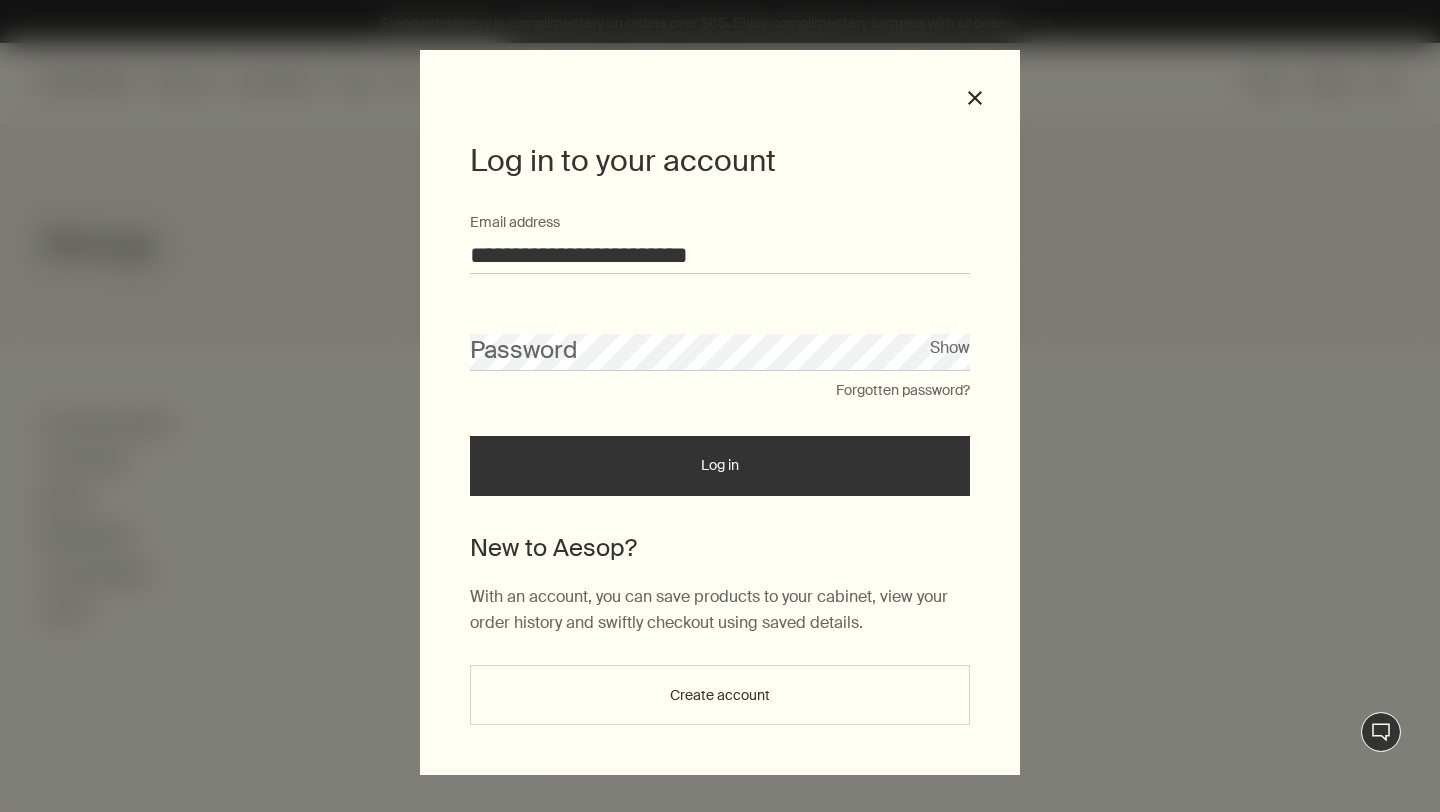 type on "**********" 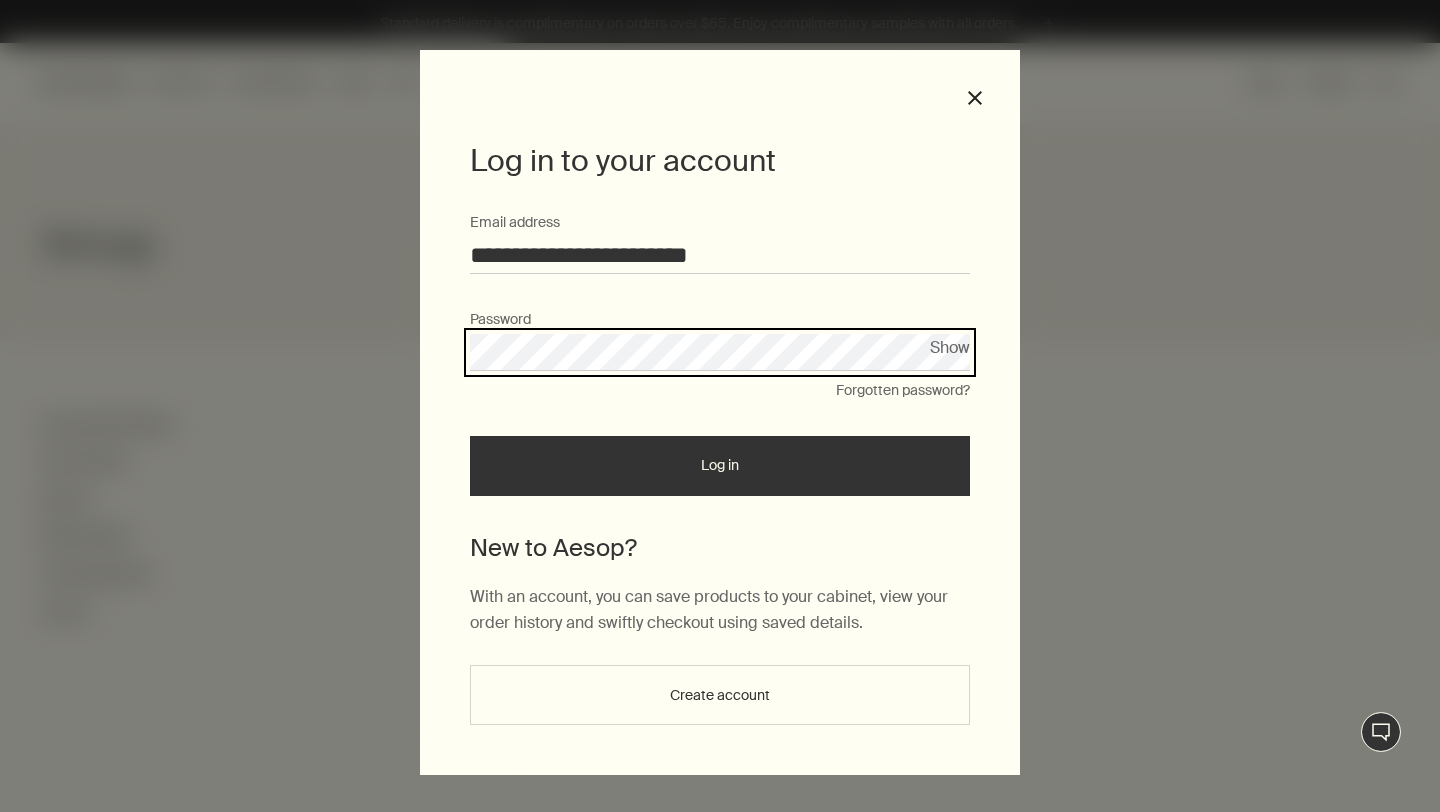 click on "Log in" at bounding box center (720, 466) 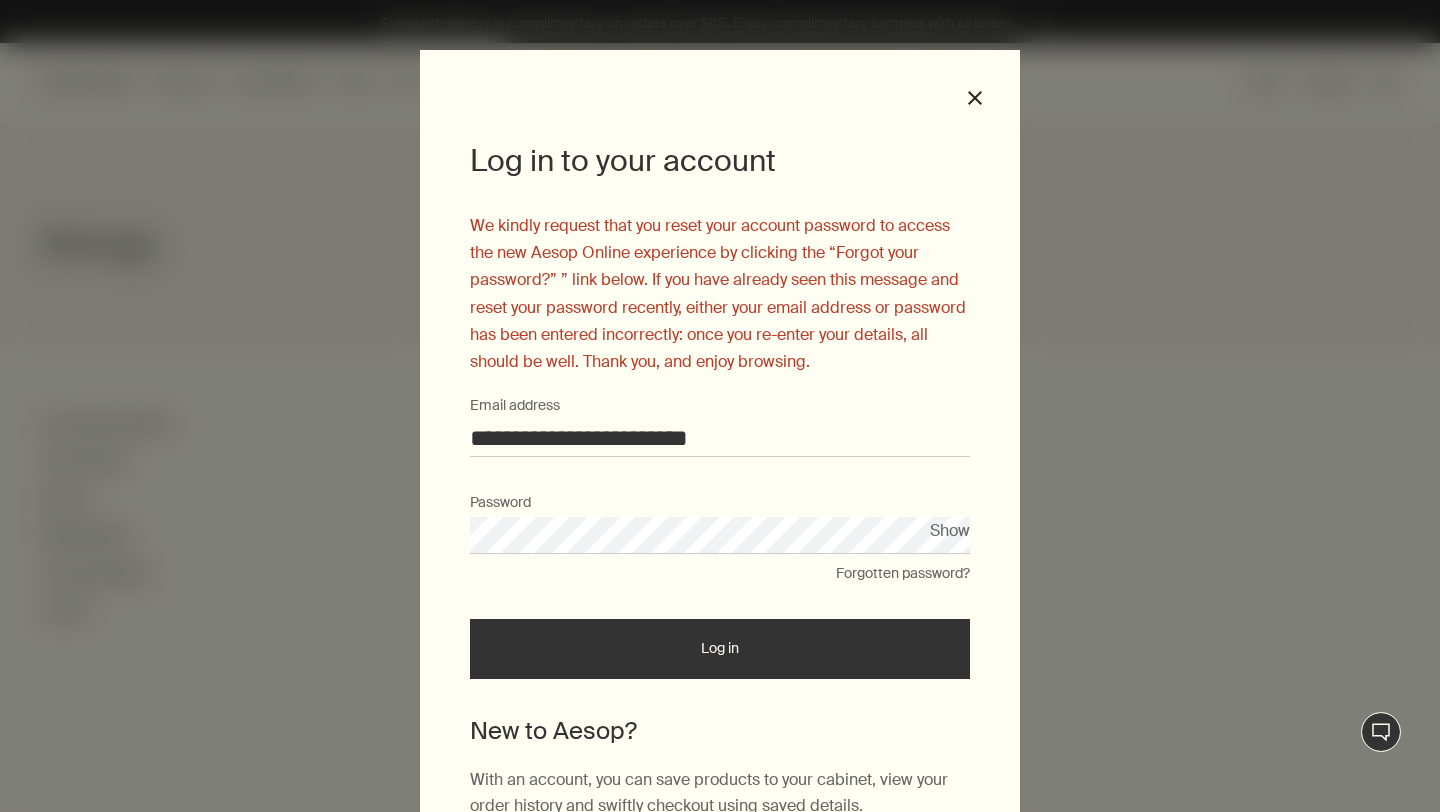 click on "Forgotten password?" at bounding box center (903, 574) 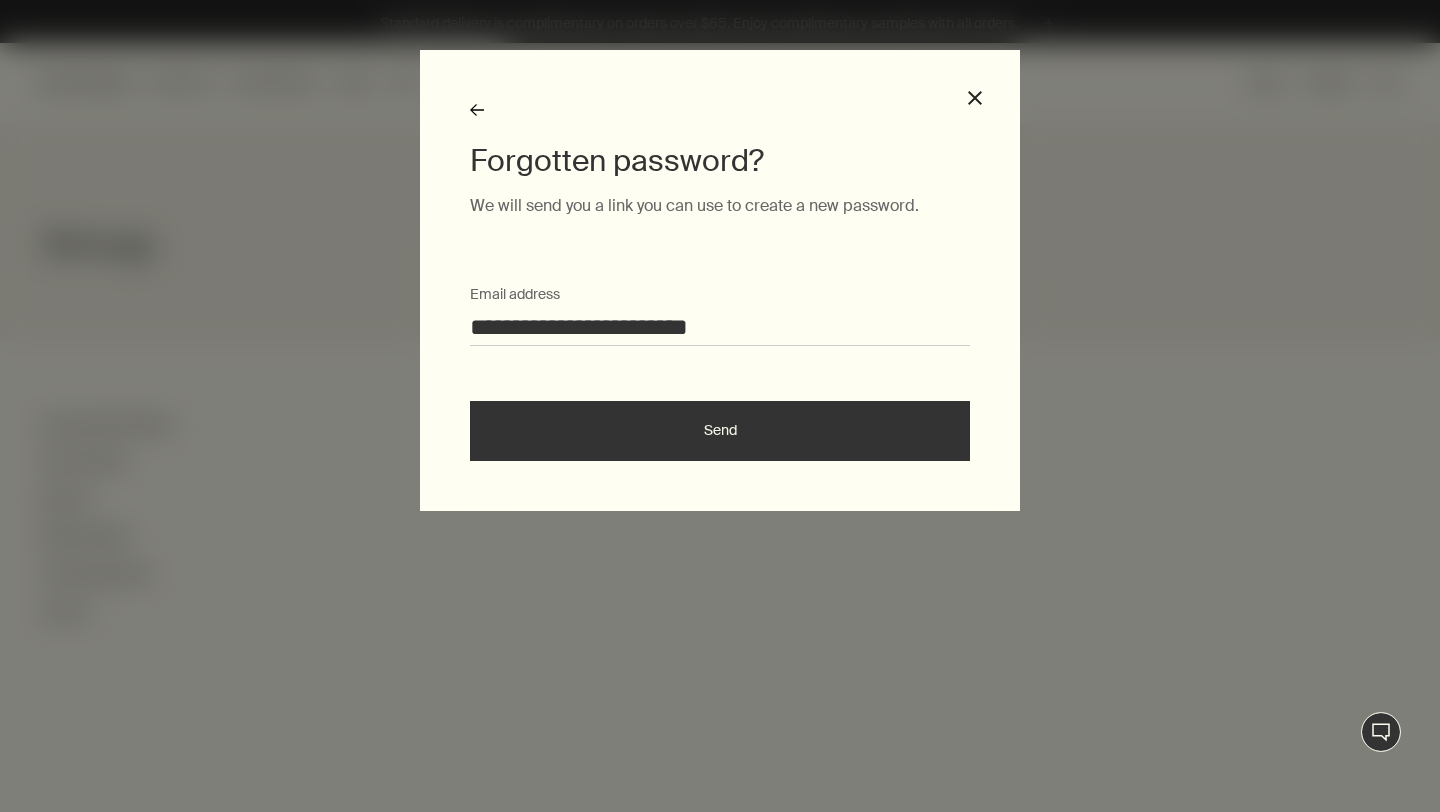 click on "Send" at bounding box center (720, 431) 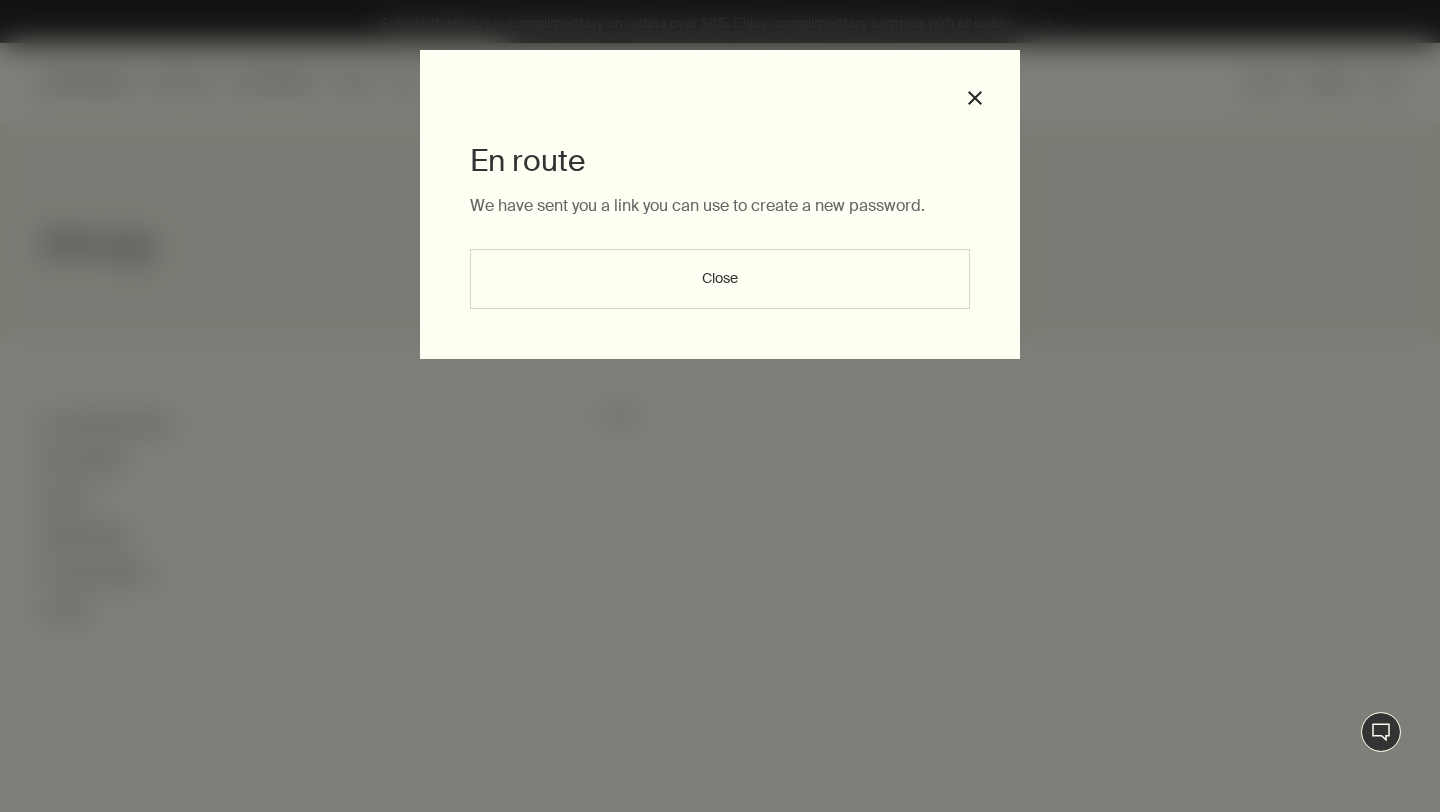 click on "Close" at bounding box center [720, 279] 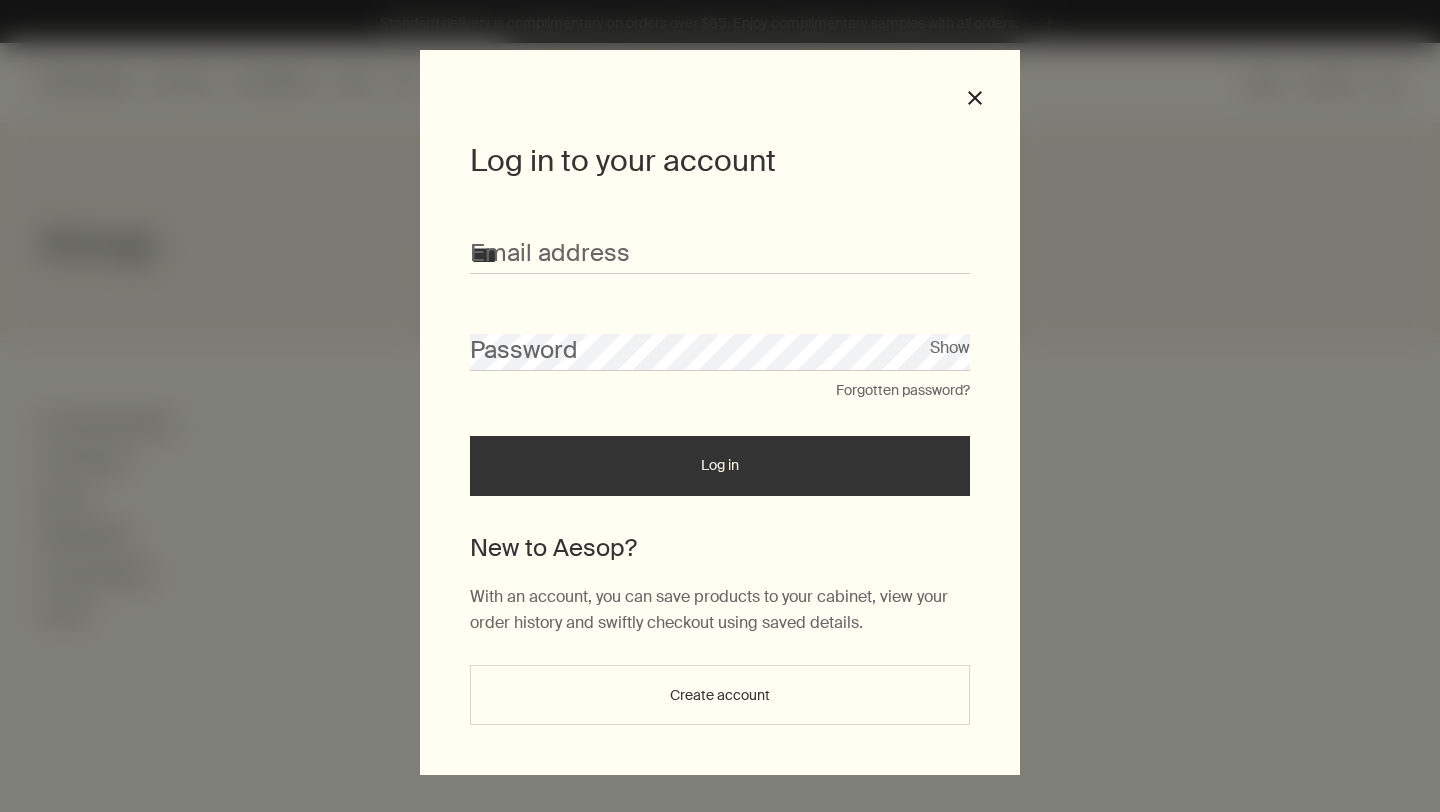 scroll, scrollTop: 0, scrollLeft: 0, axis: both 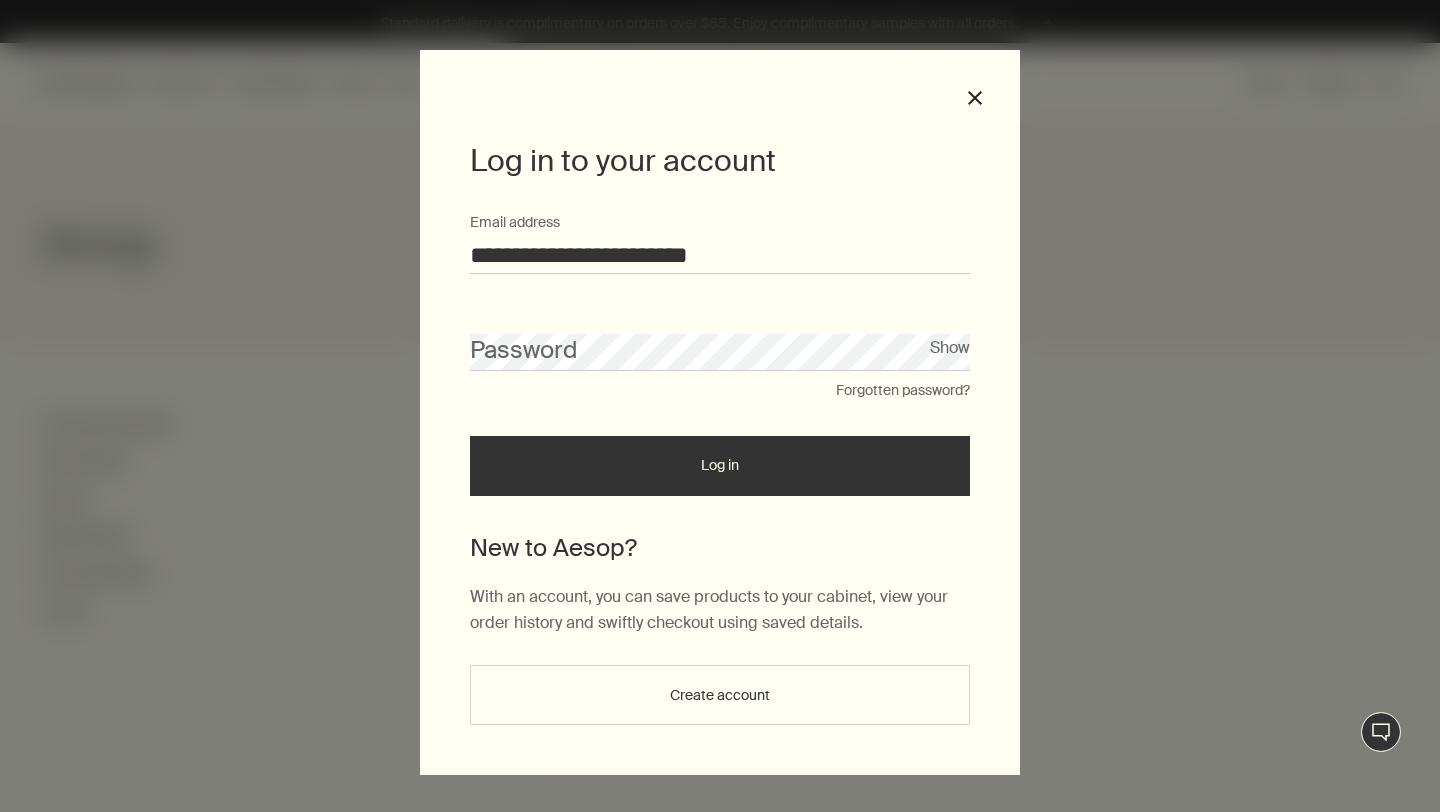 type on "**********" 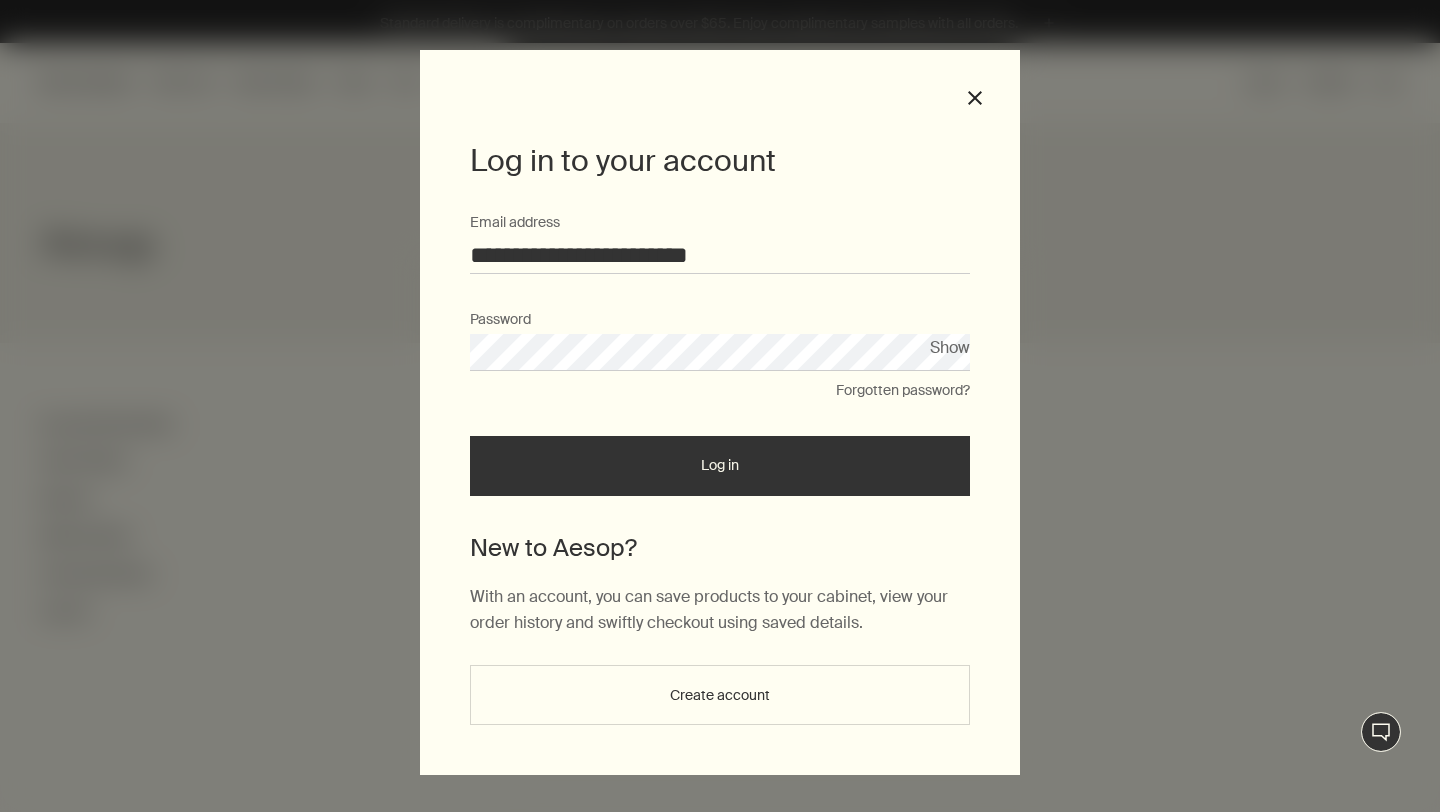 click on "Log in" at bounding box center [720, 466] 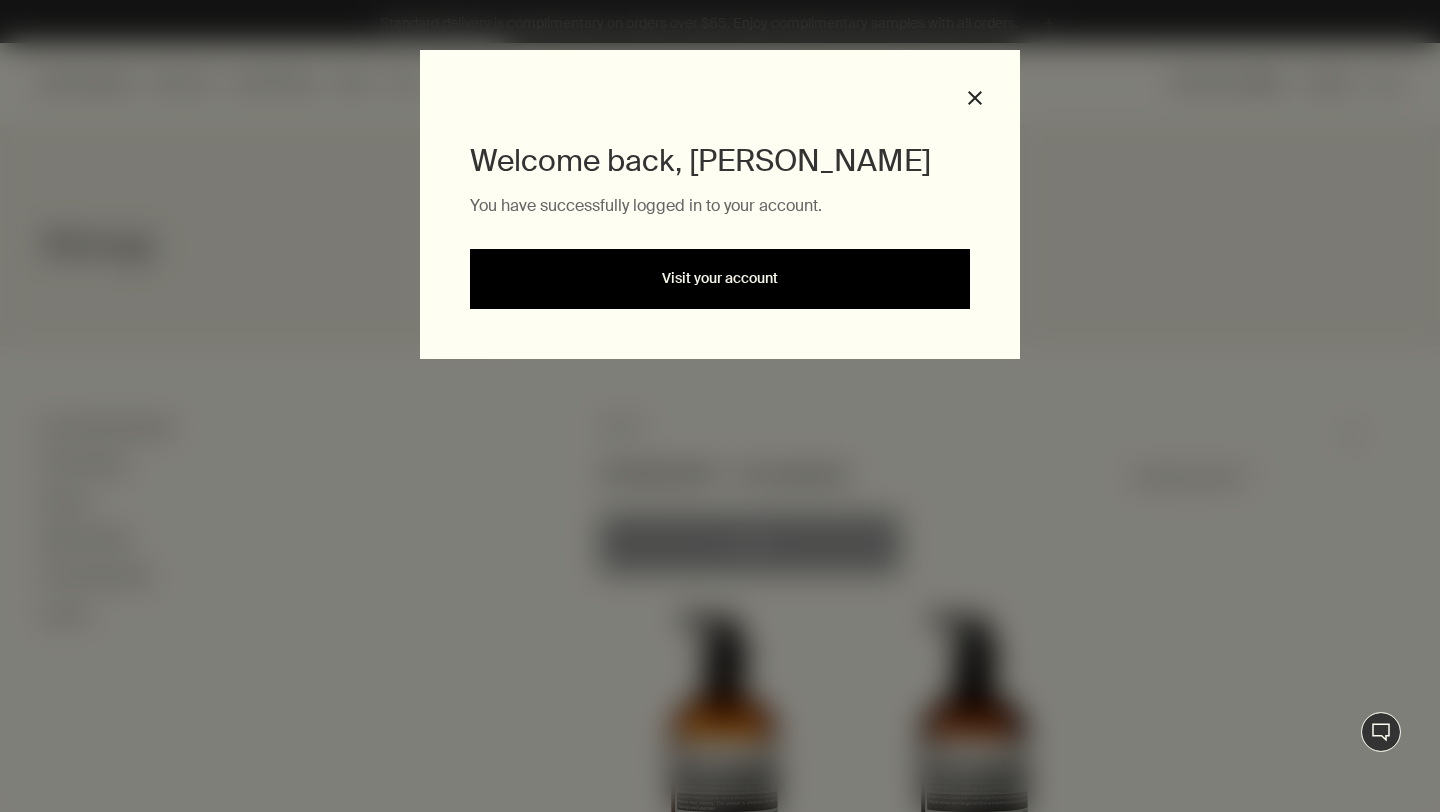 click on "Visit your account" at bounding box center (720, 279) 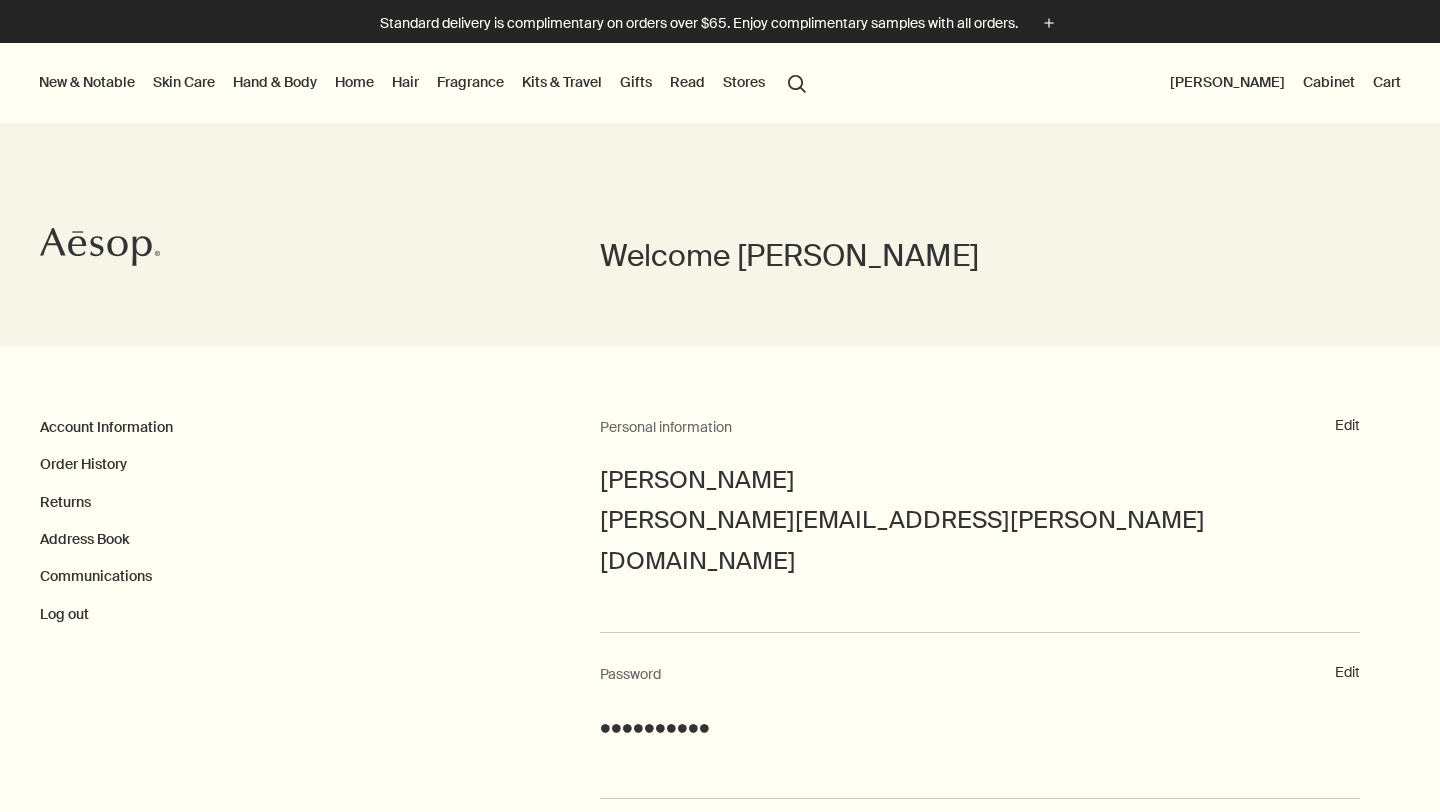 scroll, scrollTop: 0, scrollLeft: 0, axis: both 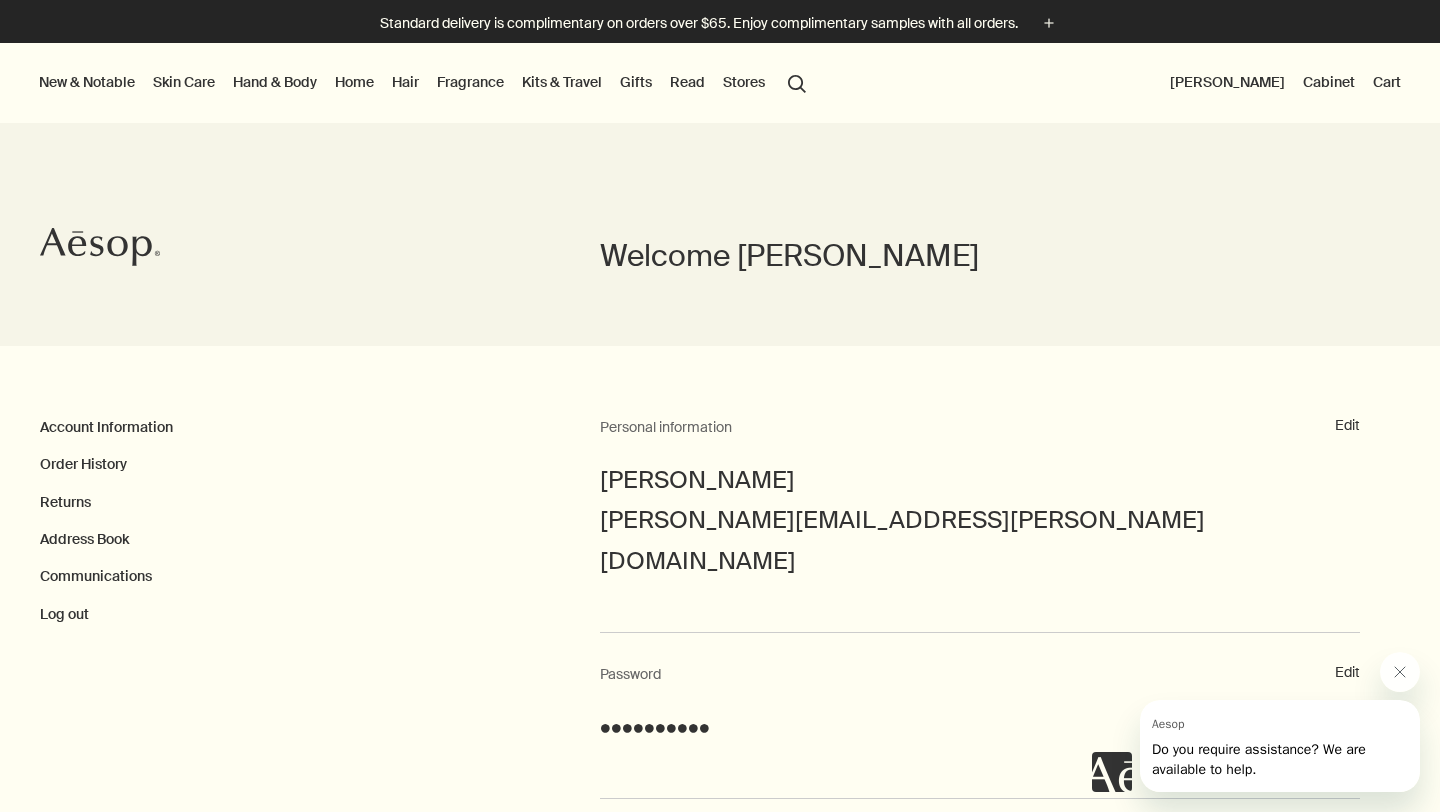 click on "search Search" at bounding box center [797, 82] 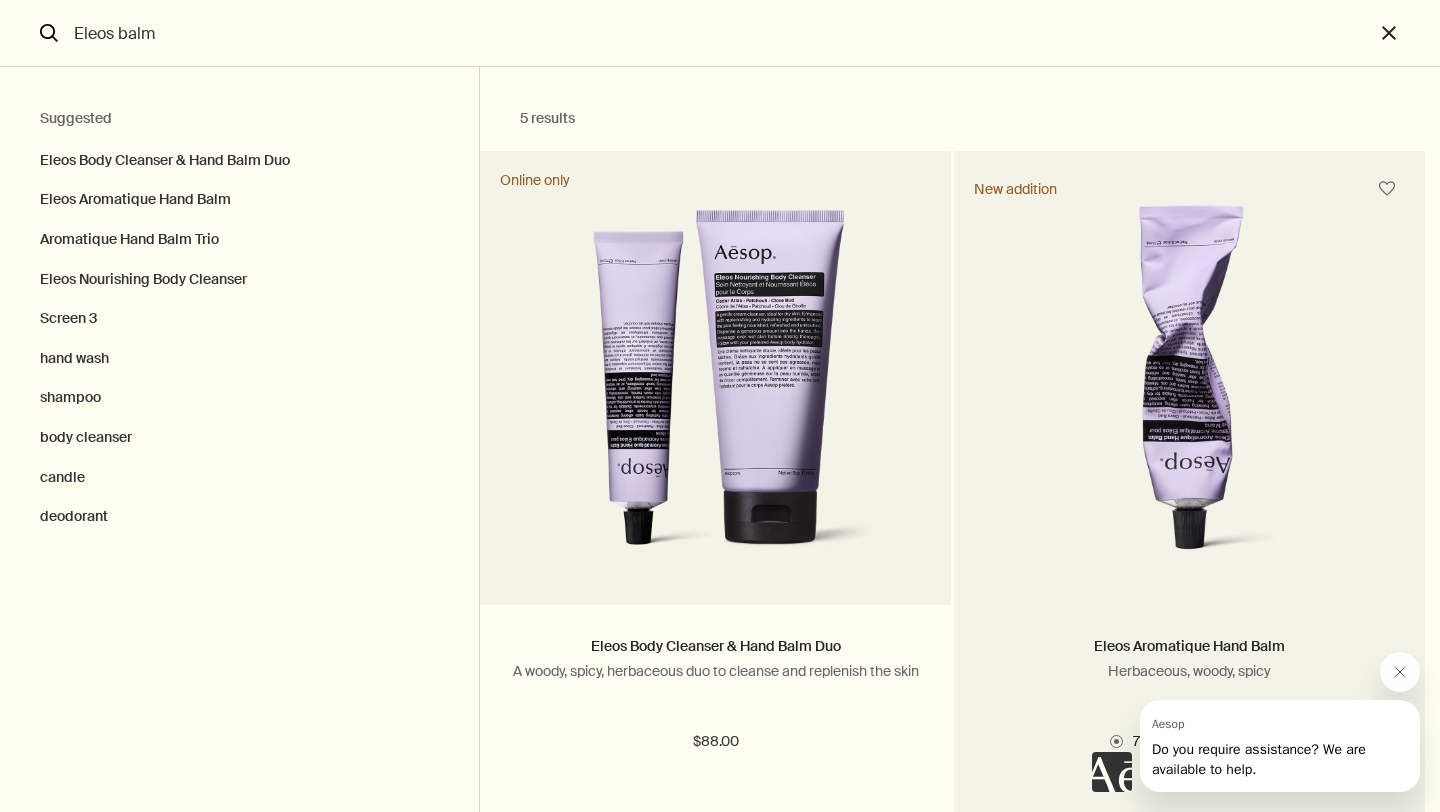 type on "Eleos balm" 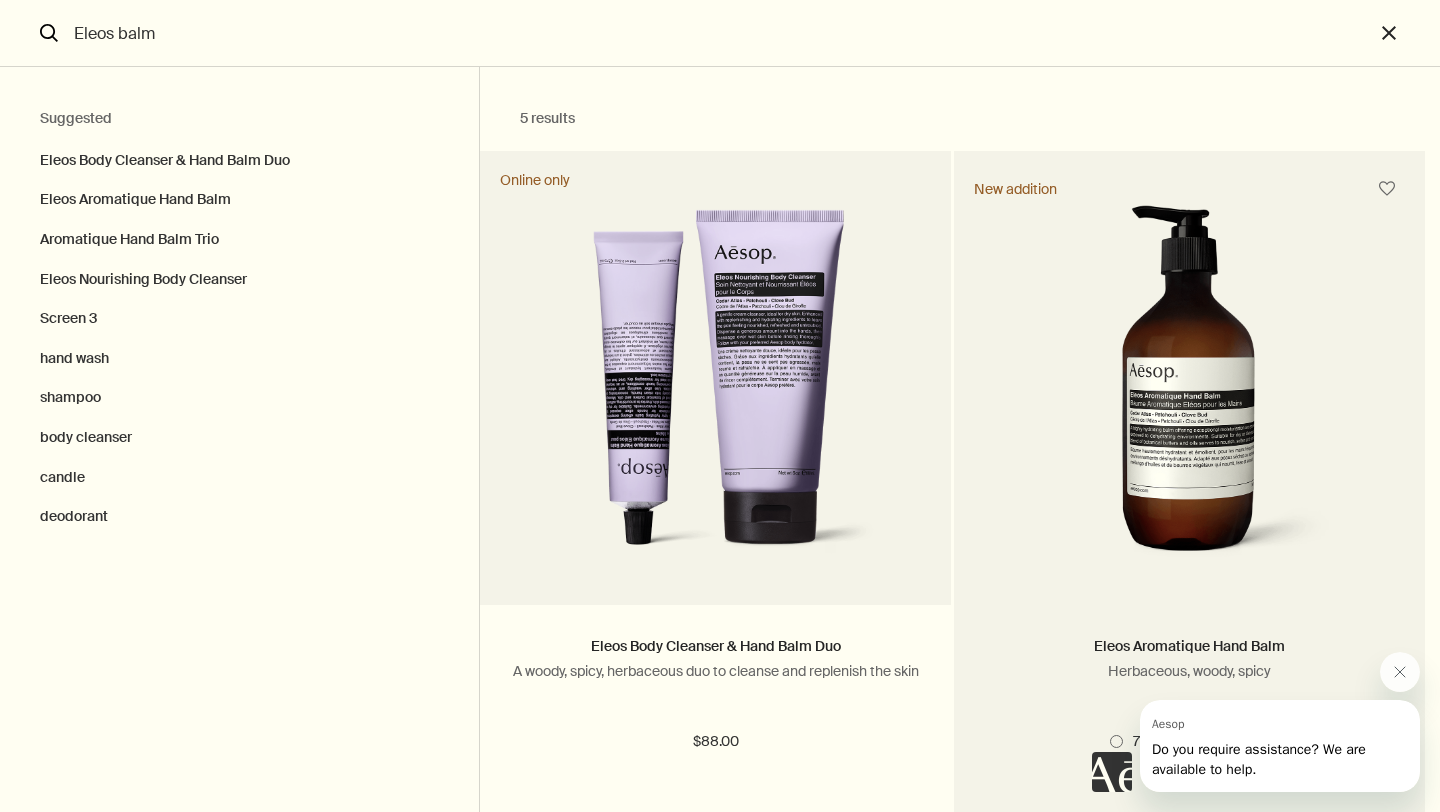 click on "Add Add to your cart" at bounding box center (1189, 850) 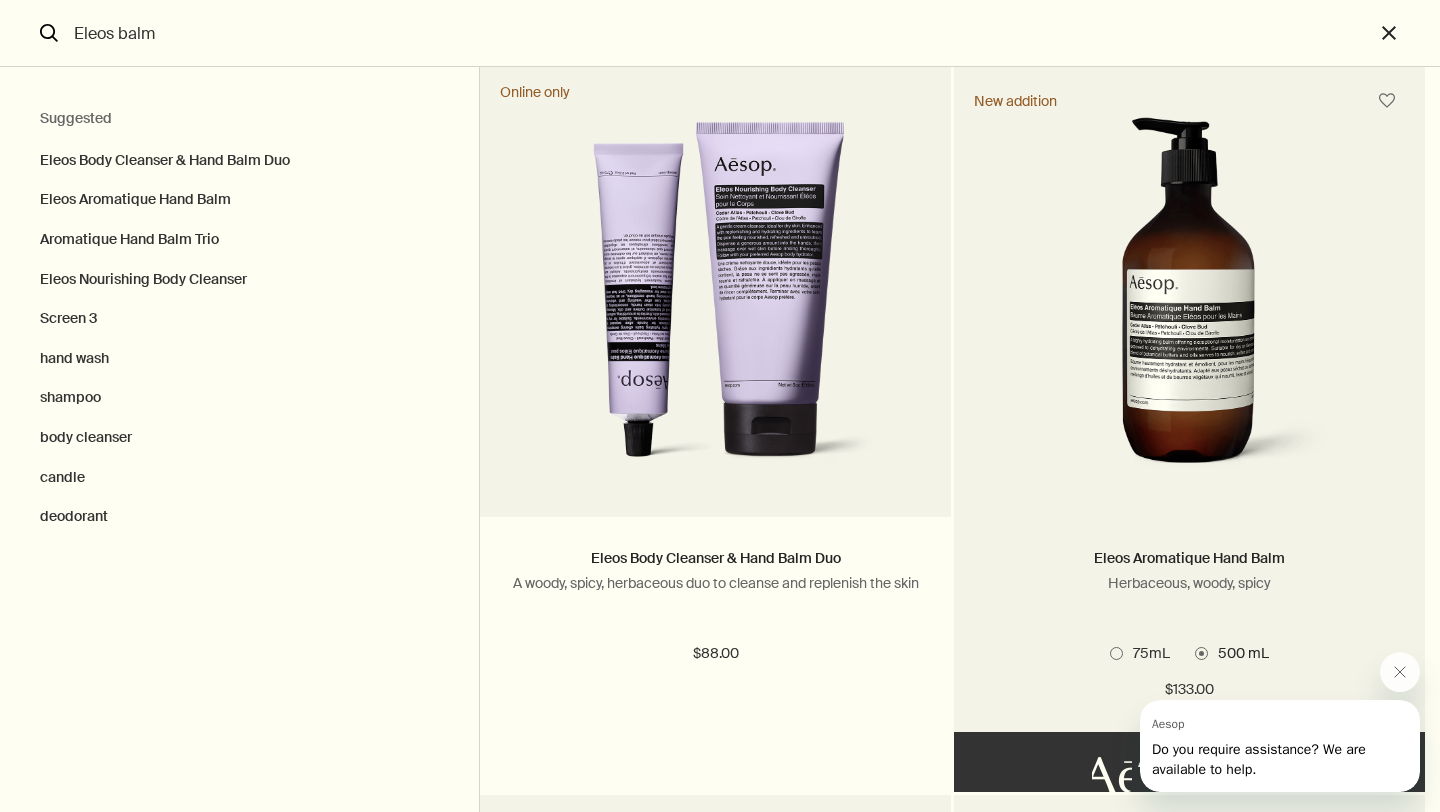scroll, scrollTop: 95, scrollLeft: 0, axis: vertical 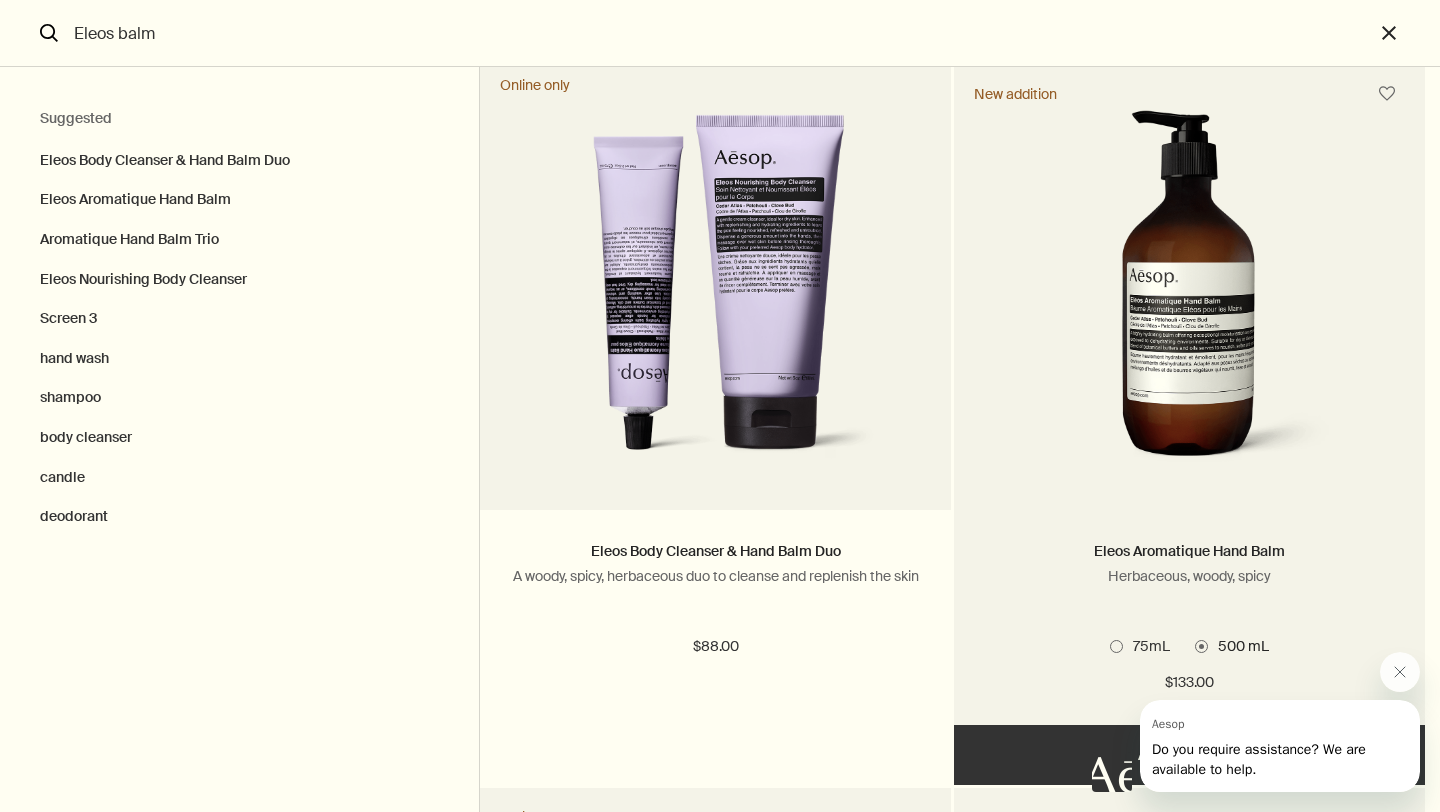 click on "Added Added to your cart Add Add to your cart" at bounding box center (1189, 755) 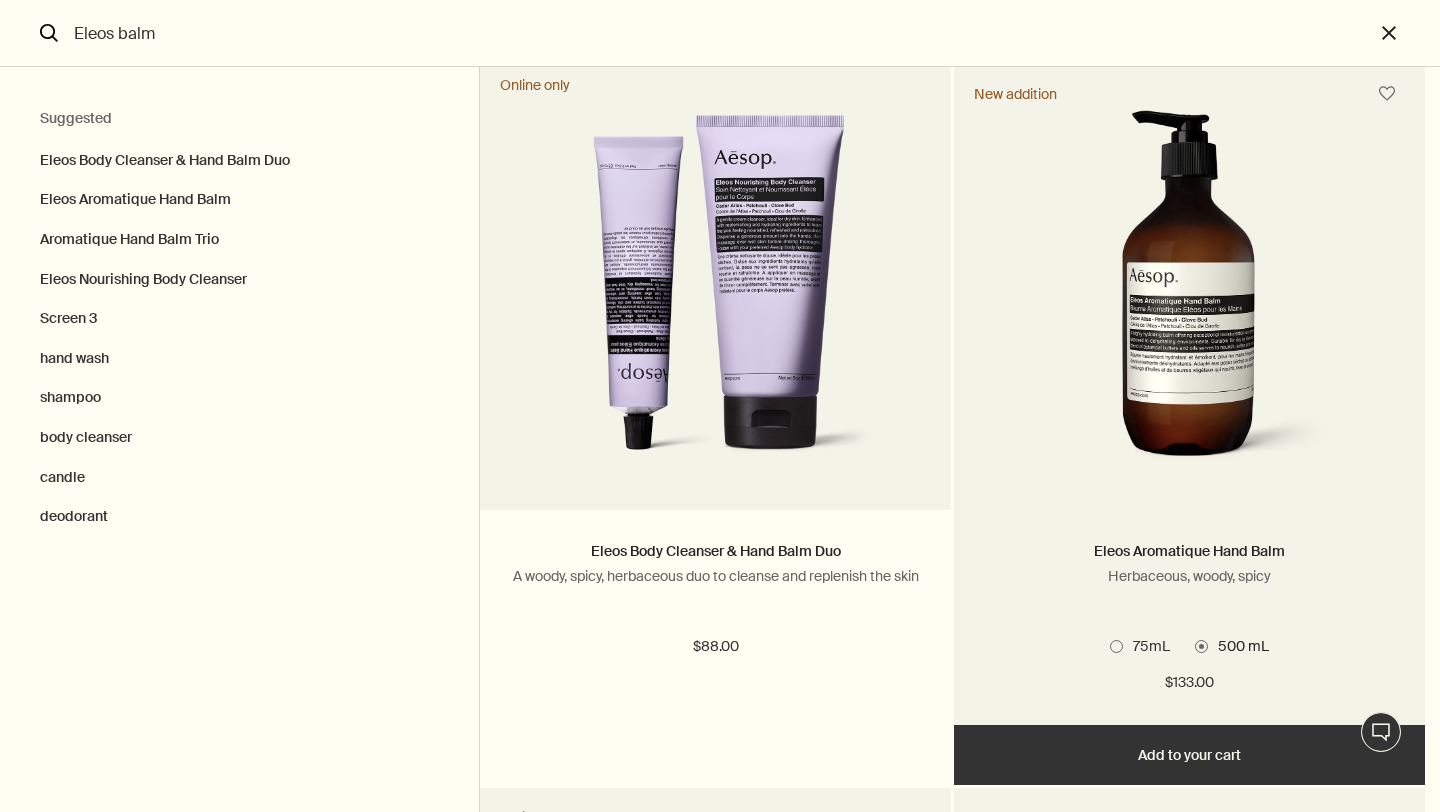 scroll, scrollTop: 0, scrollLeft: 0, axis: both 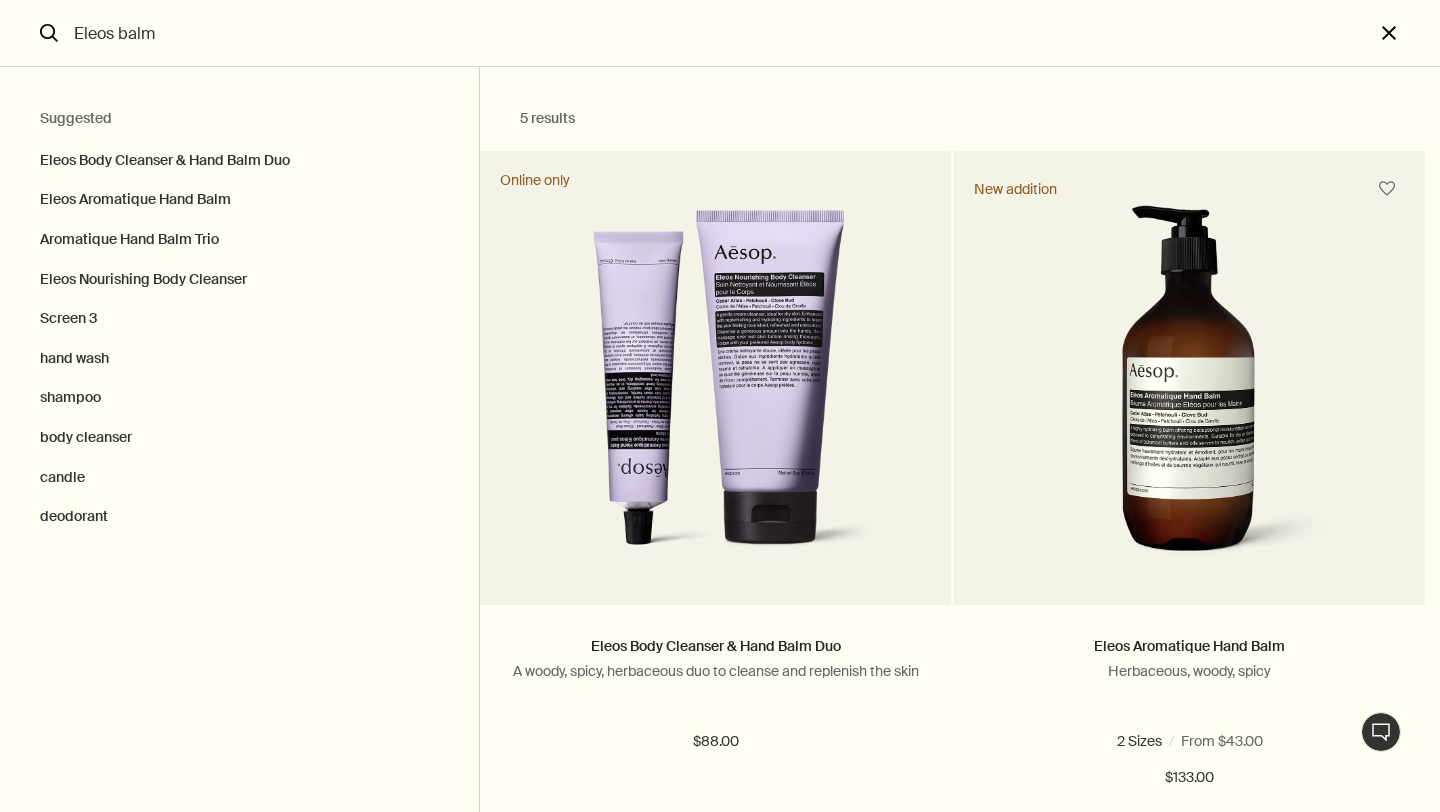 click on "close" at bounding box center [1407, 33] 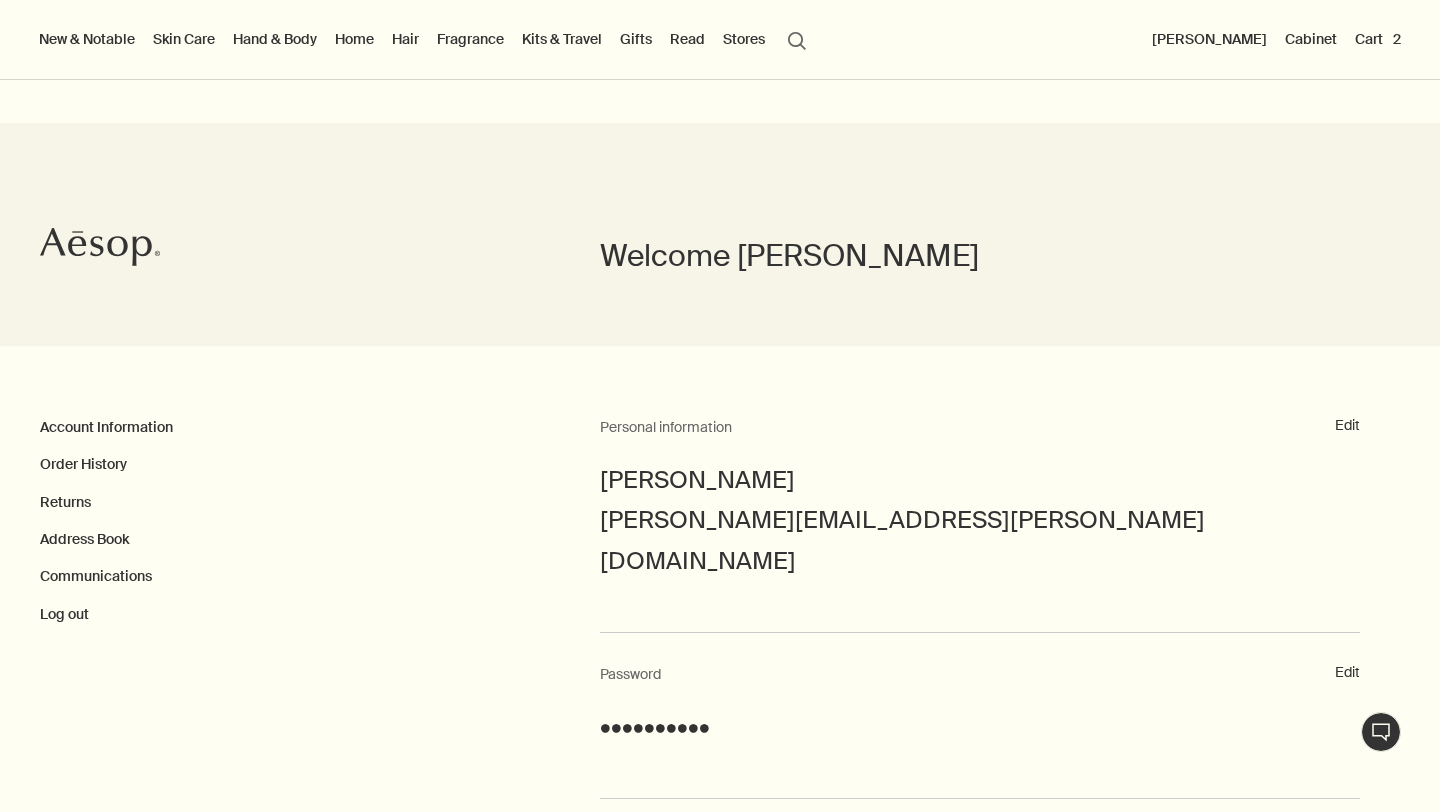 type 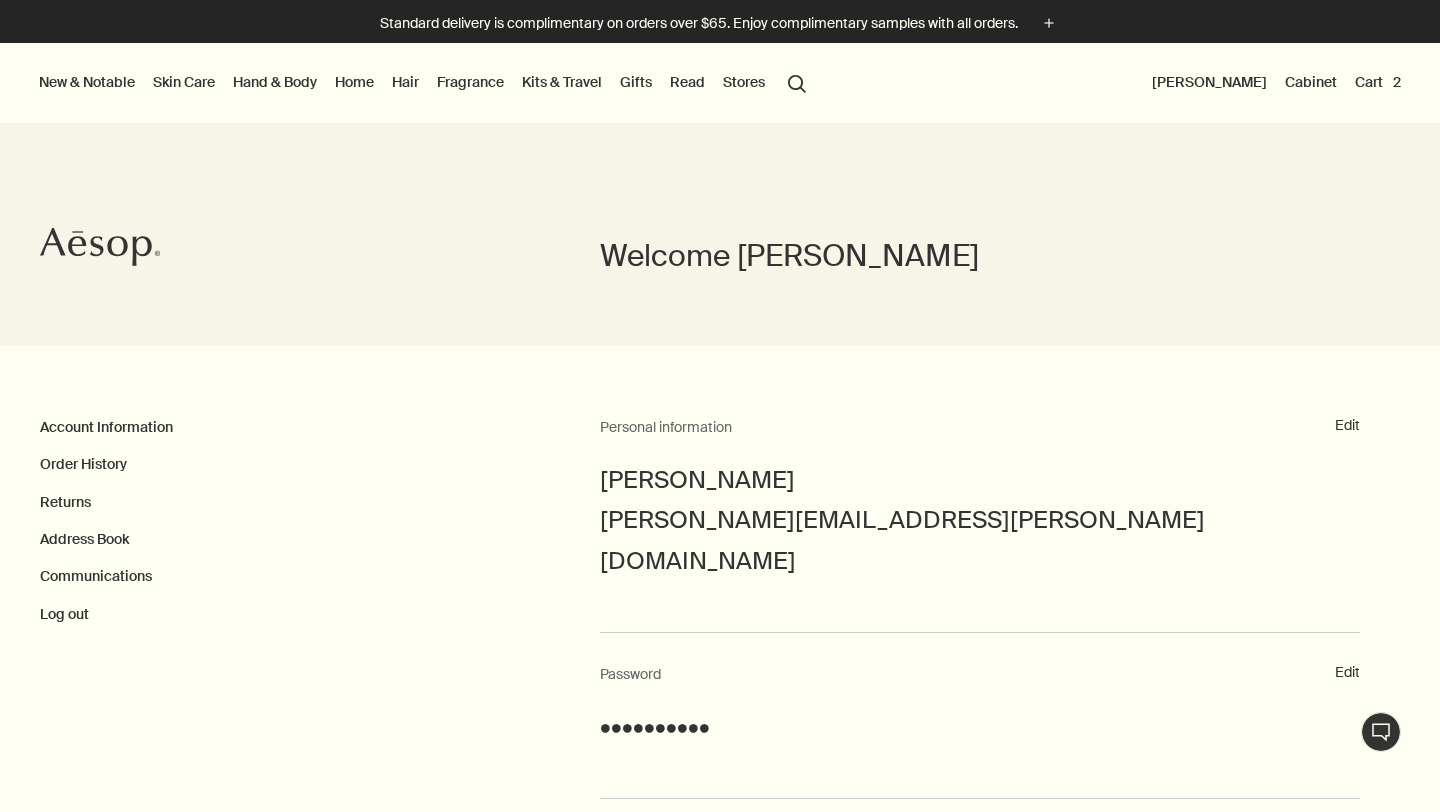 click on "search Search" at bounding box center (797, 82) 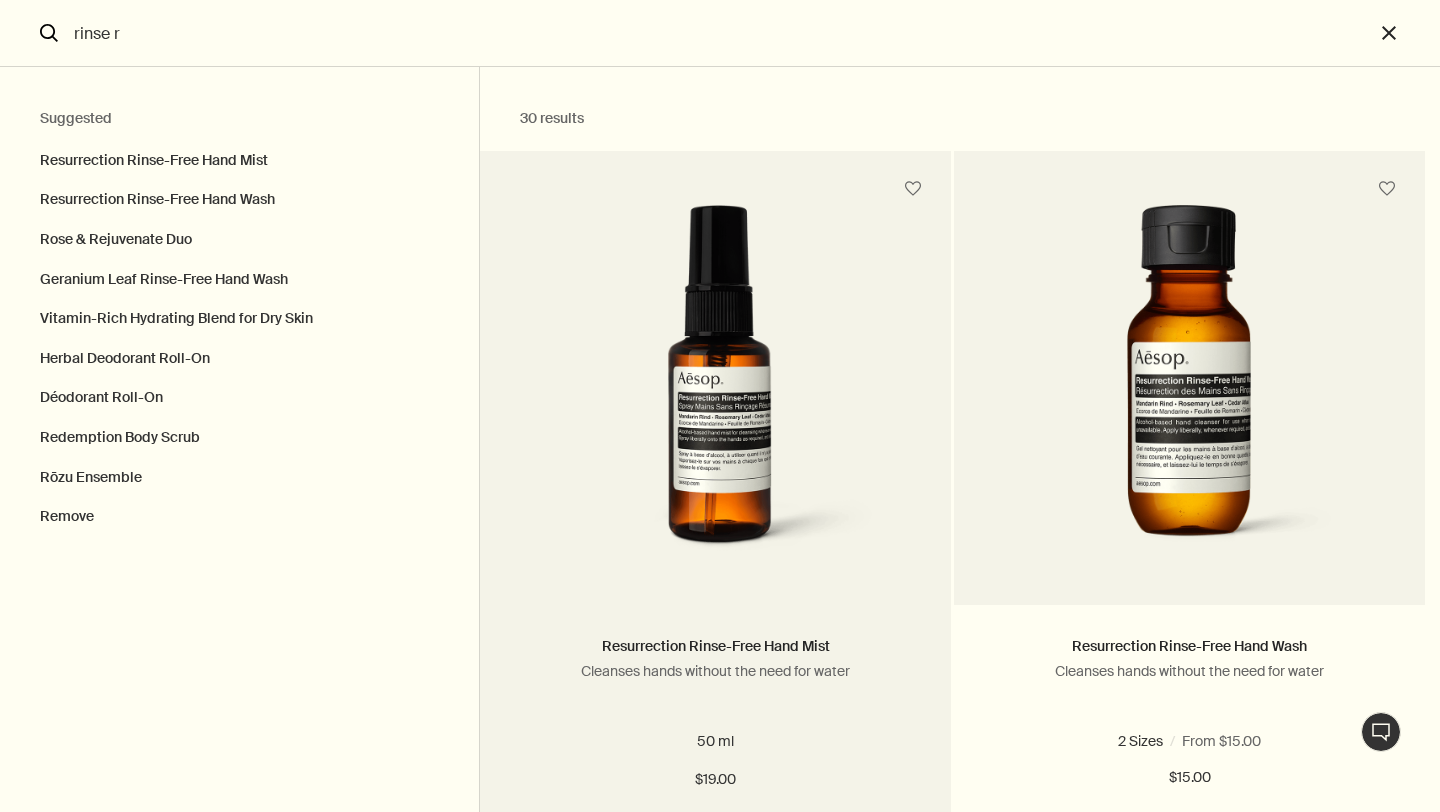 type on "rinse r" 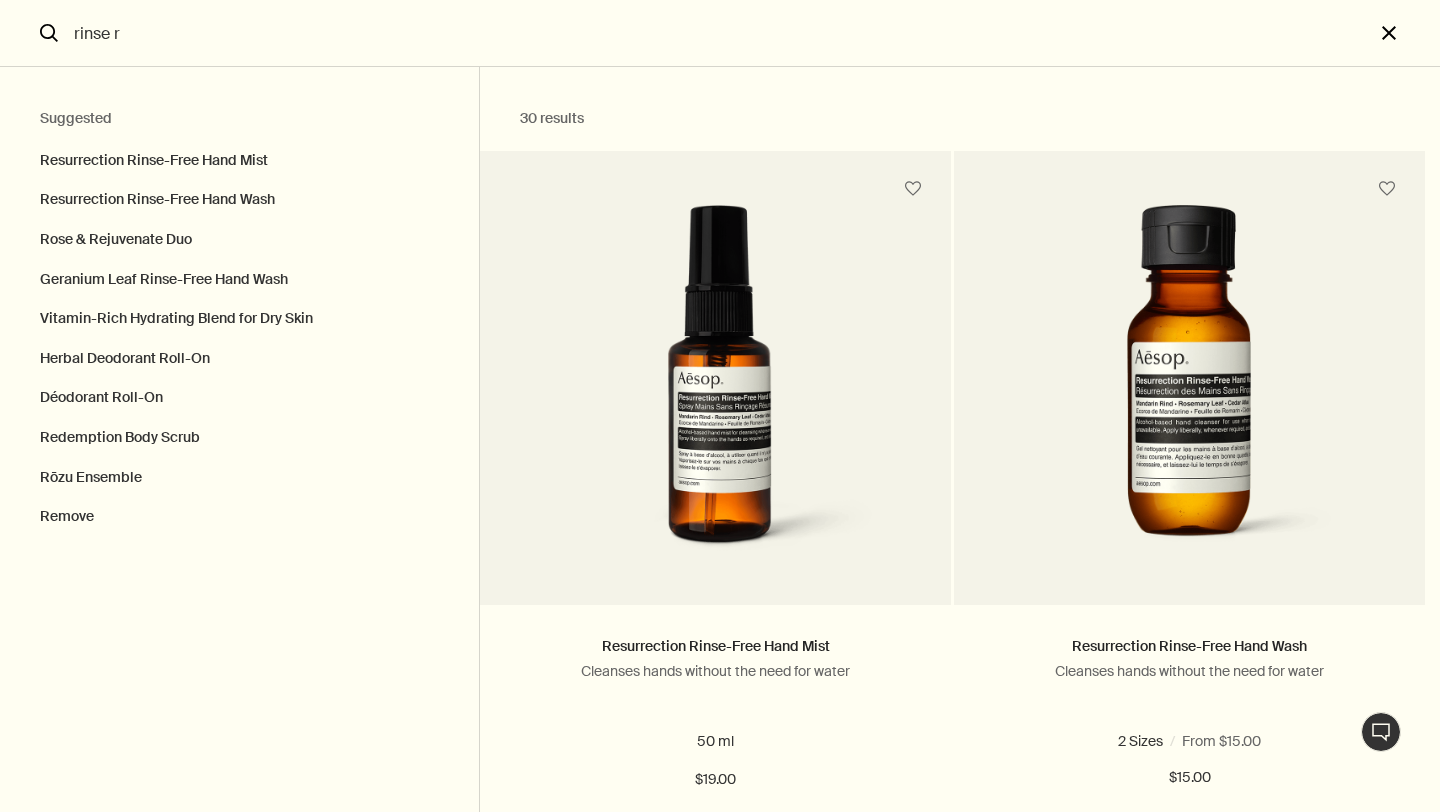 click on "close" at bounding box center (1407, 33) 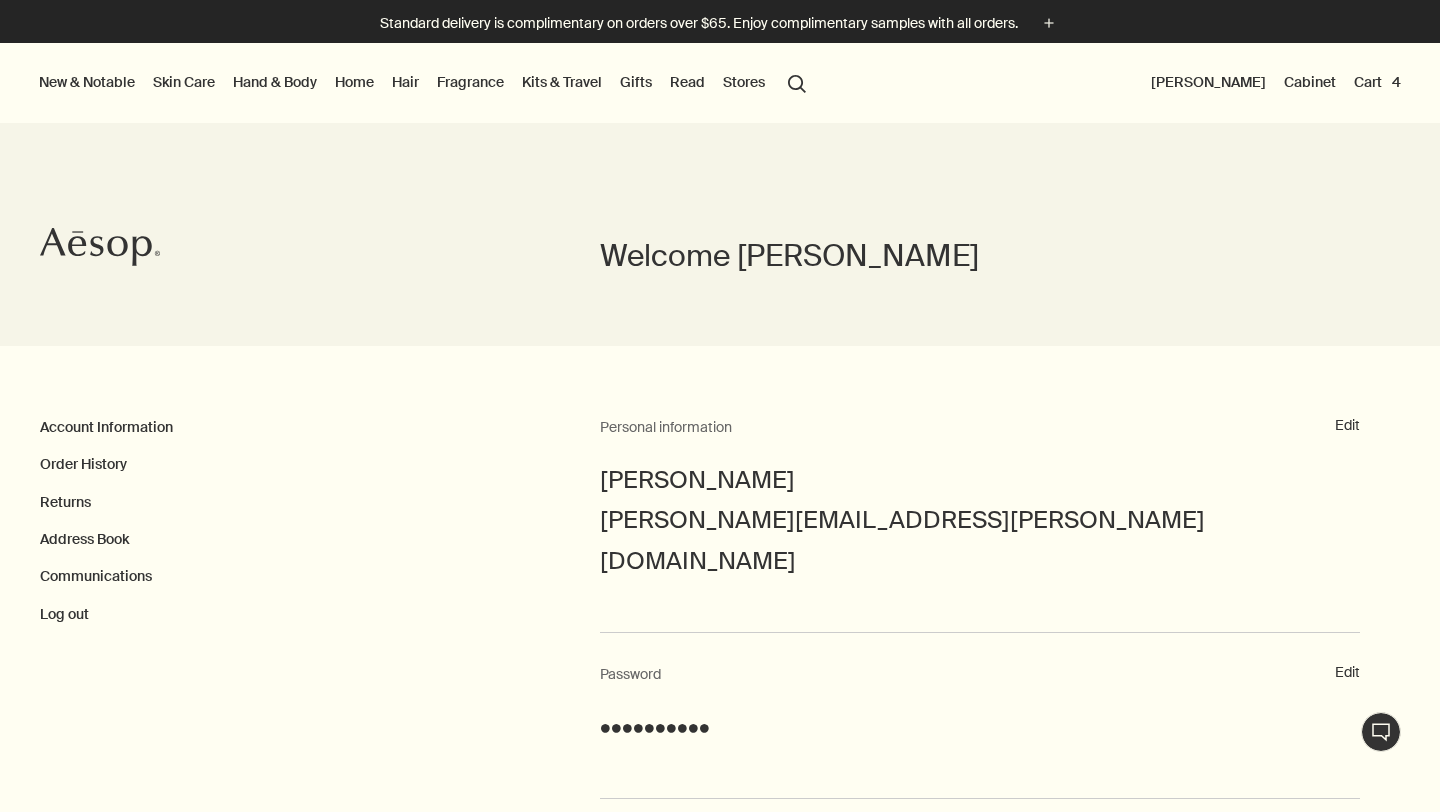 click on "search Search" at bounding box center [797, 82] 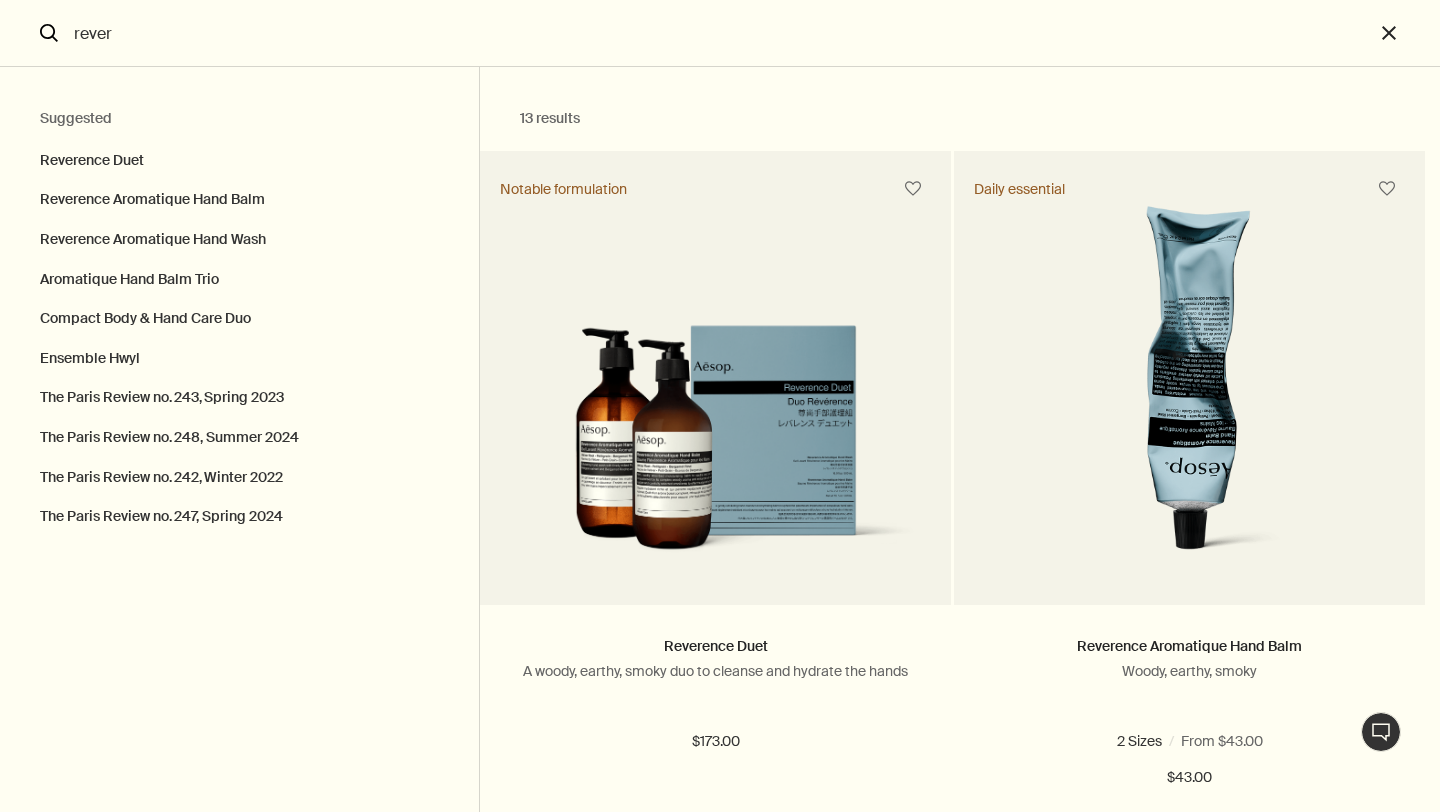 type on "rever" 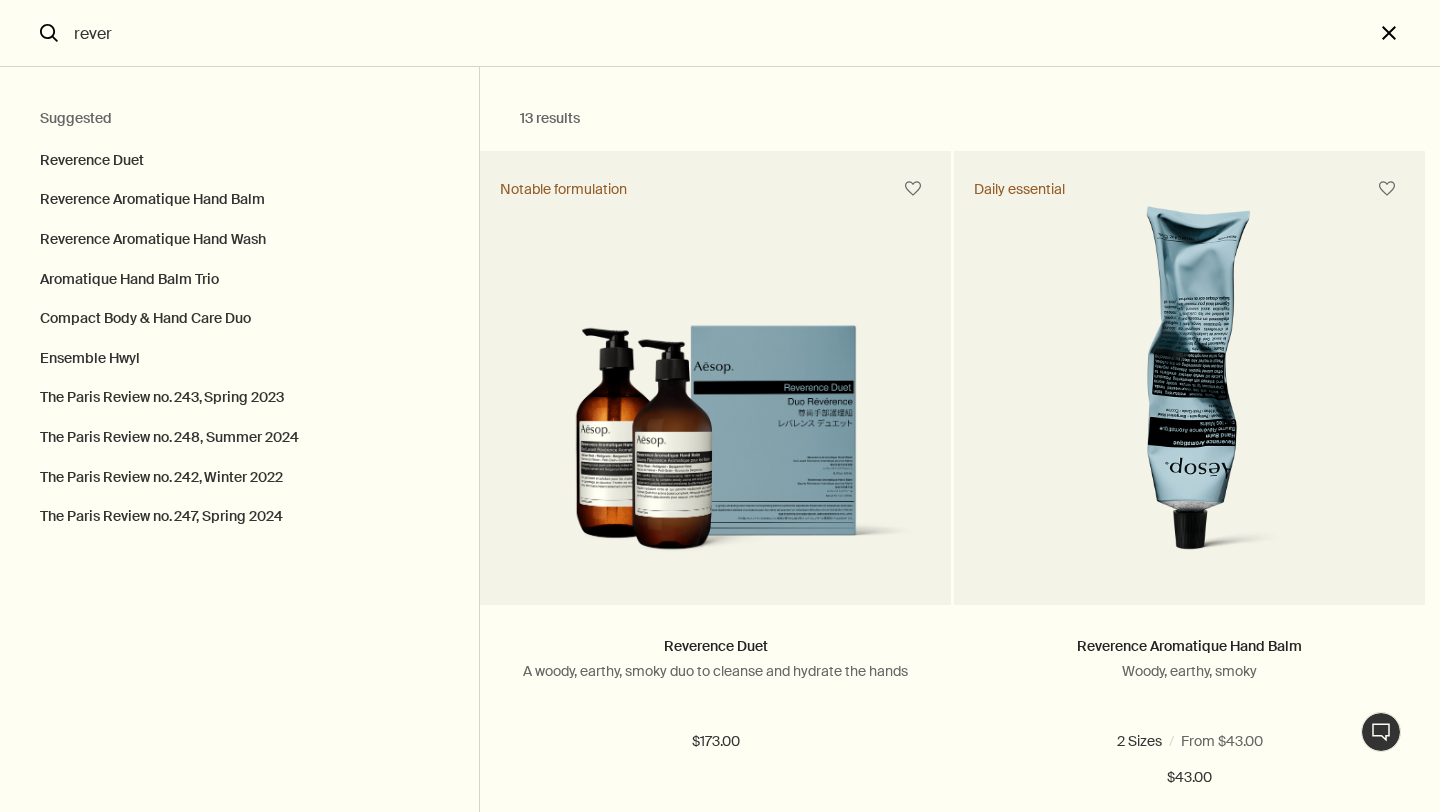 click on "close" at bounding box center [1407, 33] 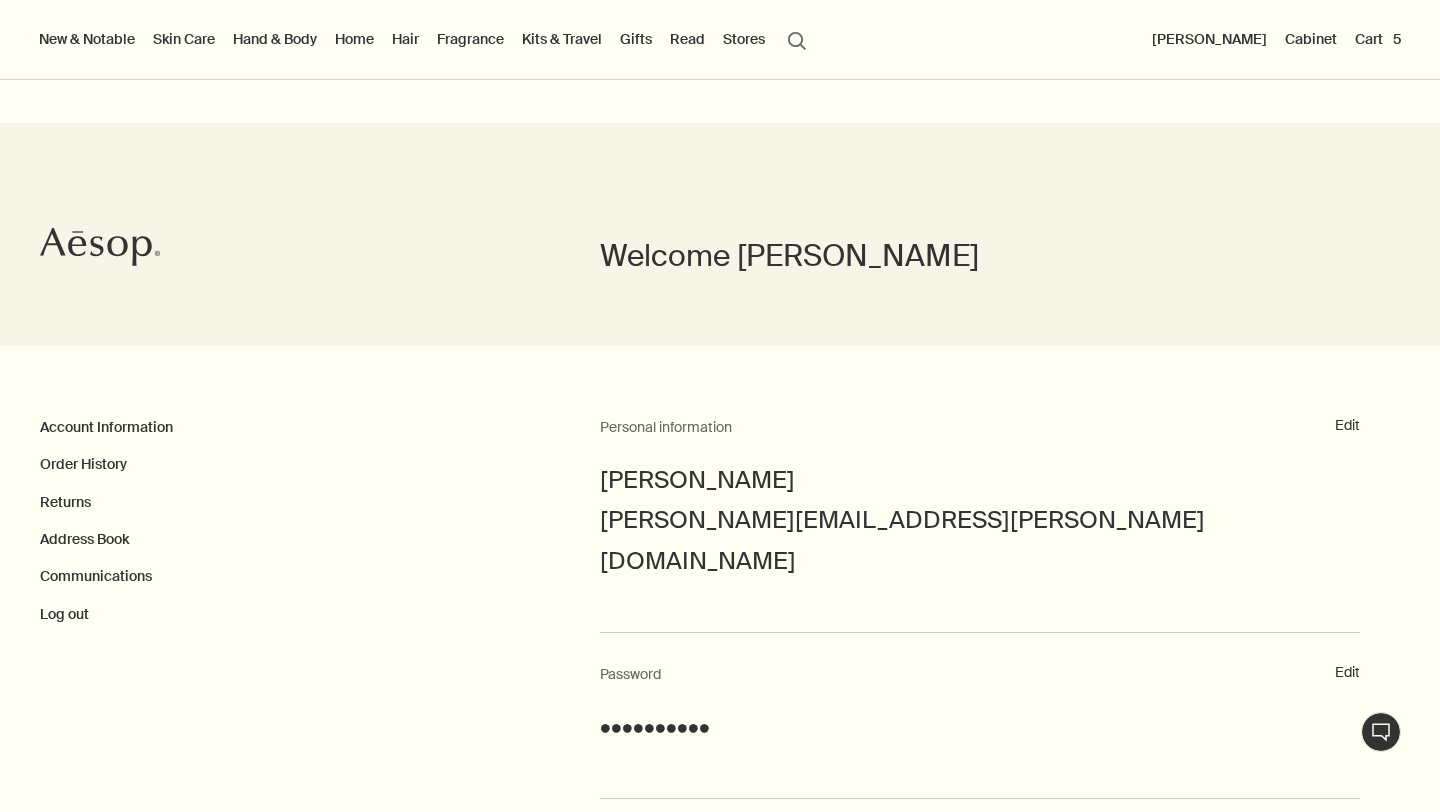 type 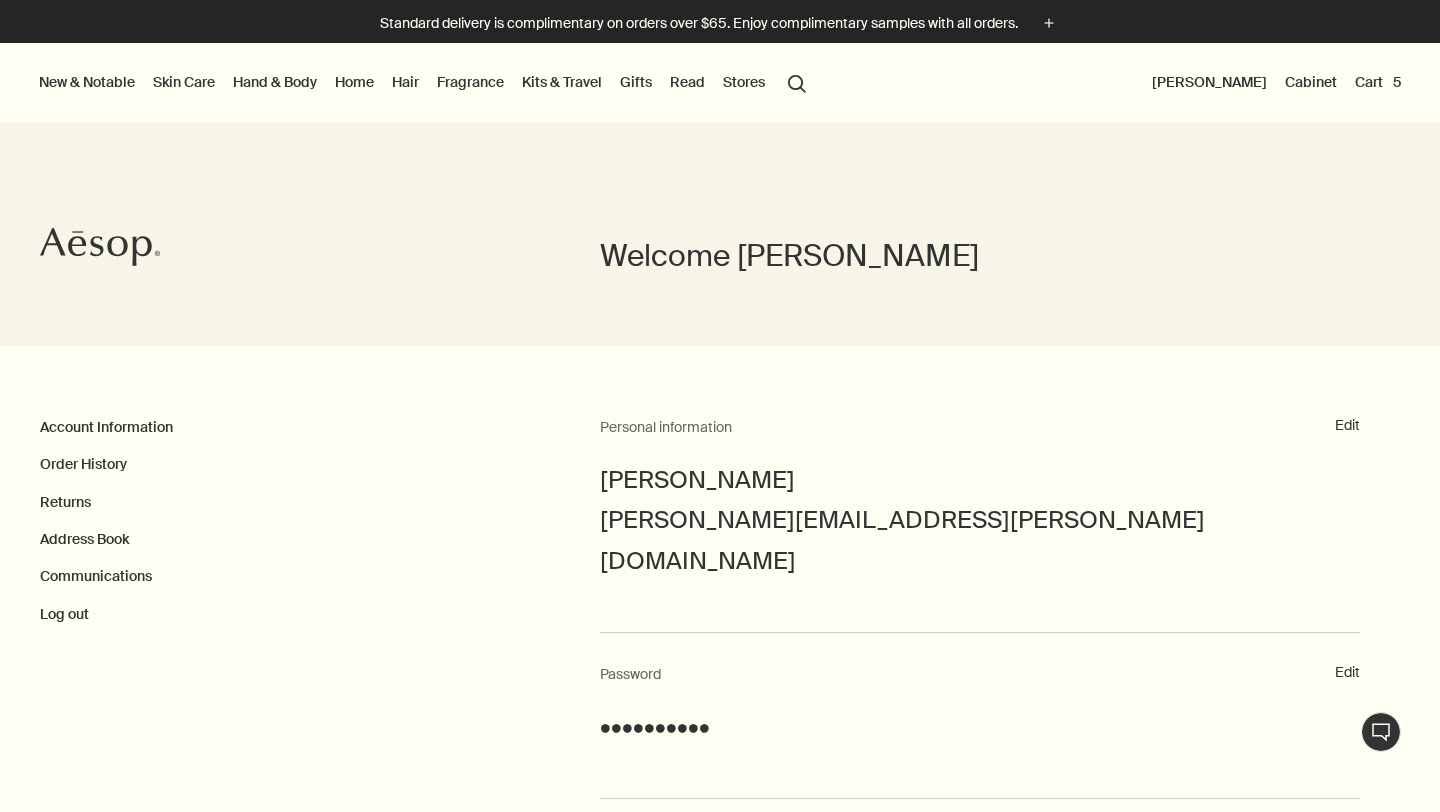 type 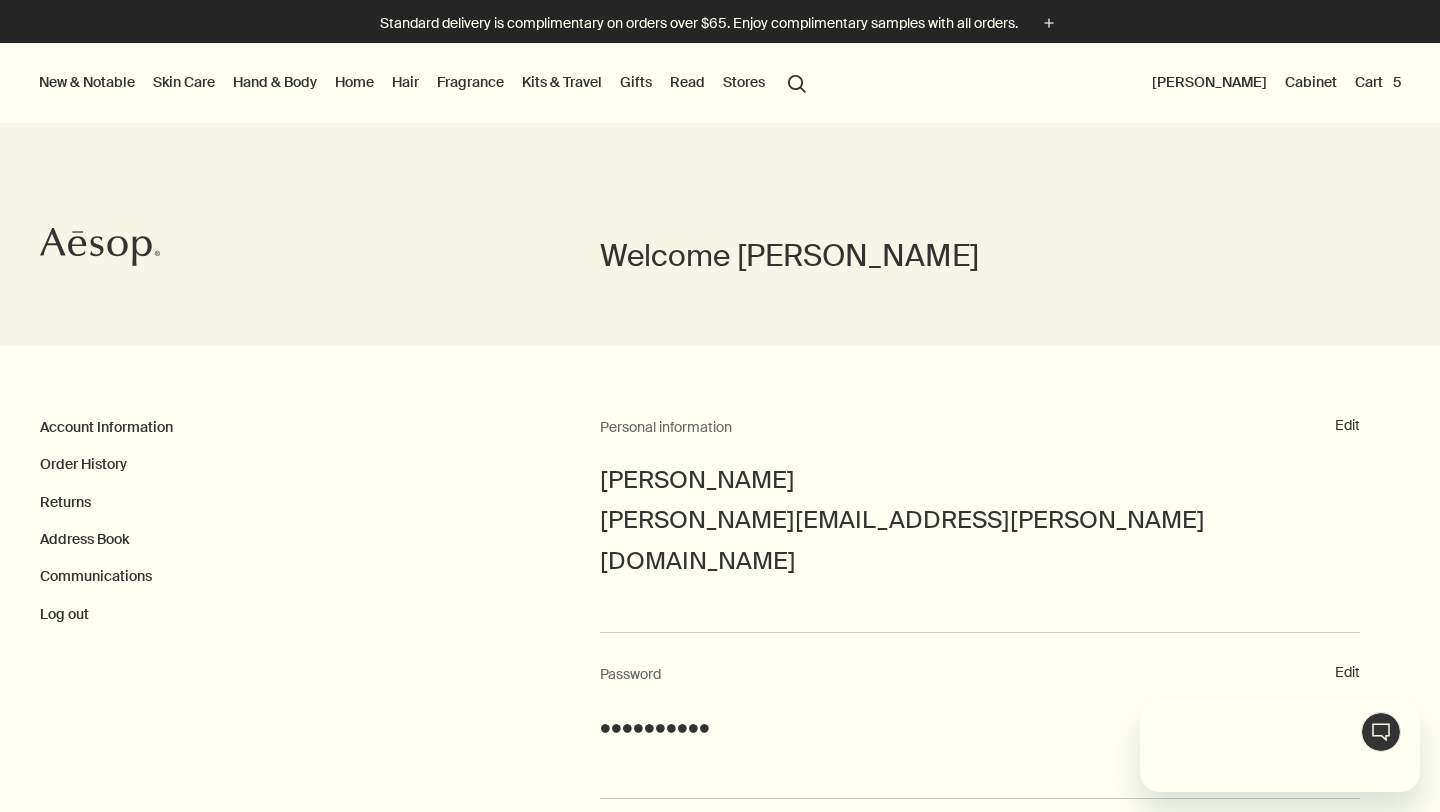 scroll, scrollTop: 0, scrollLeft: 0, axis: both 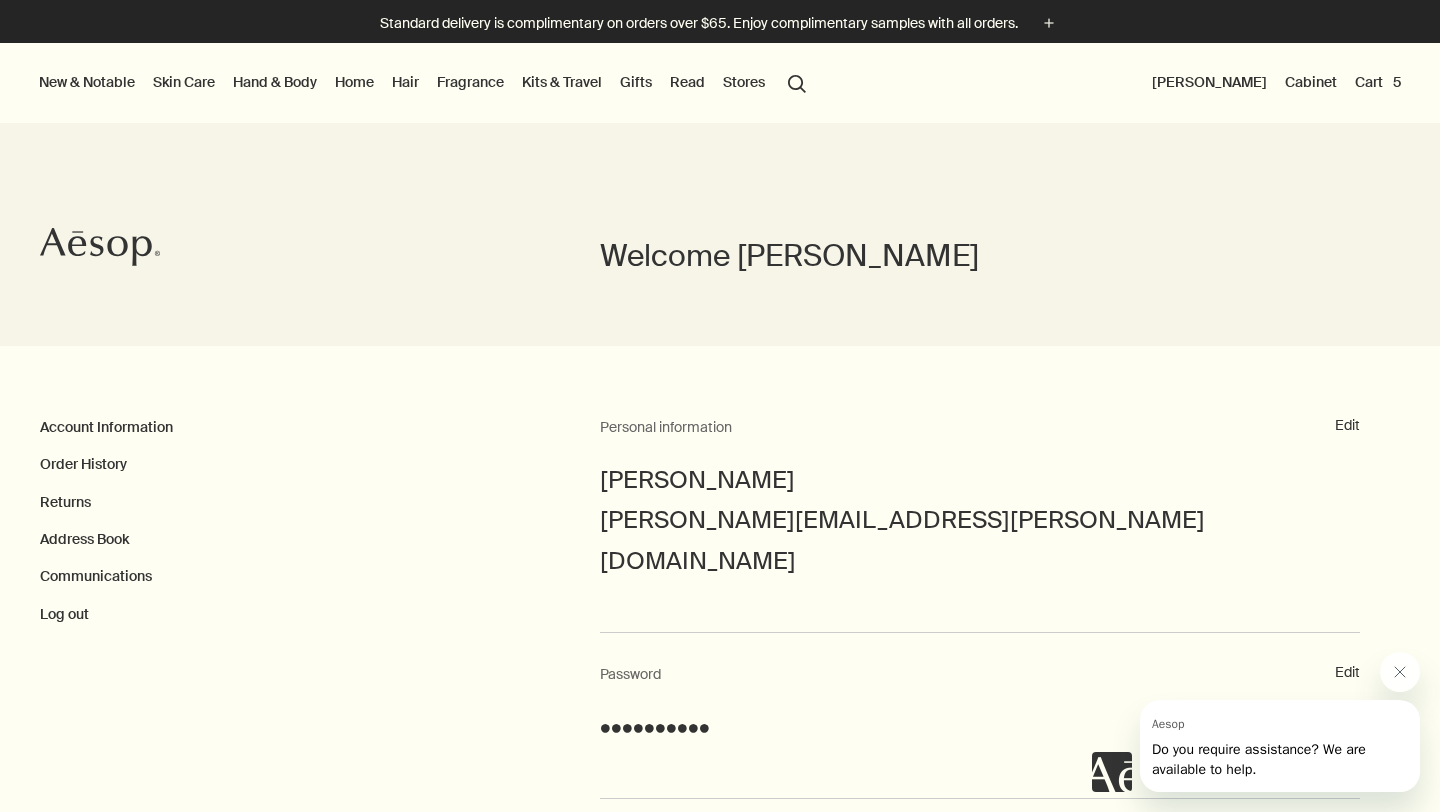click on "search Search" at bounding box center (797, 82) 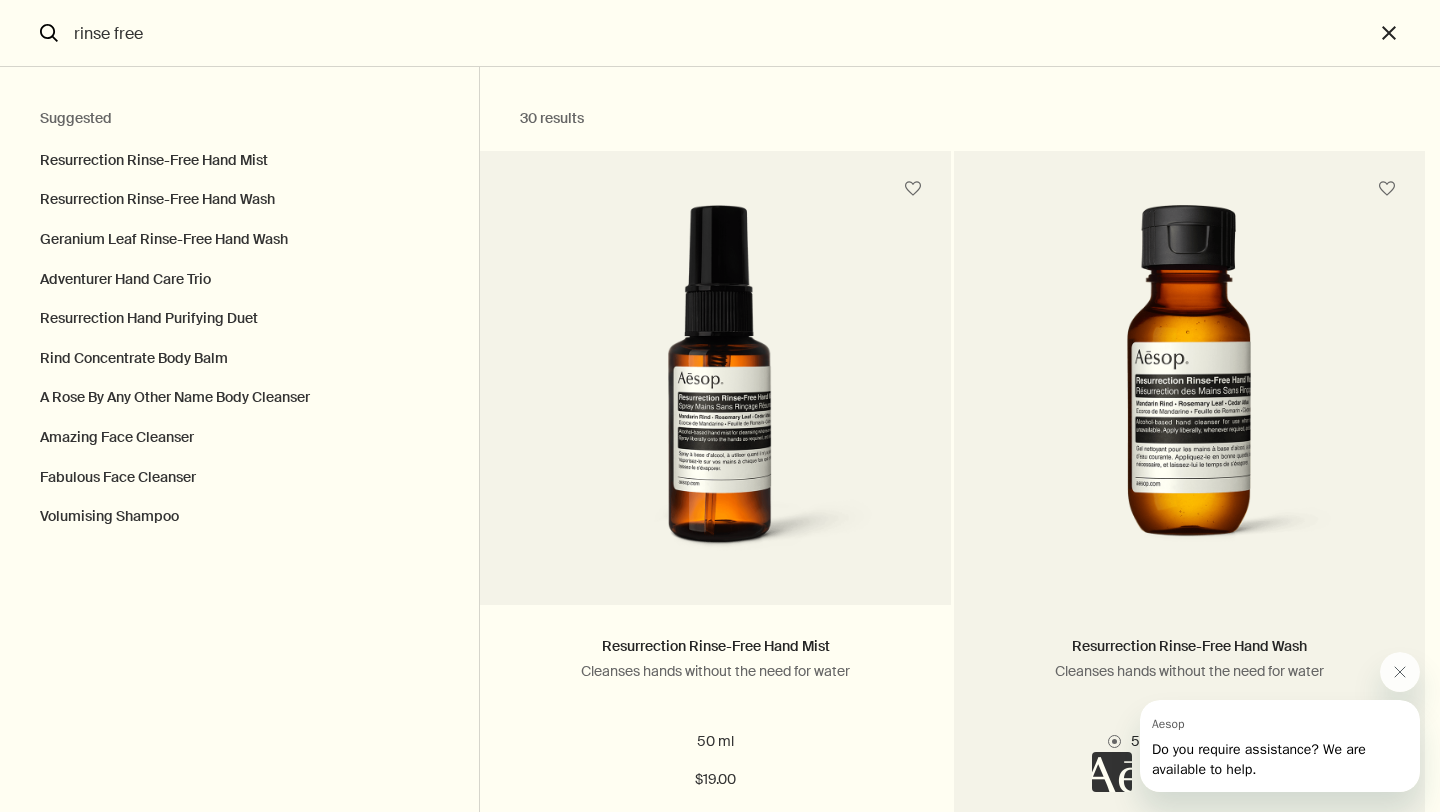 type on "rinse free" 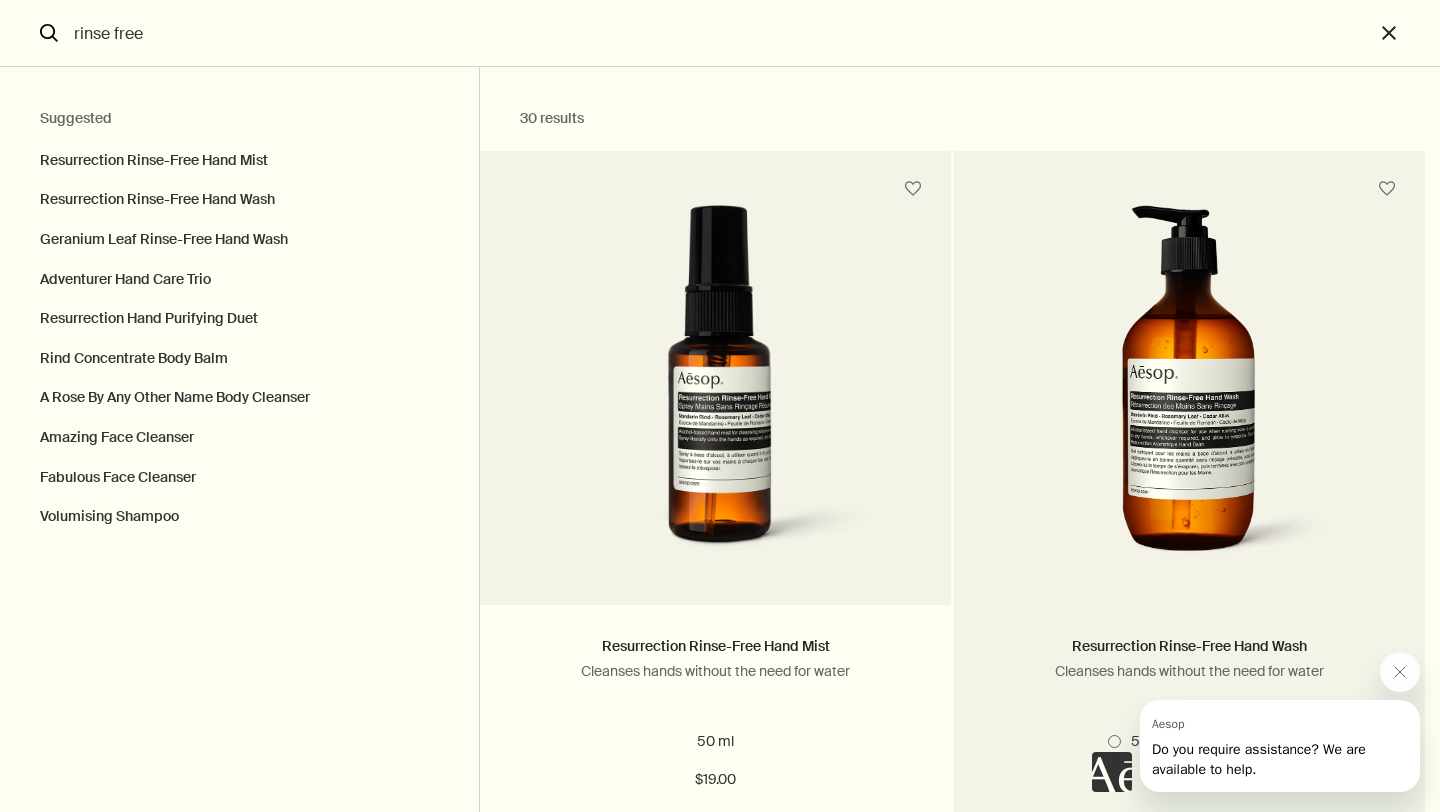 click on "Add Add to your cart" at bounding box center (1189, 852) 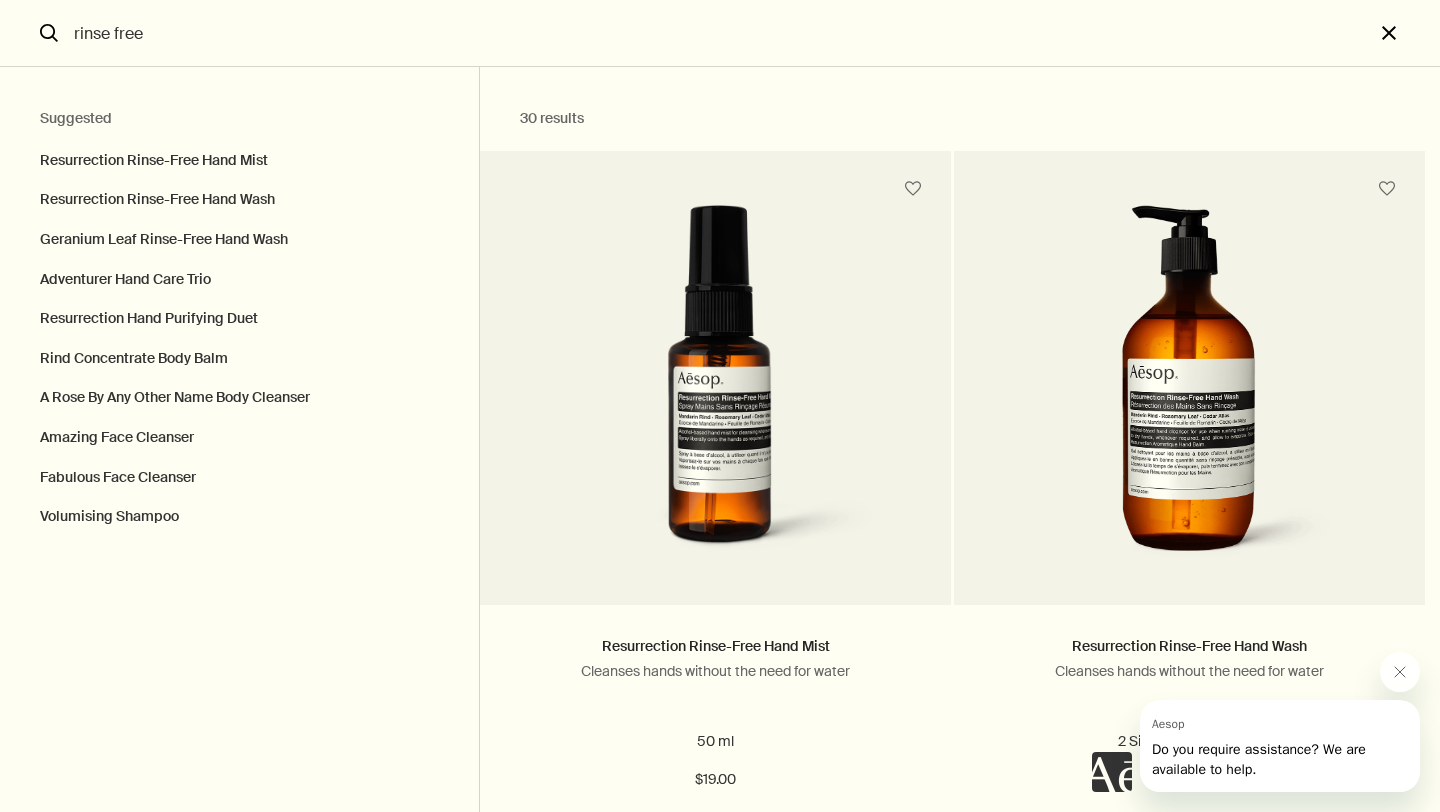 click on "close" at bounding box center [1407, 33] 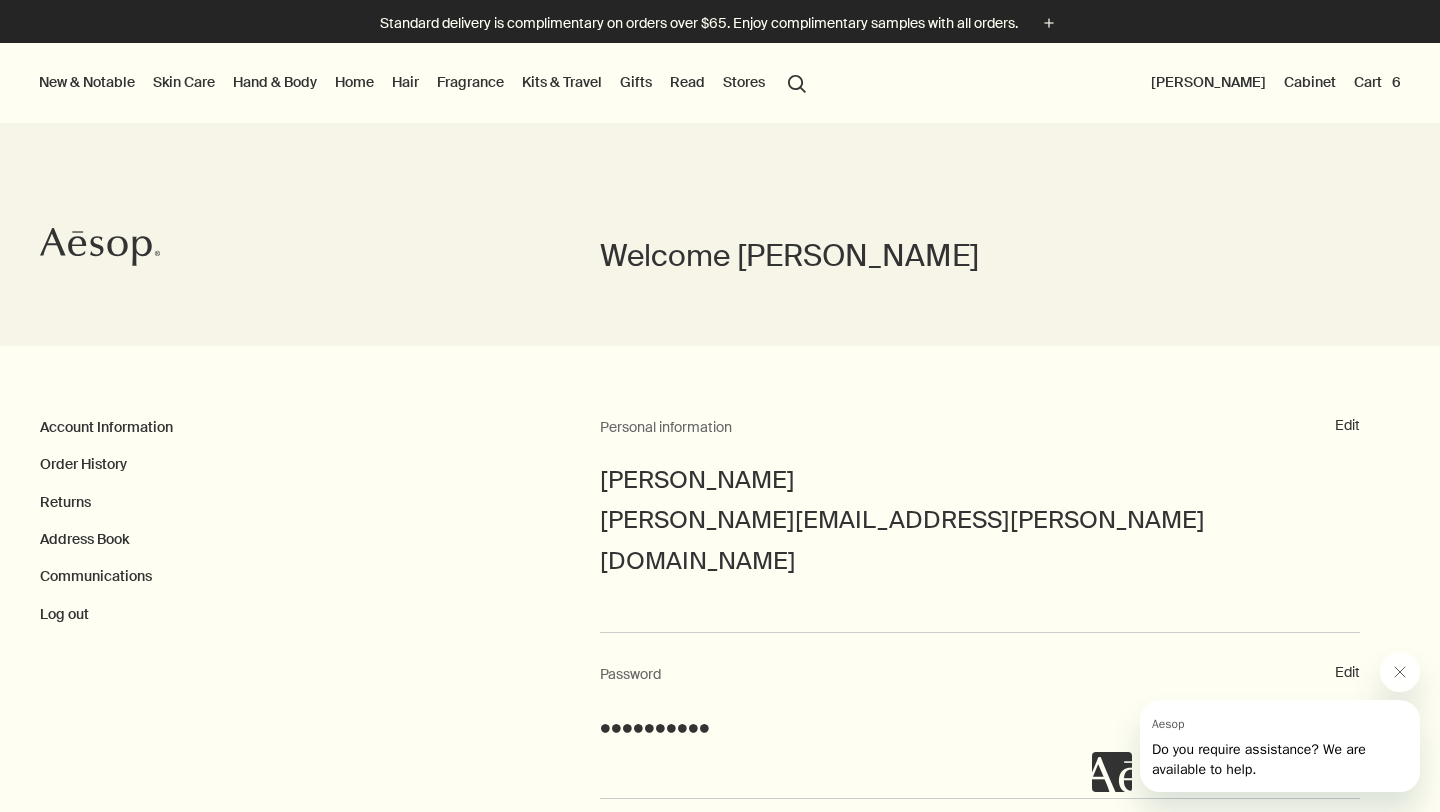 click on "search Search" at bounding box center (797, 82) 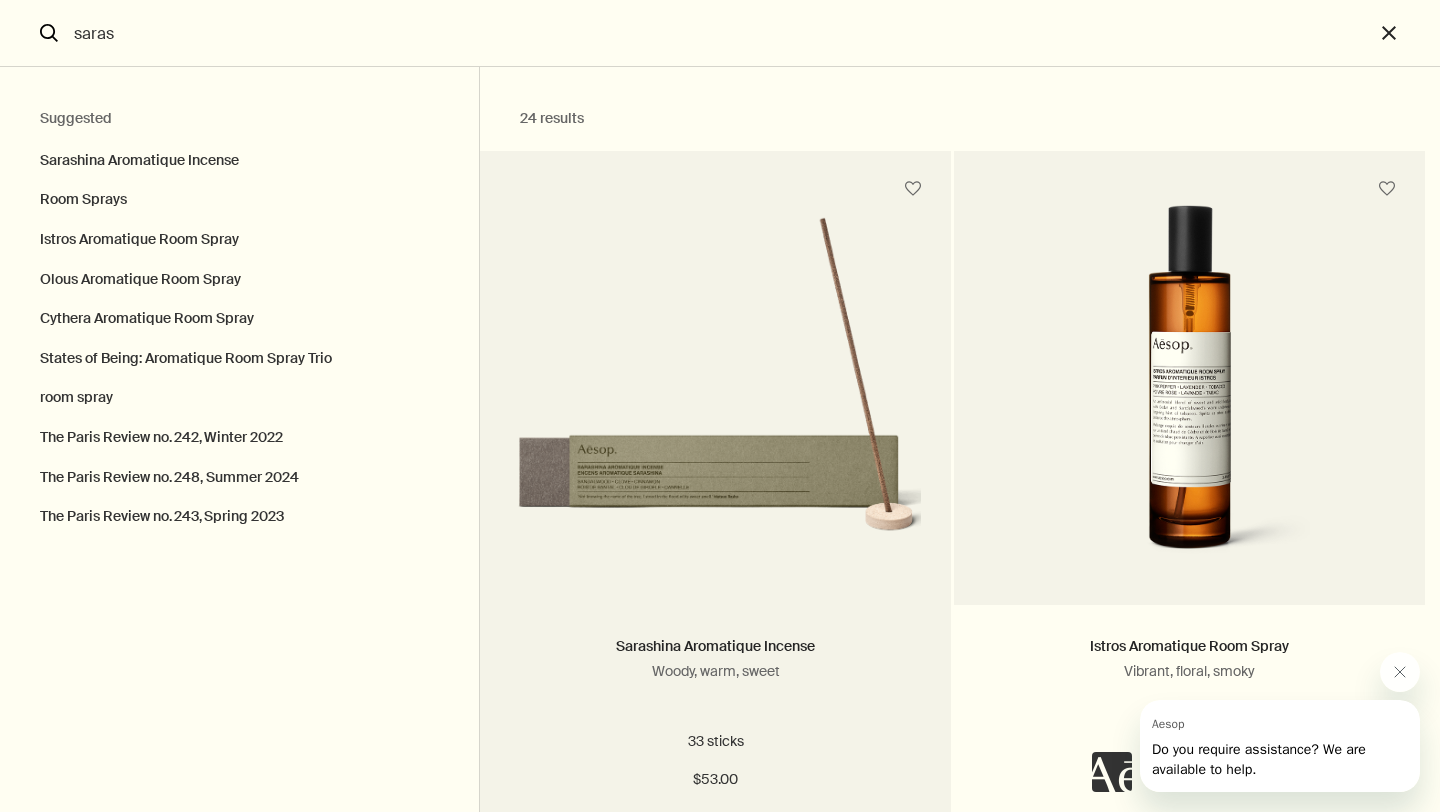 type on "saras" 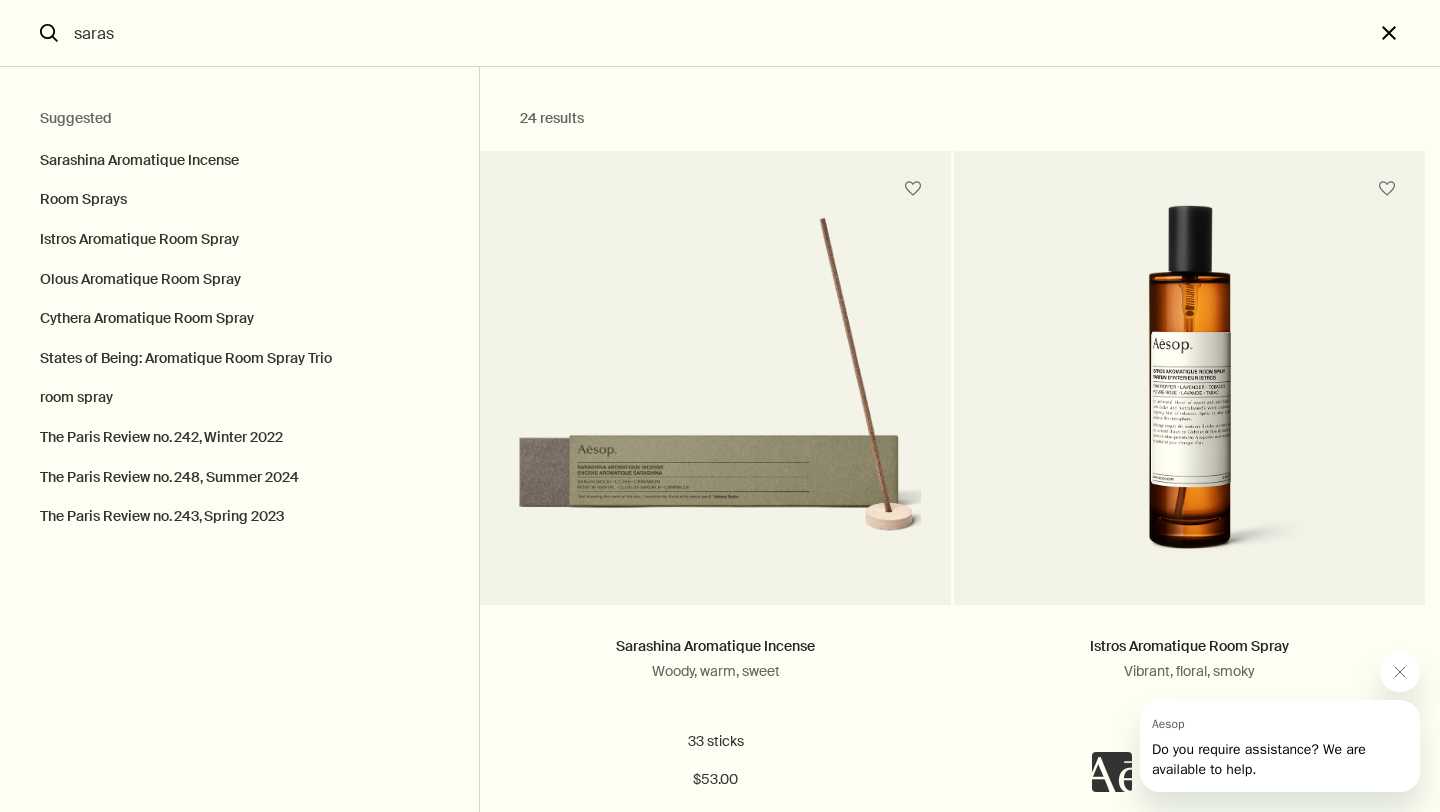 click on "close" at bounding box center [1407, 33] 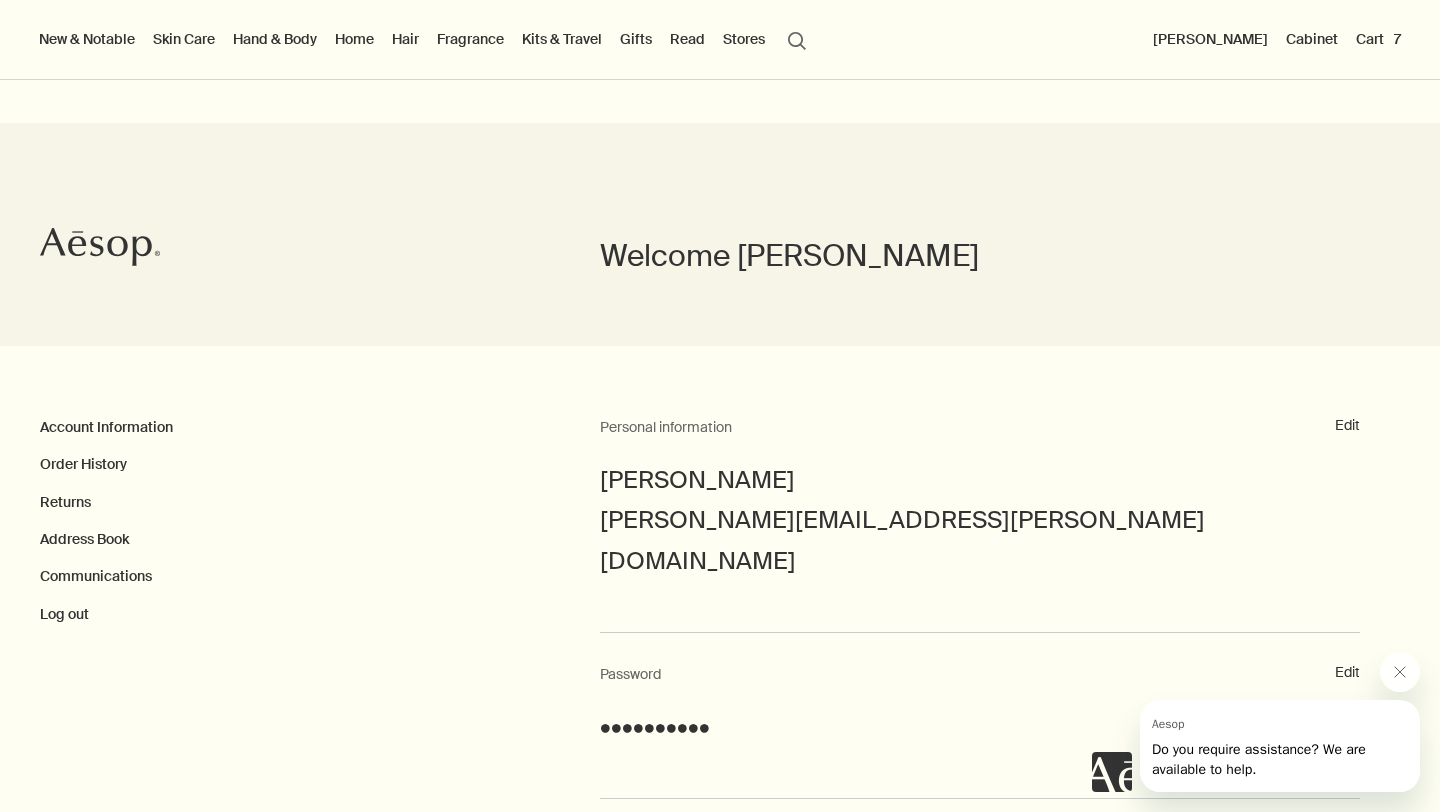 type 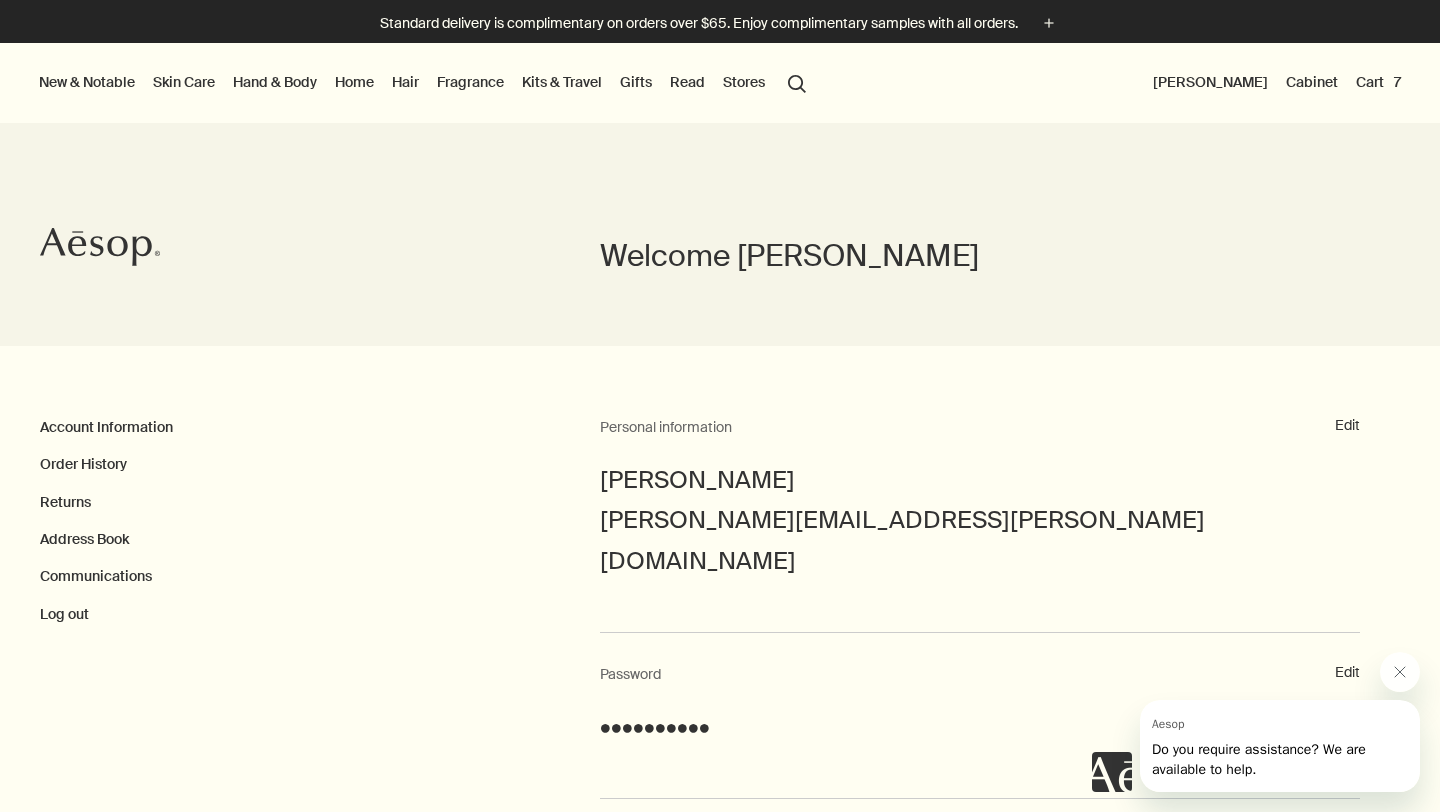 click on "Cart 7" at bounding box center (1378, 82) 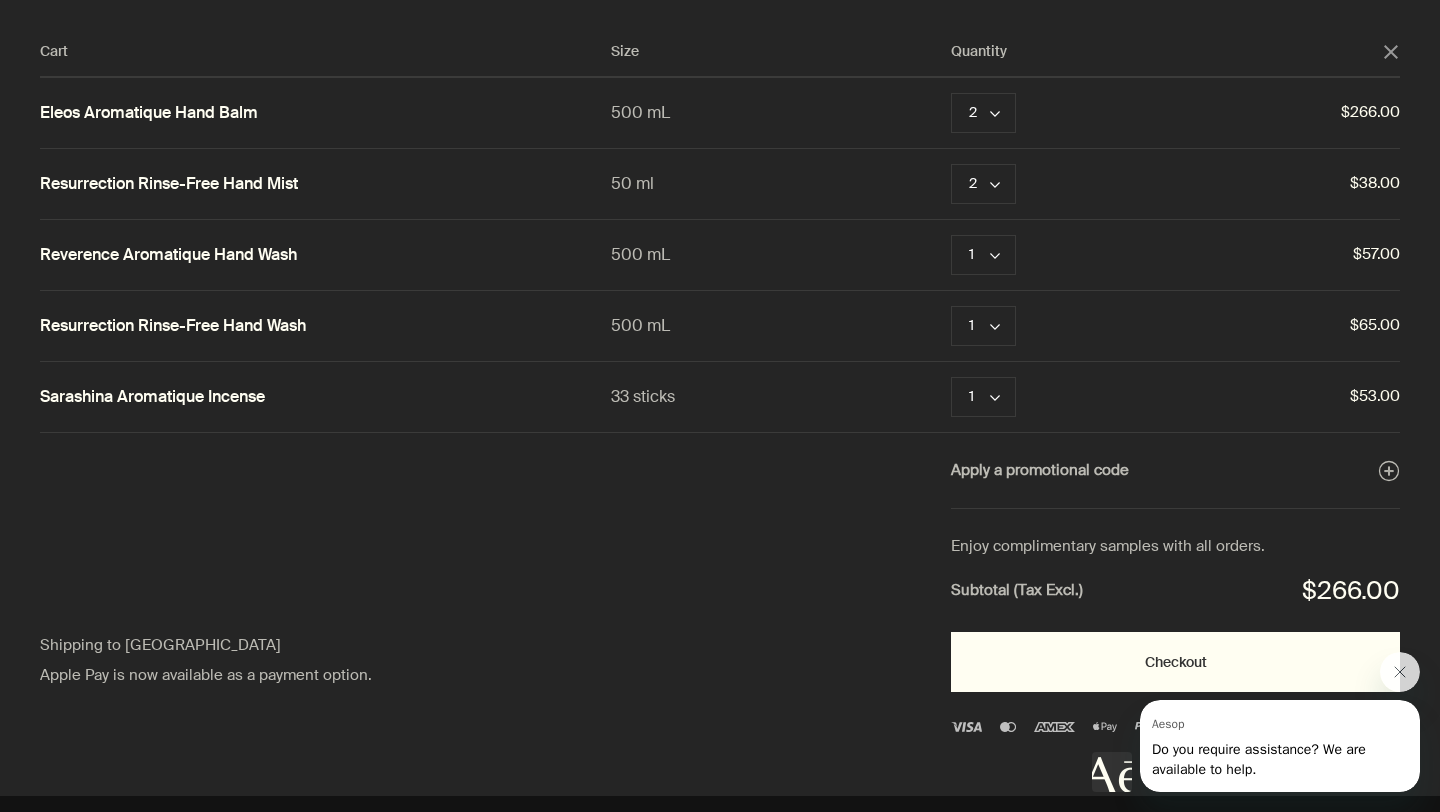 click on "Checkout" at bounding box center [1175, 662] 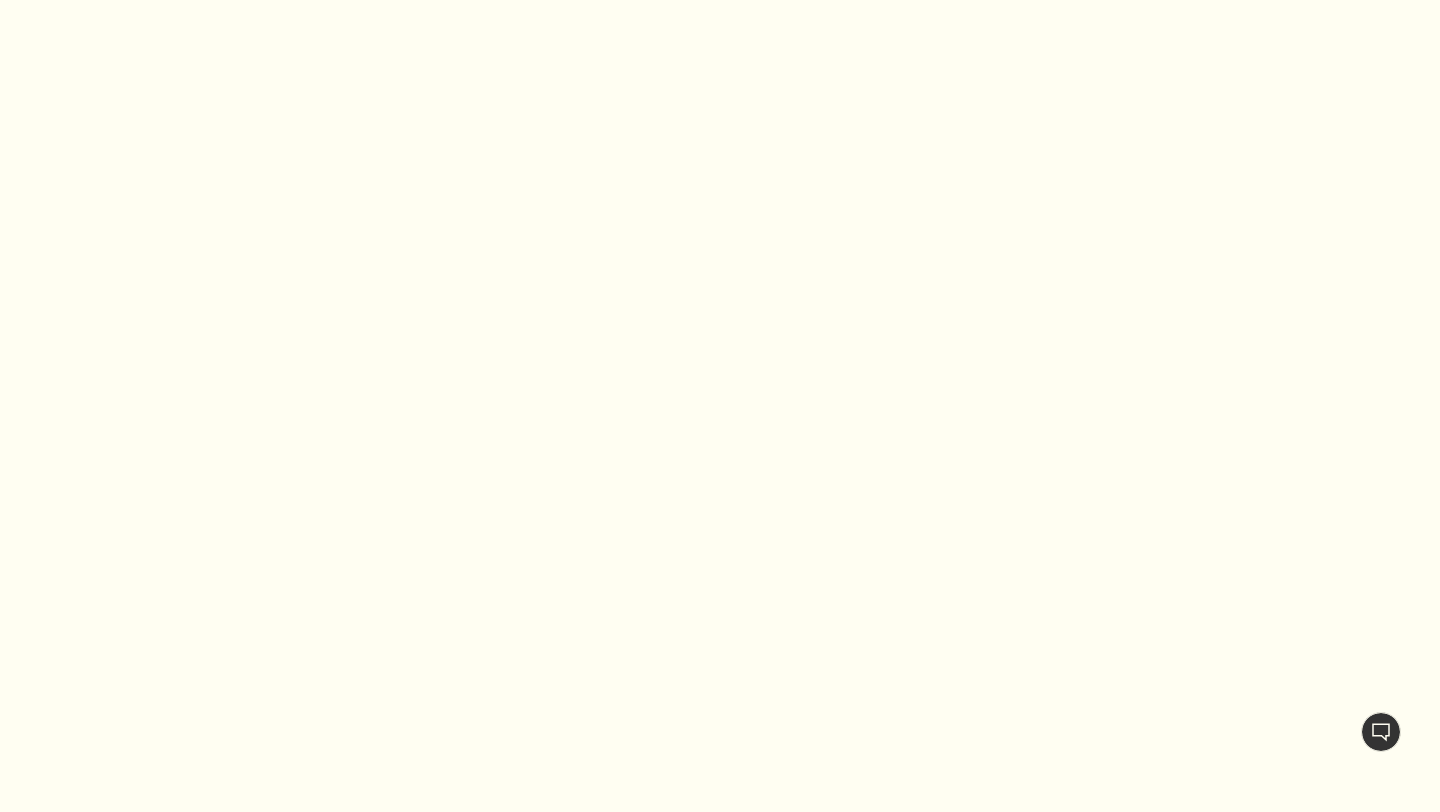 scroll, scrollTop: 0, scrollLeft: 0, axis: both 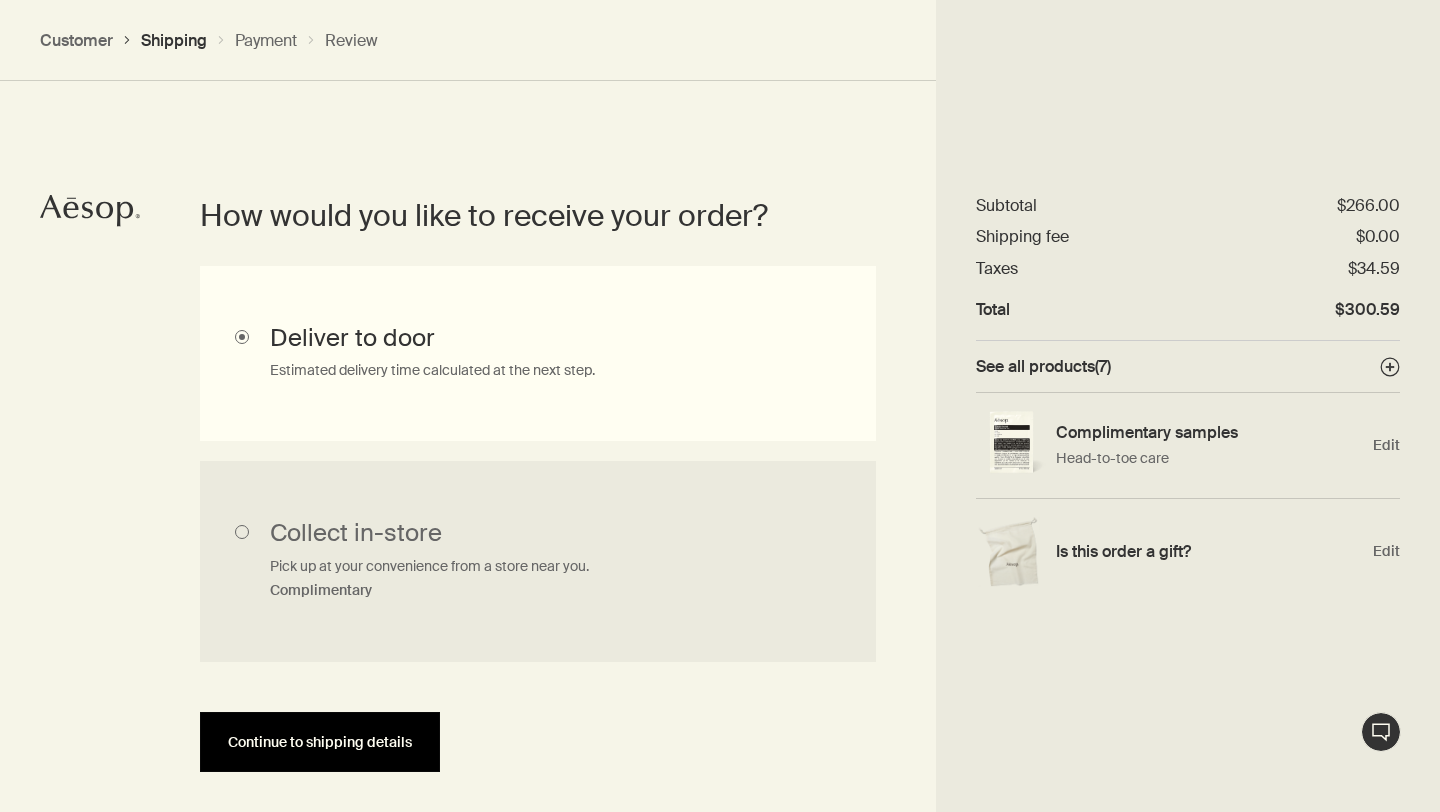 click on "Continue to shipping details" at bounding box center [320, 742] 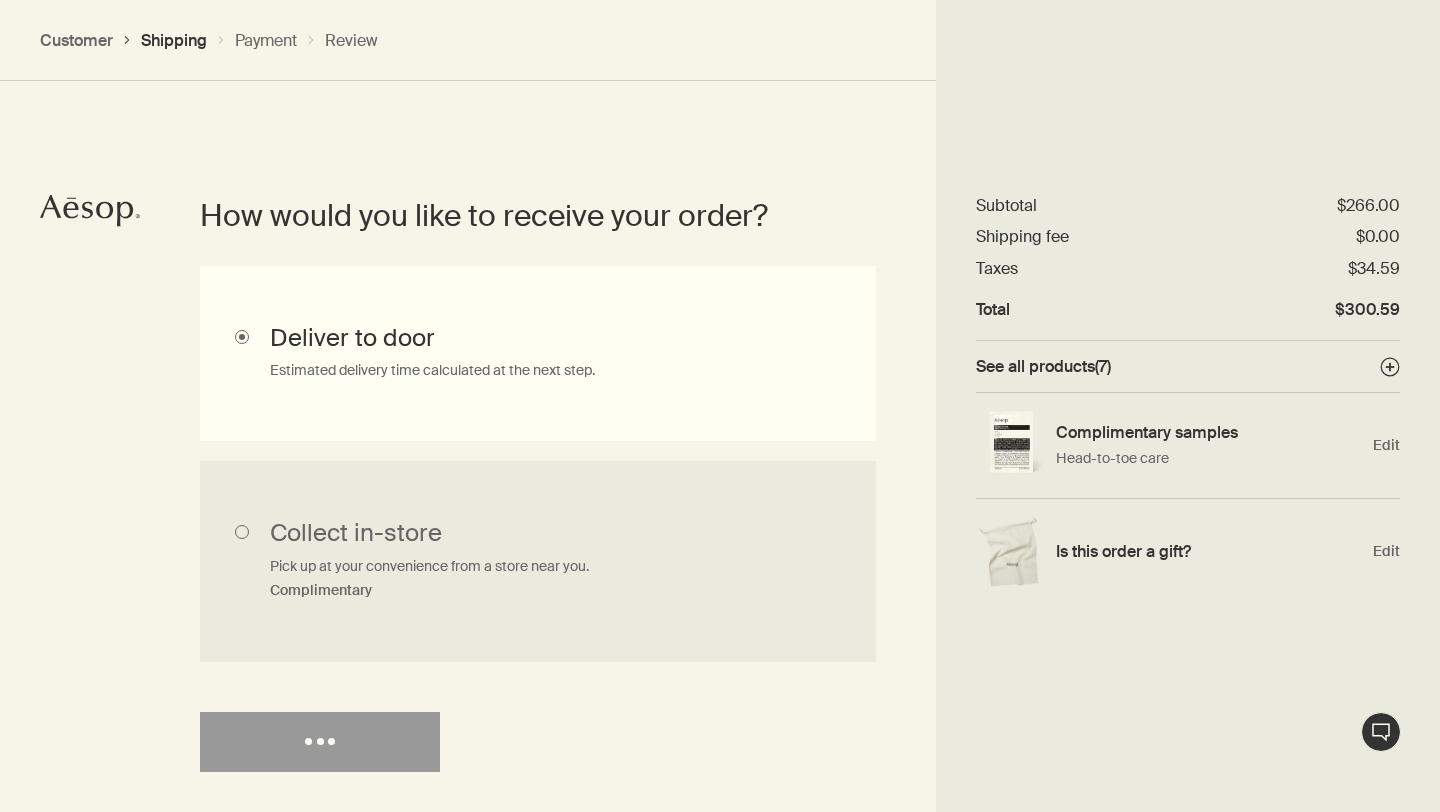 select on "CA" 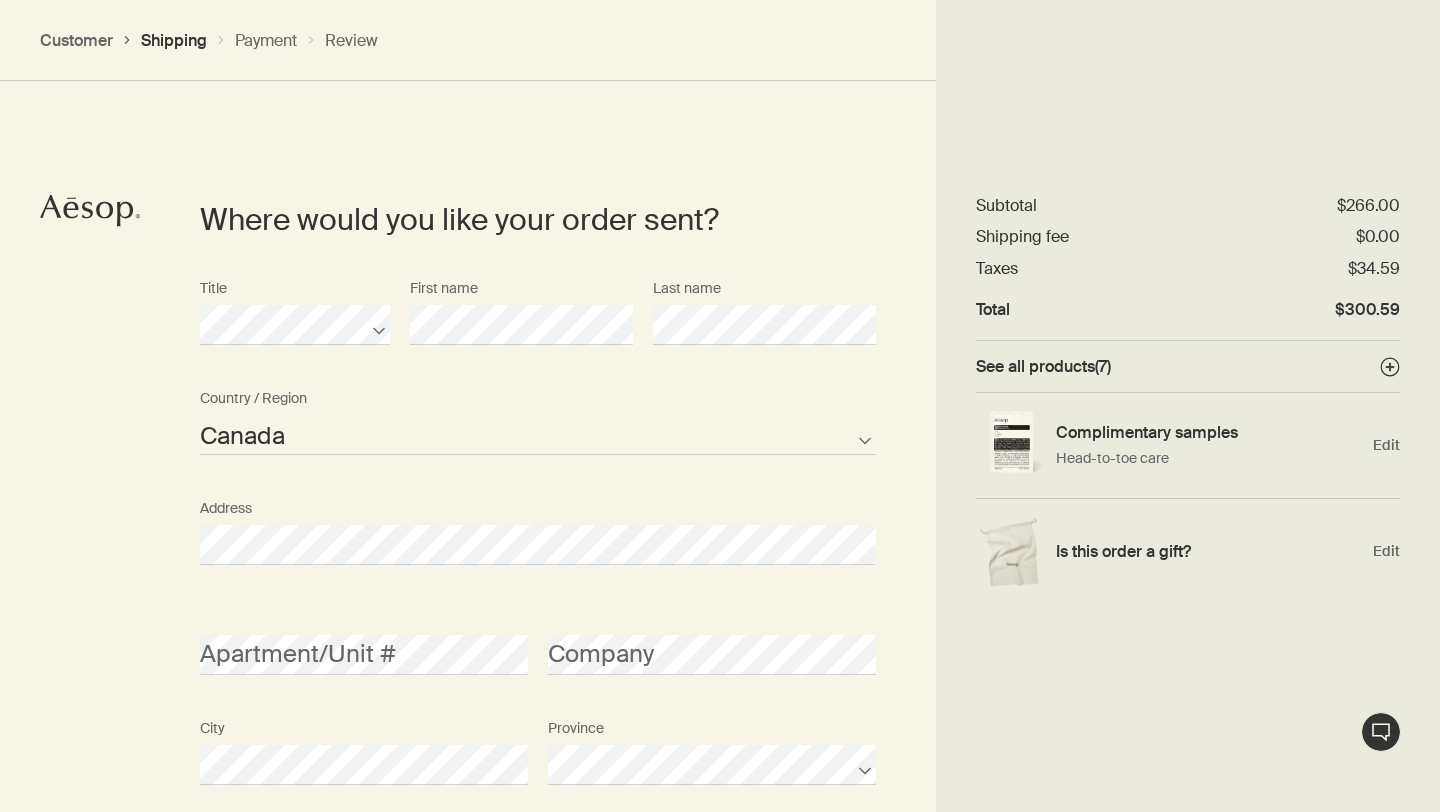 scroll, scrollTop: 864, scrollLeft: 0, axis: vertical 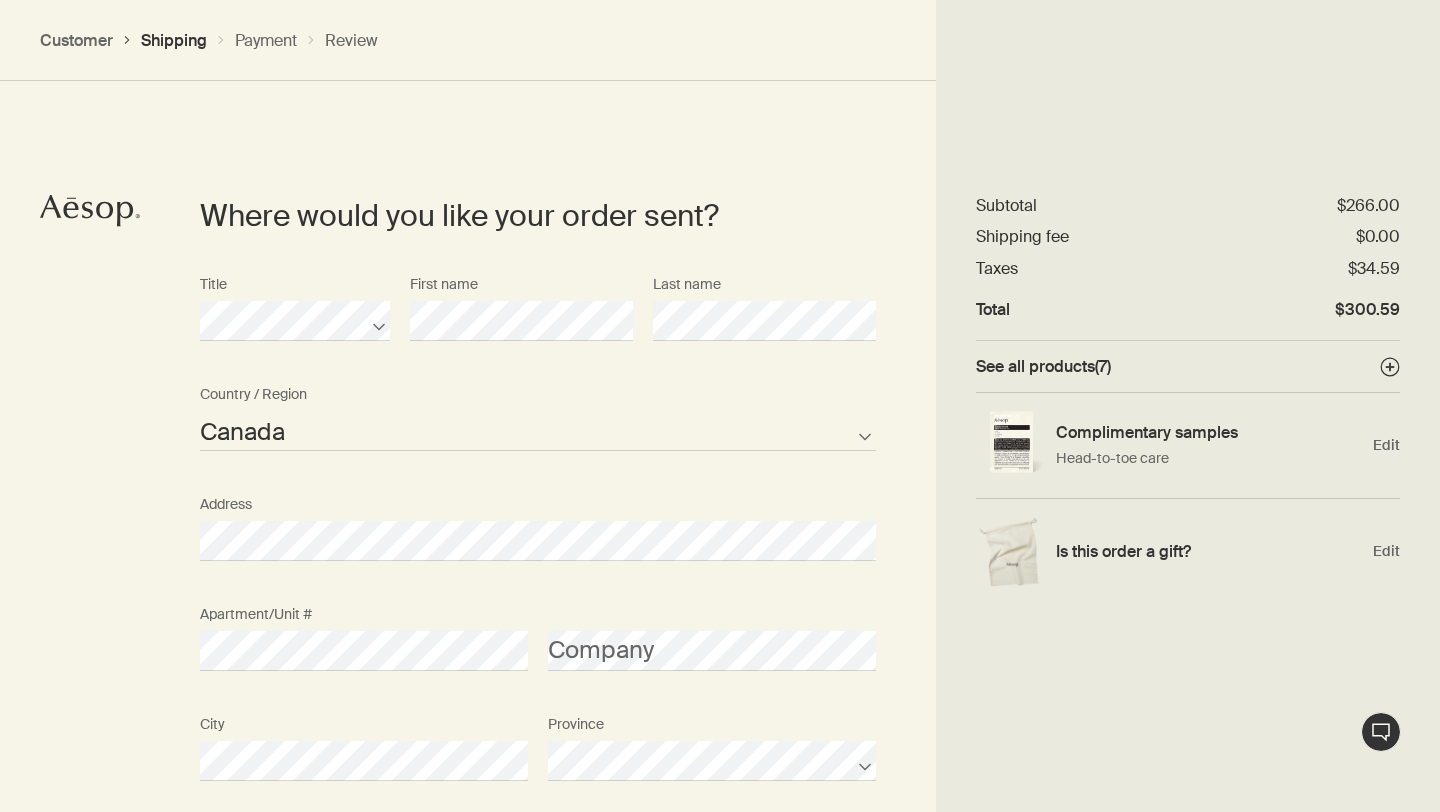click on "Where would you like your order sent? Title First name Last name Canada Not listed Country / Region Address Apartment/Unit # Company City Province Postcode AFG ALB DZA ASM AND AGO AIA ATA ATG ARG ARM ABW AUS AUT AZE BHS BHR BGD BRB BLR BEL BLZ BEN BMU BTN BOL BIH BWA BRA IOT VGB BRN BGR BFA BDI KHM CMR CAN CPV CYM CAF TCD CHL CHN CXR CCK COL COM COK CRI HRV CUB CUW CYP CZE COD DNK DJI DMA DOM TLS ECU EGY SLV GNQ ERI EST ETH FLK FRO FJI FIN FRA PYF GAB GMB GEO DEU GHA GIB GRC GRL GRD GUM GTM GGY GIN GNB GUY HTI HND HKG HUN ISL IND IDN IRN IRQ IRL IMN ISR ITA CIV JAM JPN JEY JOR KAZ KEN KIR XKX KWT KGZ LAO LVA LBN LSO LBR LBY LIE LTU LUX MAC MKD MDG MWI MYS MDV MLI MLT MHL MRT MUS MYT MEX FSM MDA MCO MNG MNE MSR MAR MOZ MMR NAM NRU NPL NLD ANT NCL NZL NIC NER NGA NIU PRK MNP NOR OMN PAK PLW PSE PAN PNG PRY PER PHL PCN POL PRT PRI QAT COG REU ROU RUS RWA BLM SHN KNA LCA MAF SPM VCT WSM SMR STP SAU SEN SRB SYC SLE SGP SXM SVK SVN SLB SOM KOR ZAF SSD ESP LKA SDN SUR SJM SWZ SWE CHE SYR TWN TJK TZA THA TGO TKL TON" at bounding box center [720, 663] 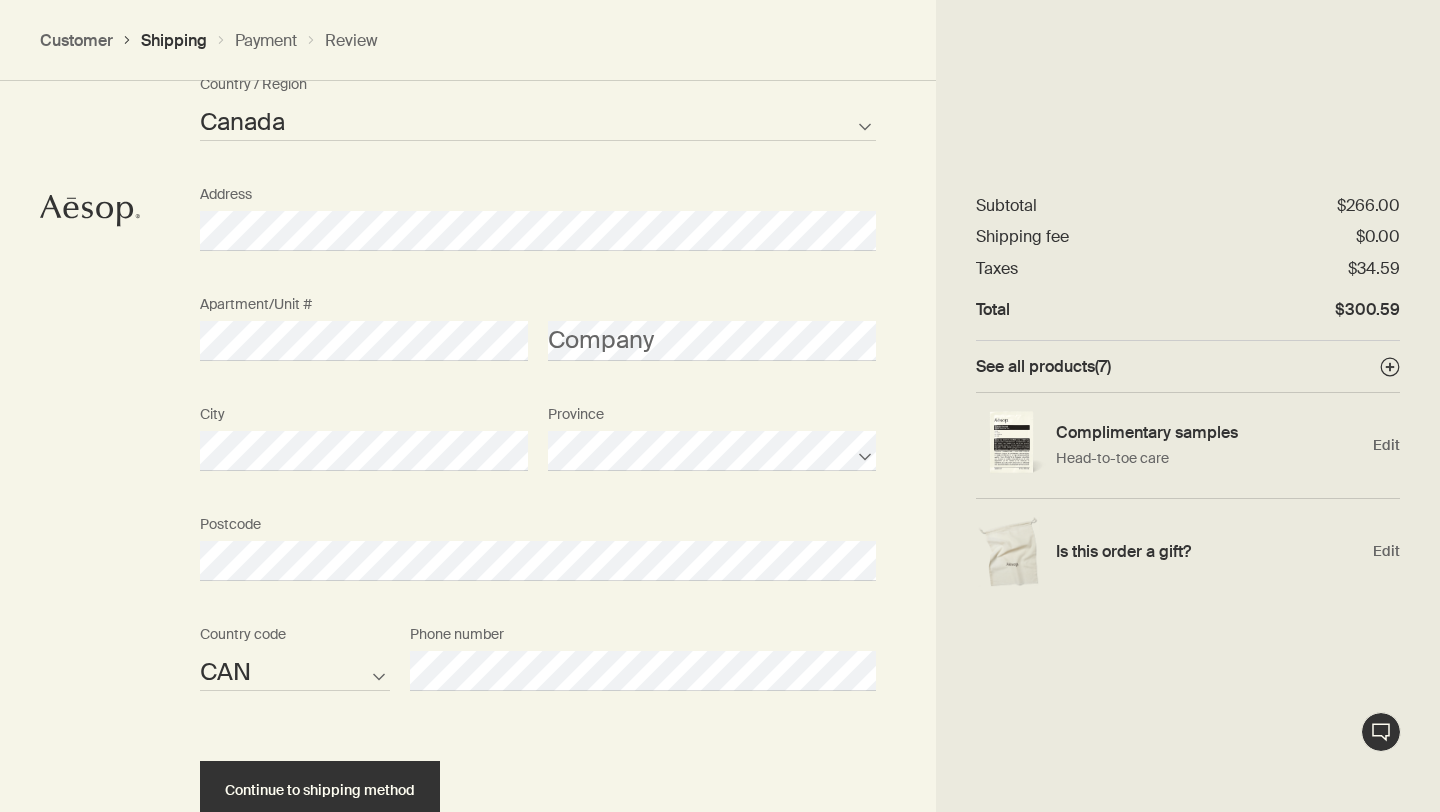 scroll, scrollTop: 1180, scrollLeft: 0, axis: vertical 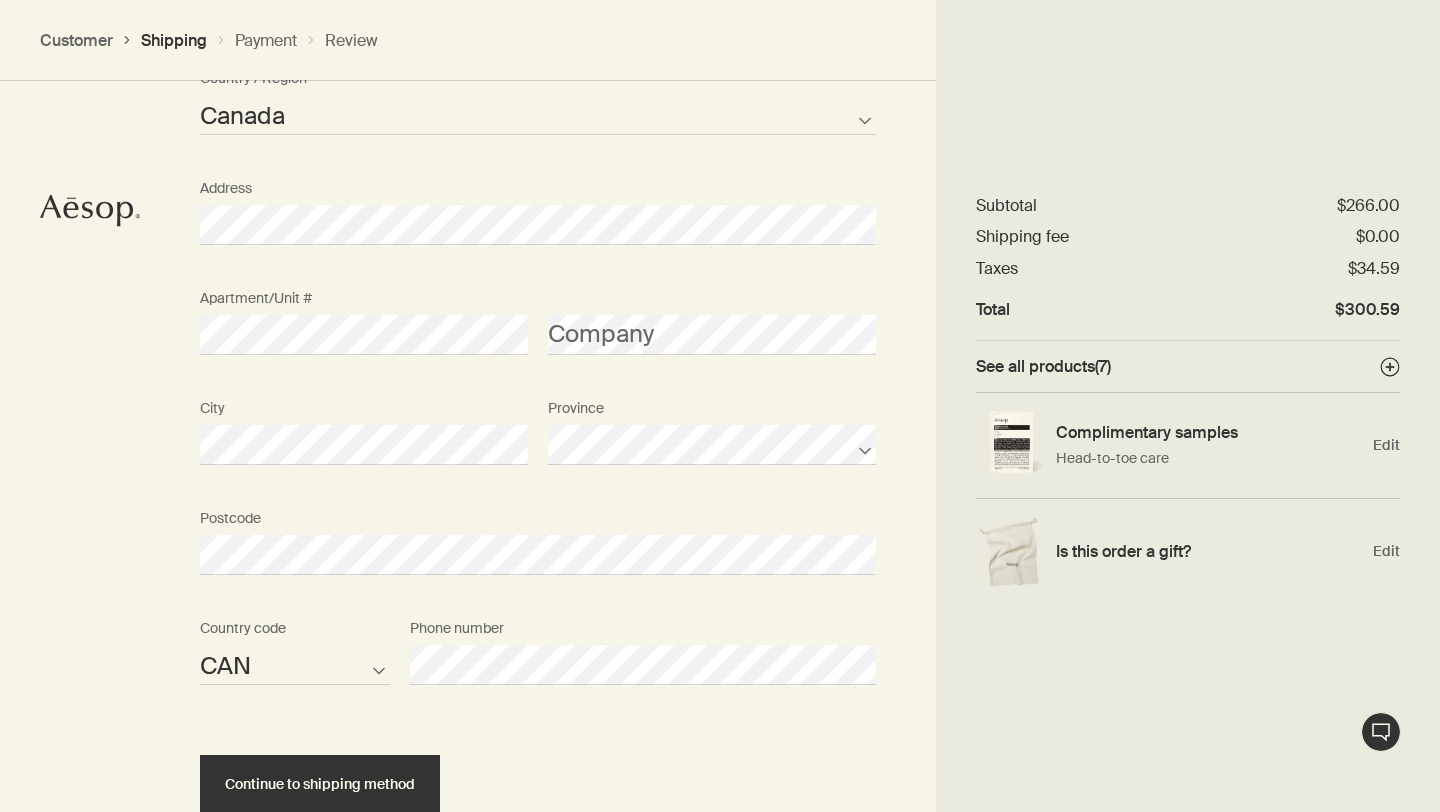 click on "Where would you like your order sent? Title First name Last name Canada Not listed Country / Region Address Apartment/Unit # Company City Province Postcode AFG ALB DZA ASM AND AGO AIA ATA ATG ARG ARM ABW AUS AUT AZE BHS BHR BGD BRB BLR BEL BLZ BEN BMU BTN BOL BIH BWA BRA IOT VGB BRN BGR BFA BDI KHM CMR CAN CPV CYM CAF TCD CHL CHN CXR CCK COL COM COK CRI HRV CUB CUW CYP CZE COD DNK DJI DMA DOM TLS ECU EGY SLV GNQ ERI EST ETH FLK FRO FJI FIN FRA PYF GAB GMB GEO DEU GHA GIB GRC GRL GRD GUM GTM GGY GIN GNB GUY HTI HND HKG HUN ISL IND IDN IRN IRQ IRL IMN ISR ITA CIV JAM JPN JEY JOR KAZ KEN KIR XKX KWT KGZ LAO LVA LBN LSO LBR LBY LIE LTU LUX MAC MKD MDG MWI MYS MDV MLI MLT MHL MRT MUS MYT MEX FSM MDA MCO MNG MNE MSR MAR MOZ MMR NAM NRU NPL NLD ANT NCL NZL NIC NER NGA NIU PRK MNP NOR OMN PAK PLW PSE PAN PNG PRY PER PHL PCN POL PRT PRI QAT COG REU ROU RUS RWA BLM SHN KNA LCA MAF SPM VCT WSM SMR STP SAU SEN SRB SYC SLE SGP SXM SVK SVN SLB SOM KOR ZAF SSD ESP LKA SDN SUR SJM SWZ SWE CHE SYR TWN TJK TZA THA TGO TKL TON" at bounding box center [720, 347] 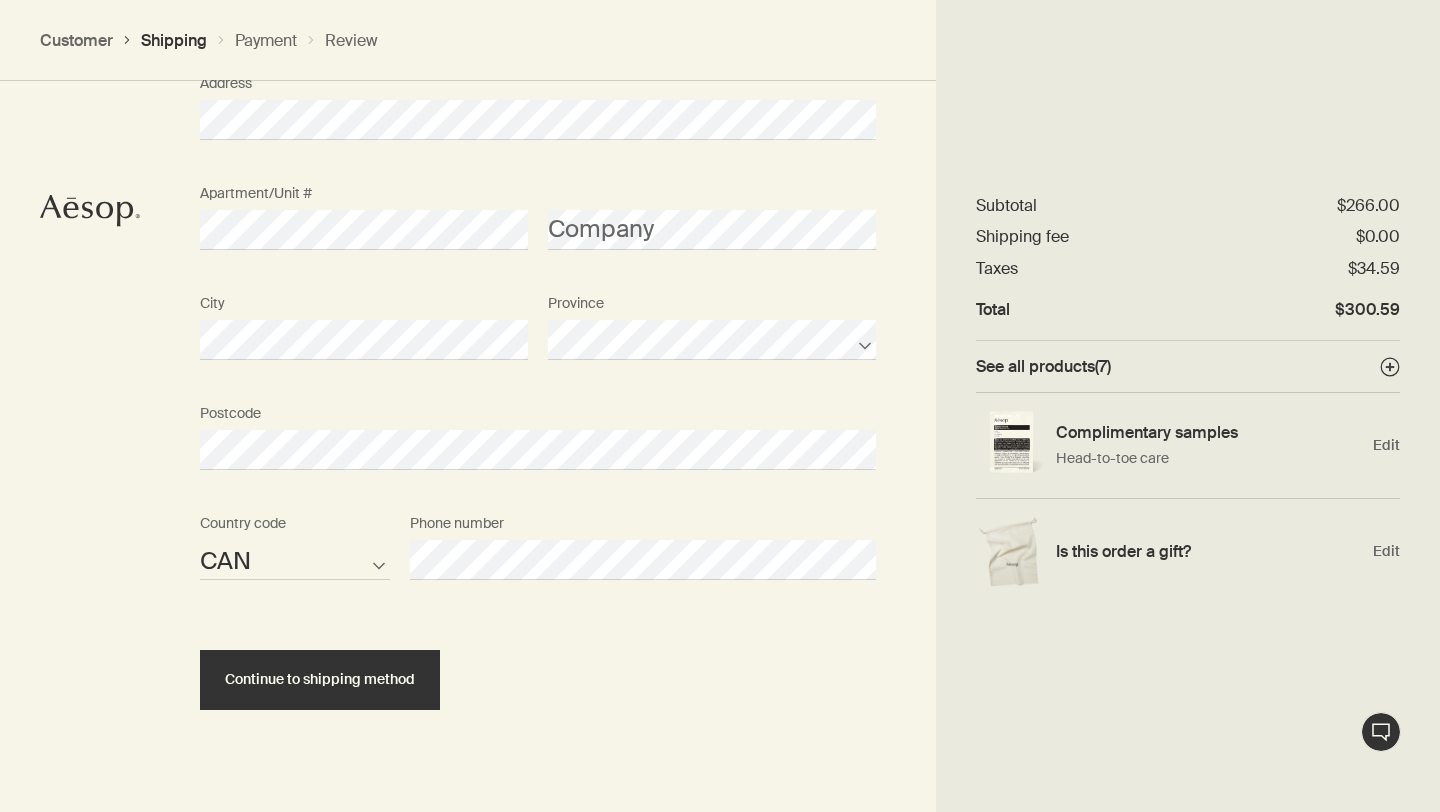 scroll, scrollTop: 1299, scrollLeft: 0, axis: vertical 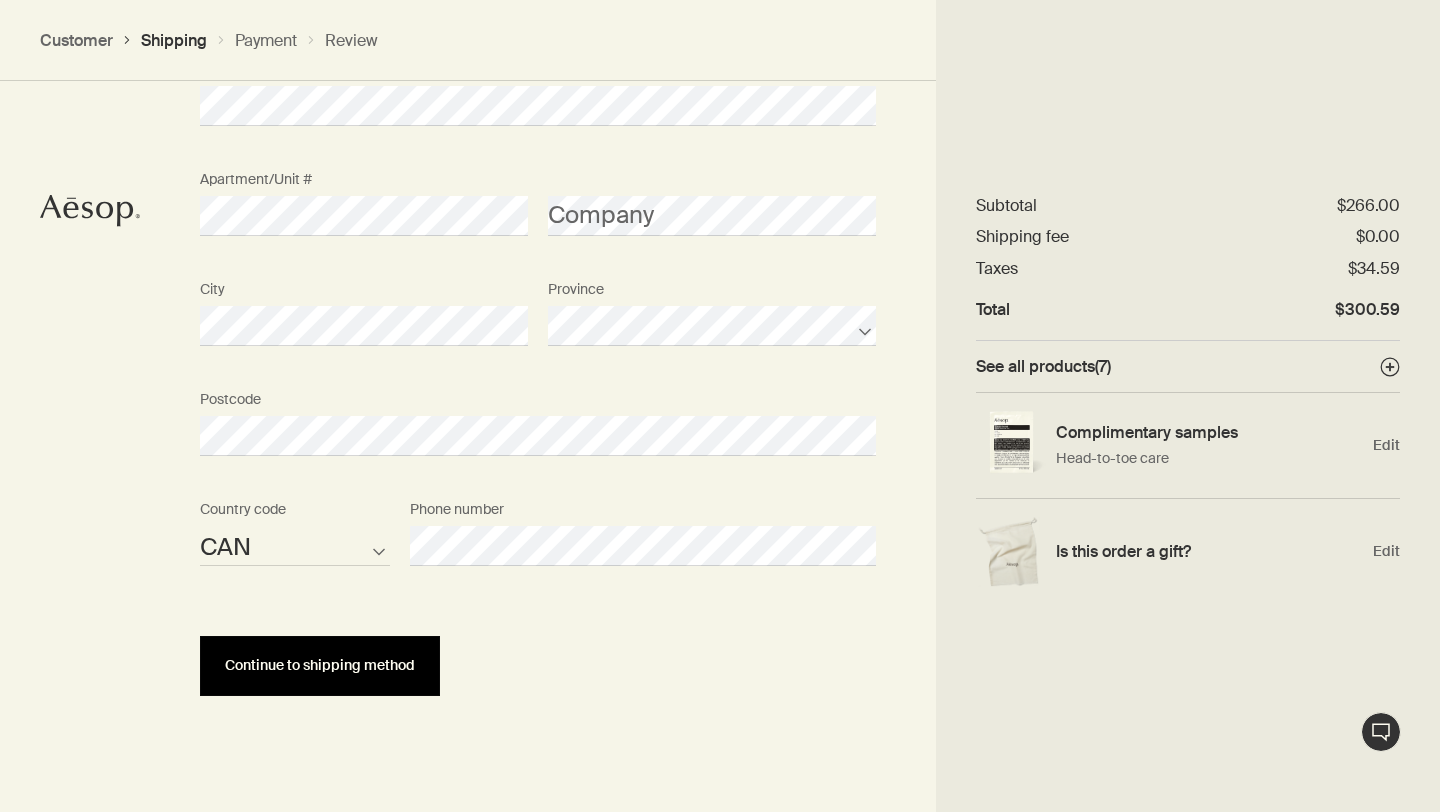click on "Continue to shipping method" at bounding box center [320, 665] 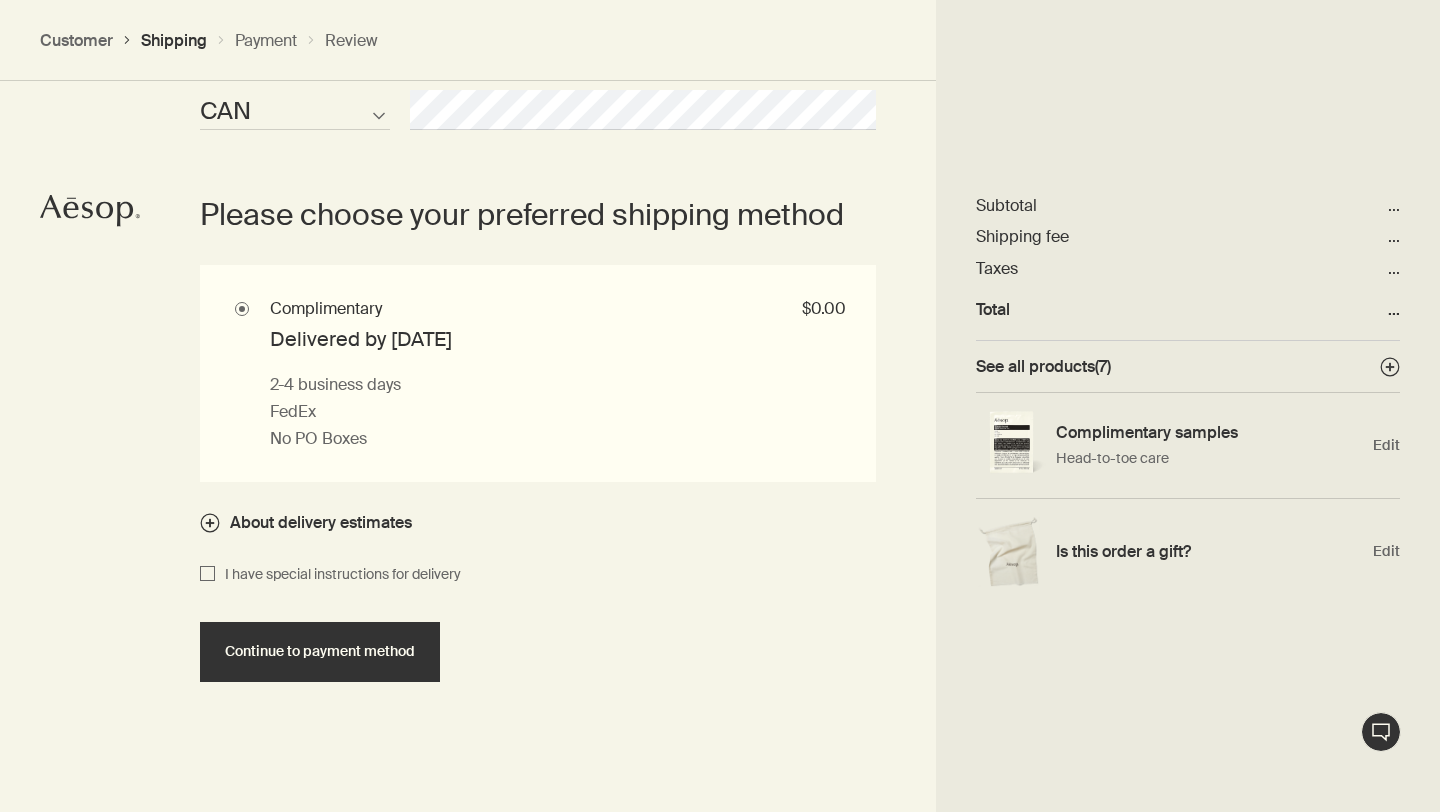 scroll, scrollTop: 1742, scrollLeft: 0, axis: vertical 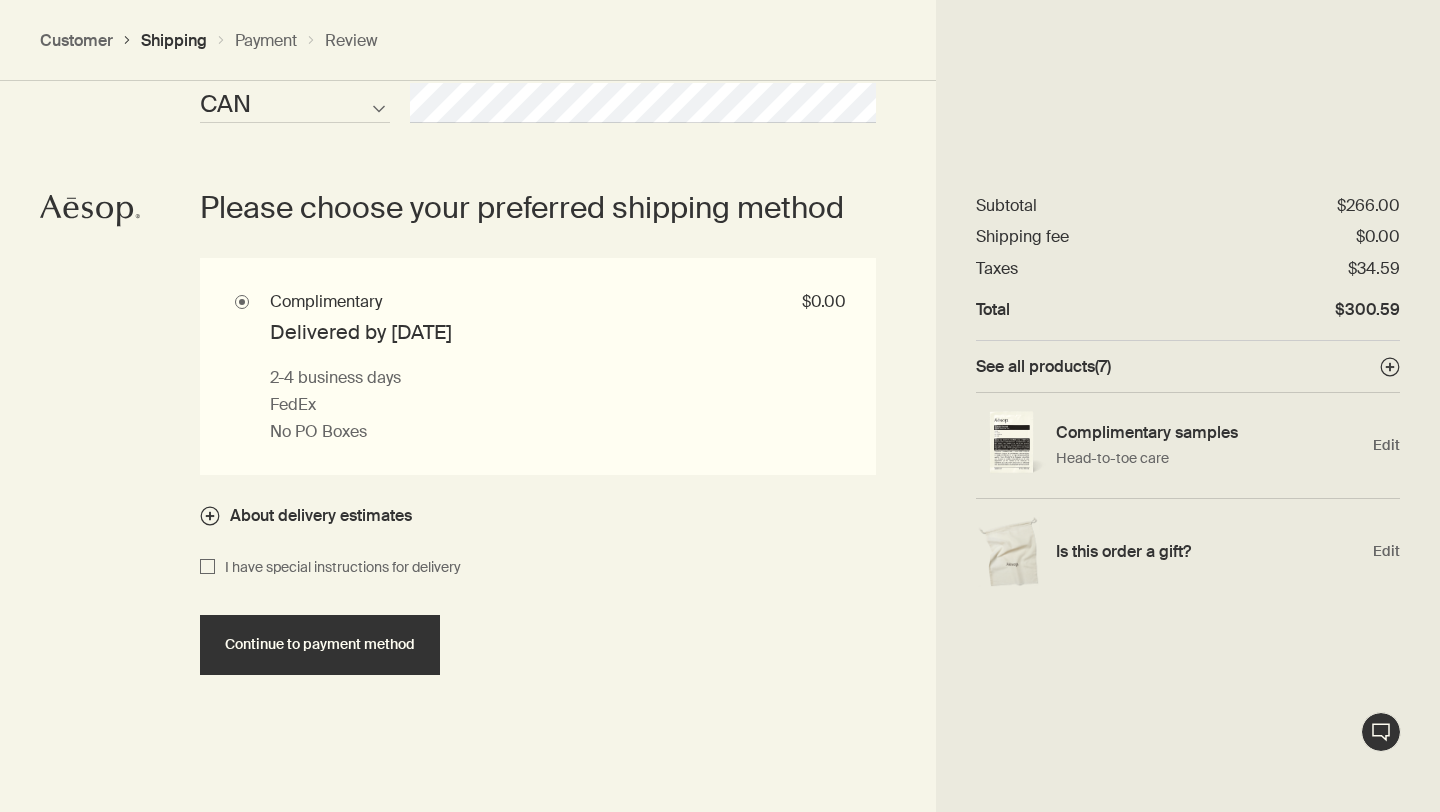 click on "plusAndCloseWithCircle" 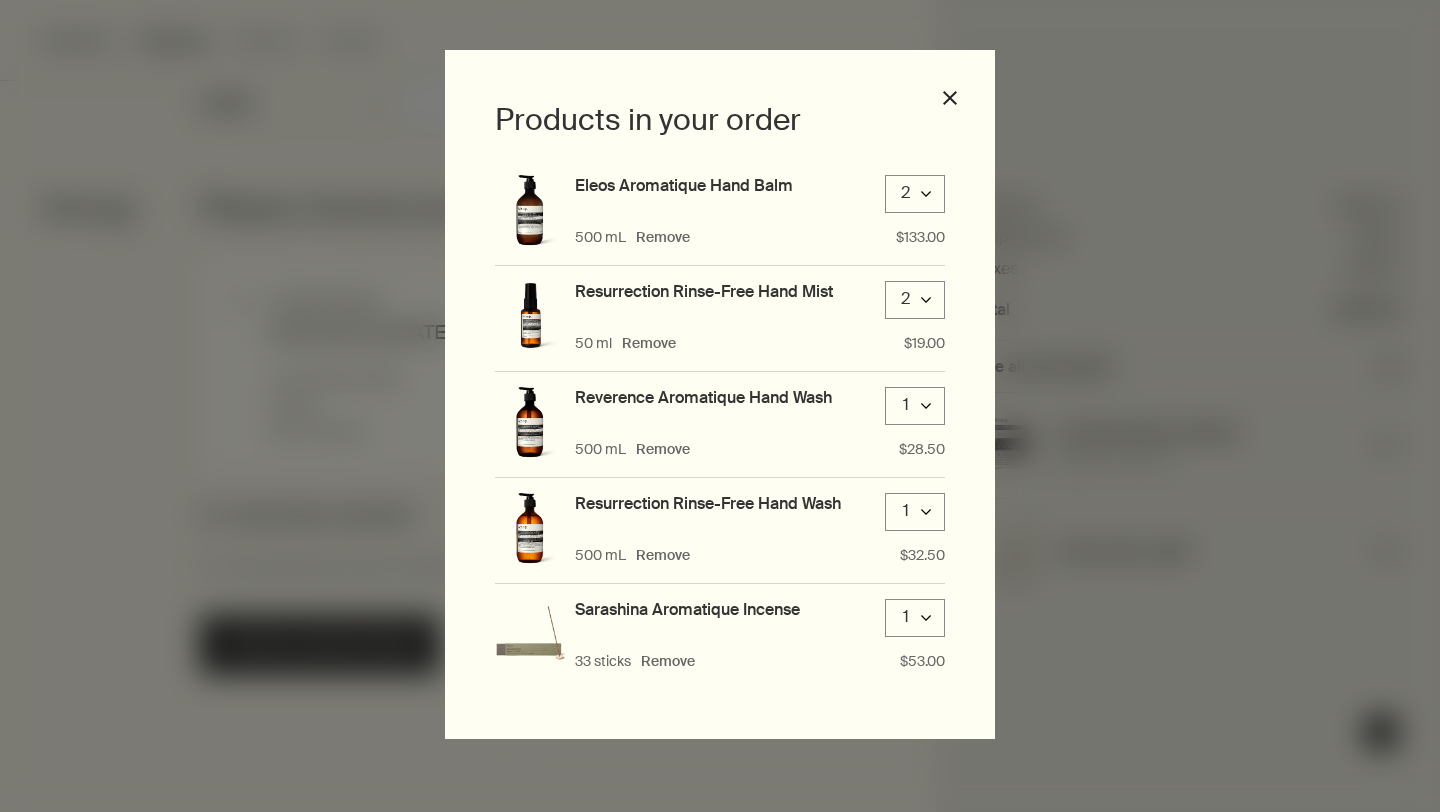 click on "Products in your order Eleos Aromatique Hand Balm 2 downArrow 500 mL Remove $133.00 Resurrection Rinse-Free Hand Mist 2 downArrow 50 ml Remove $19.00 Reverence Aromatique Hand Wash 1 downArrow 500 mL Remove $28.50 Resurrection Rinse-Free Hand Wash 1 downArrow 500 mL Remove $32.50 Sarashina Aromatique Incense 1 downArrow 33 sticks Remove $53.00 close" at bounding box center (720, 406) 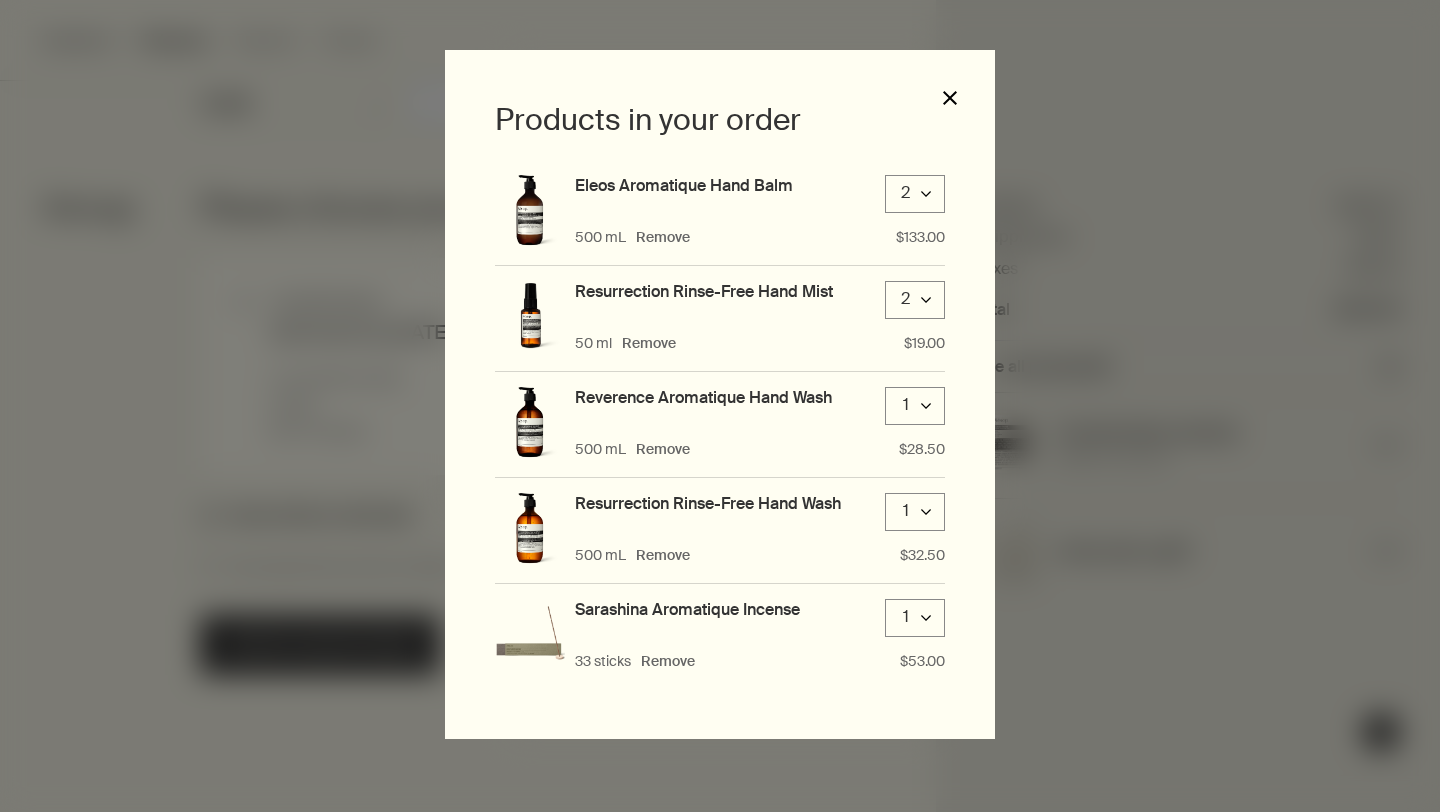 click on "close" at bounding box center [950, 98] 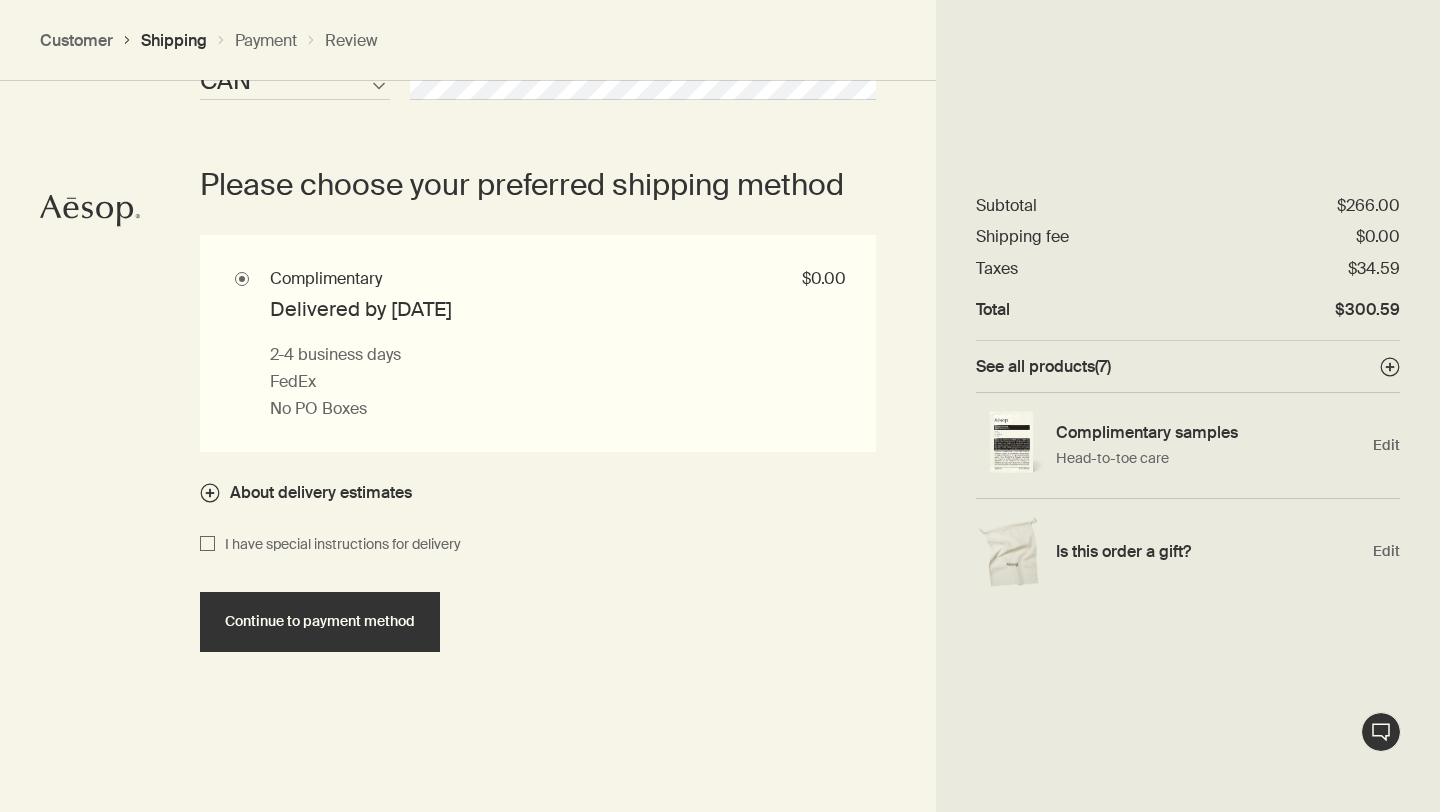 scroll, scrollTop: 1768, scrollLeft: 0, axis: vertical 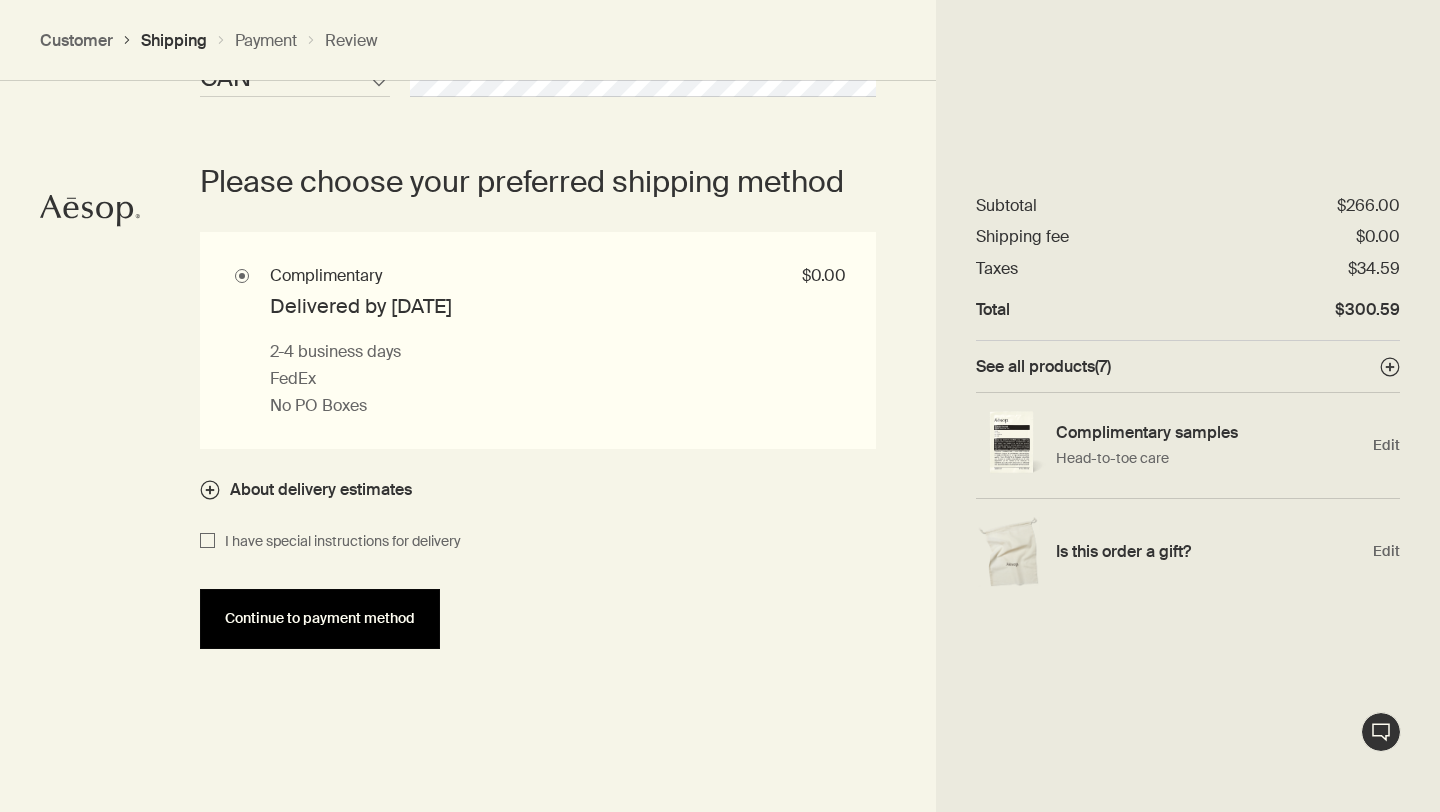 click on "Continue to payment method" at bounding box center (320, 619) 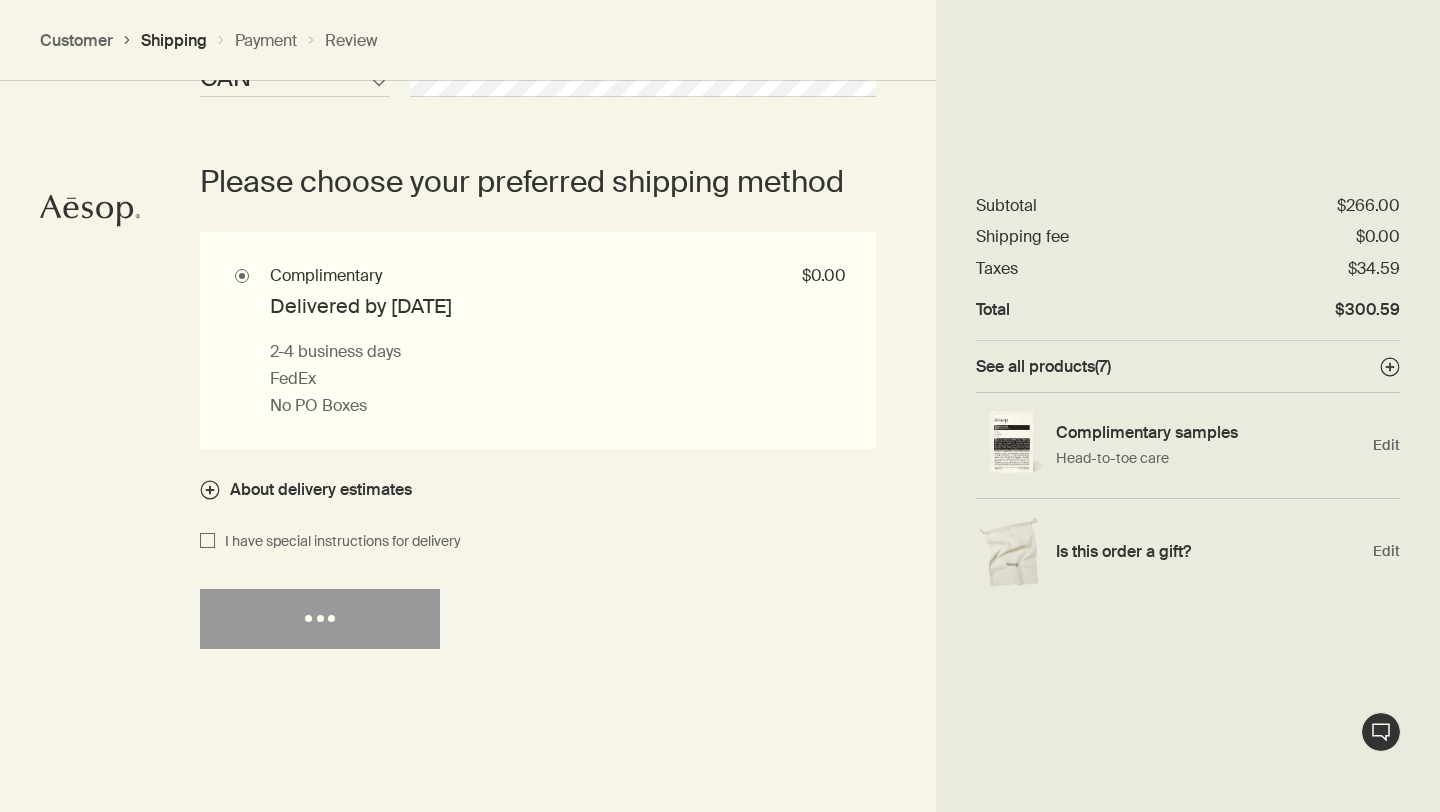 select on "CA" 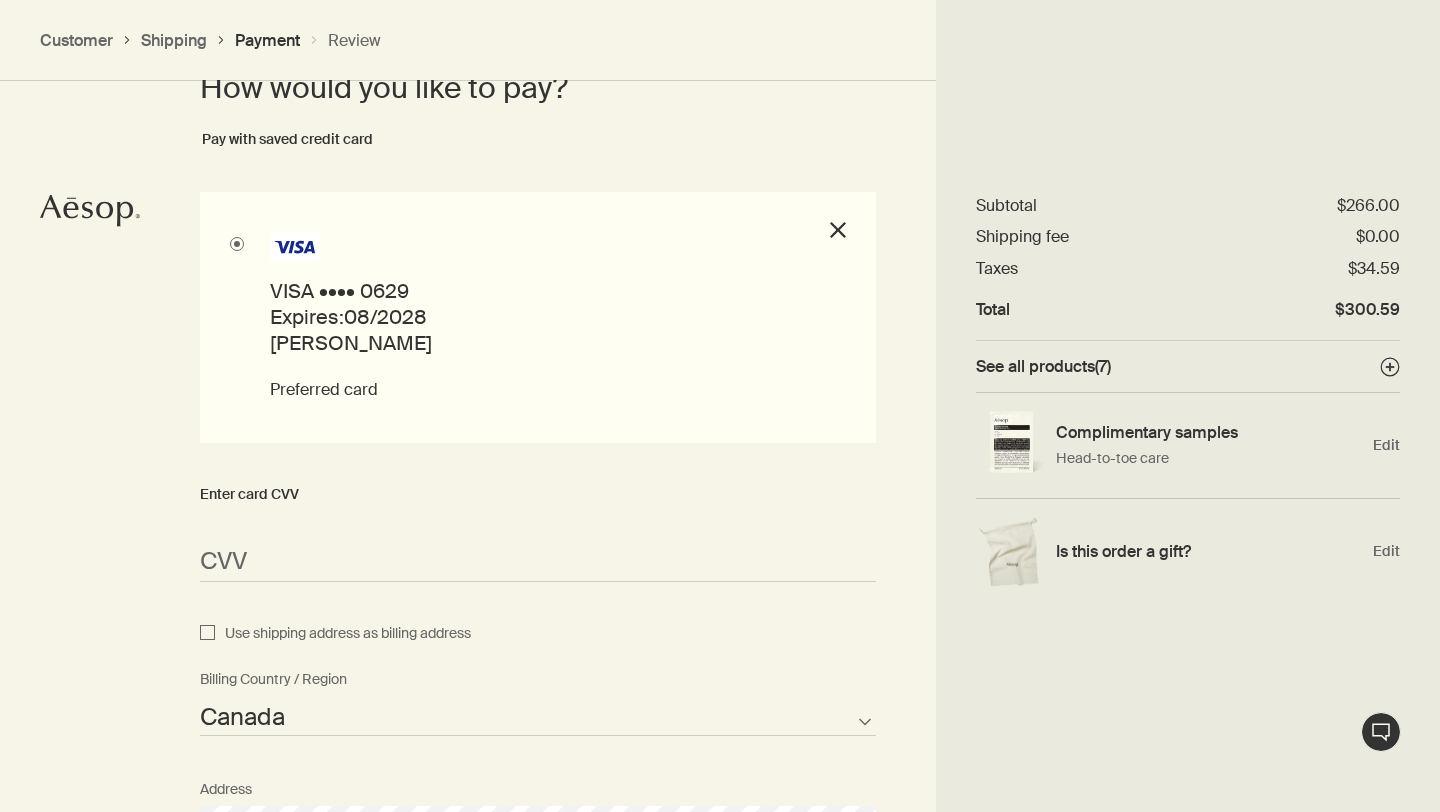 scroll, scrollTop: 1564, scrollLeft: 0, axis: vertical 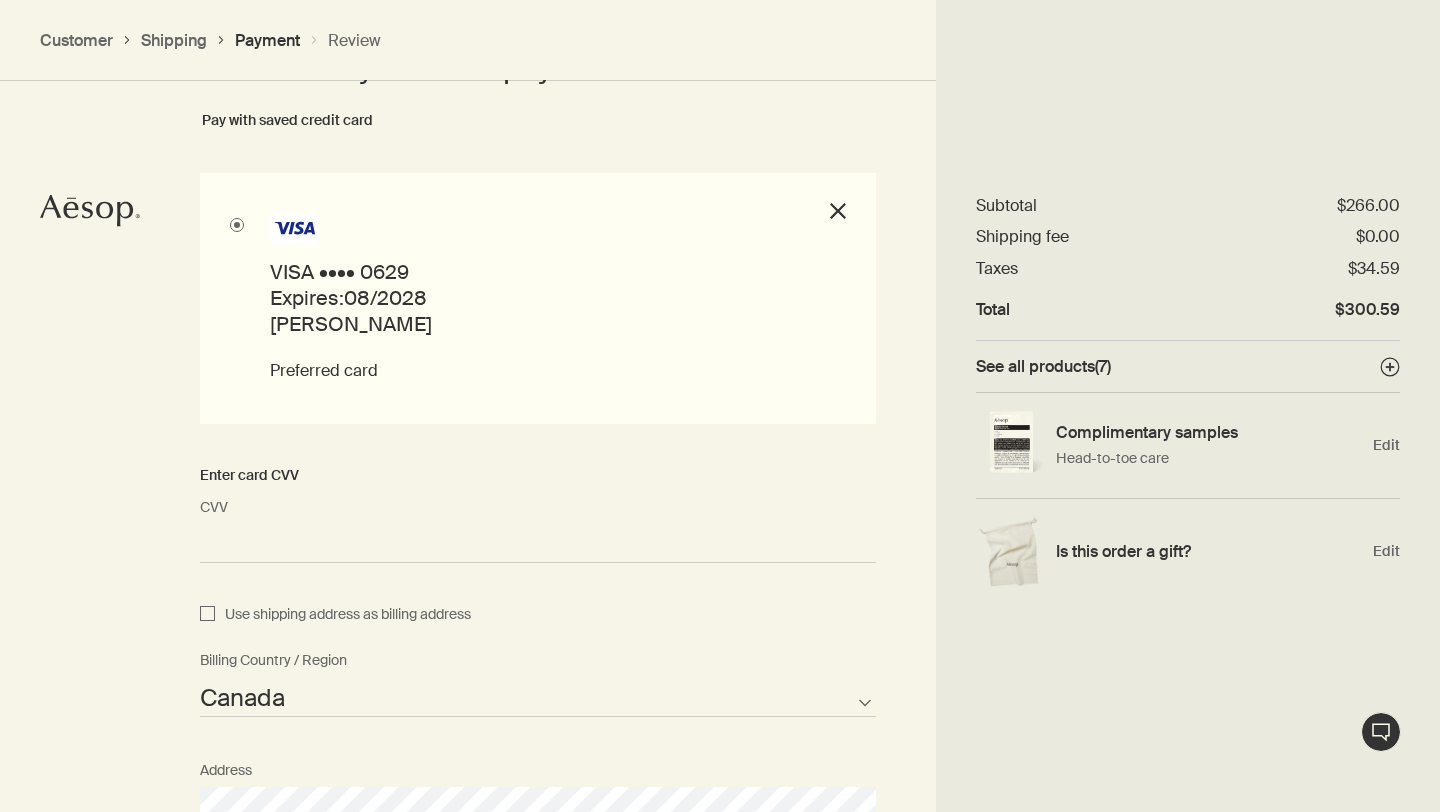 click on "How would you like to pay? Pay with saved credit card VISA   ••••   0629 Expires:  08/2028 Madelyn Ballos Preferred card close Enter card CVV MM/YY 08  /  2028 CVV <p>Your browser does not support iframes.</p> Use shipping address as billing address Afghanistan Albania Algeria American Samoa Andorra Angola Anguilla Antarctica Antigua and Barbuda Argentina Armenia Aruba Australia Austria Azerbaijan Bahamas Bahrain Bangladesh Barbados Belarus Belgium Belize Benin Bermuda Bhutan Bolivia Bosnia and Herzegovina Botswana Brazil British Indian Ocean Territory British Virgin Islands Brunei Bulgaria Burkina Faso Burundi Cambodia Cameroon Canada Cape Verde Cayman Islands Central African Republic Chad Chile Chinese Mainland Christmas Island Cocos Islands Colombia Comoros Cook Islands Costa Rica Croatia Cuba Curacao Cyprus Czech Republic Democratic Republic of the Congo Denmark Djibouti Dominica Dominican Republic East Timor Ecuador Egypt El Salvador Equatorial Guinea Eritrea Estonia Ethiopia Falkland Islands AFG" at bounding box center (720, 780) 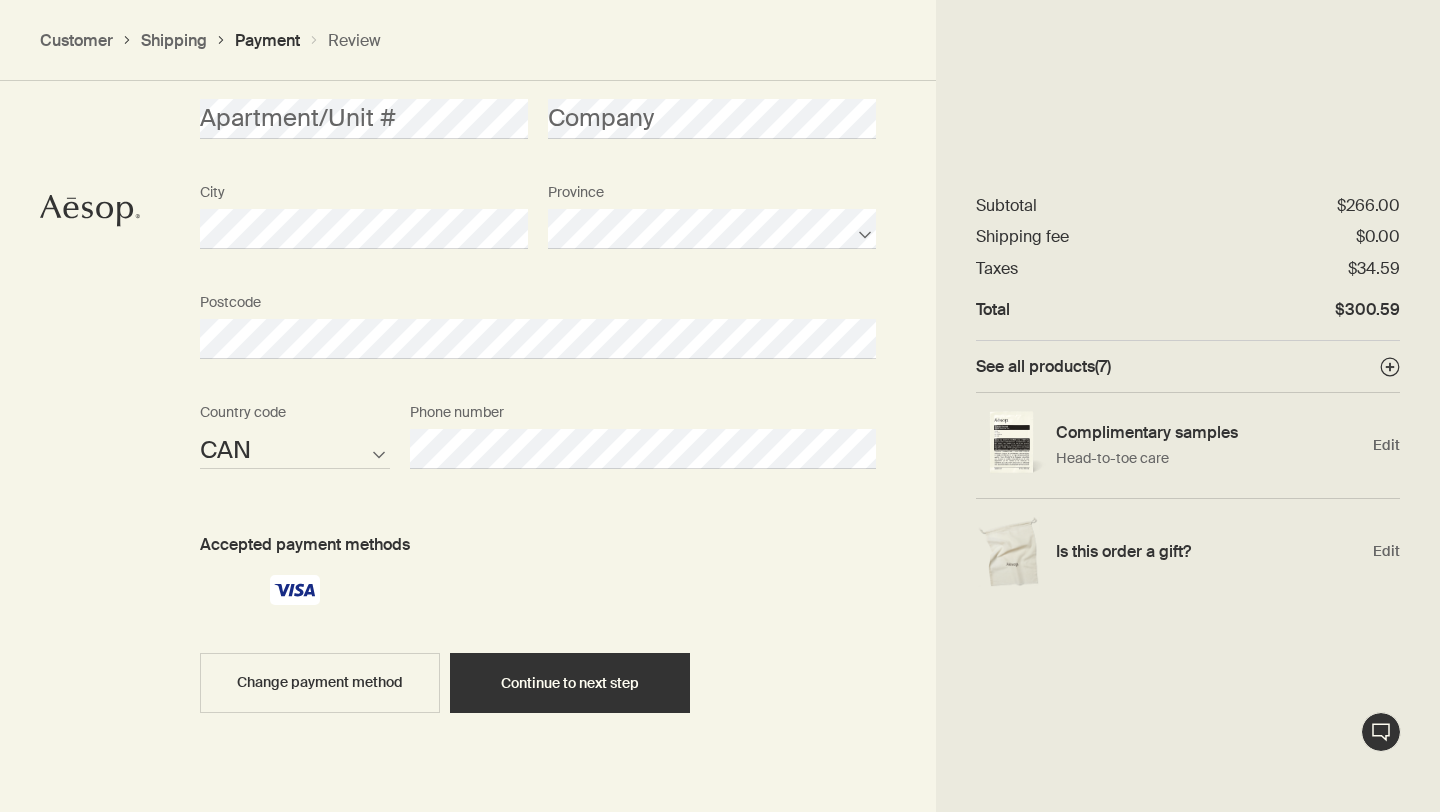 scroll, scrollTop: 2388, scrollLeft: 0, axis: vertical 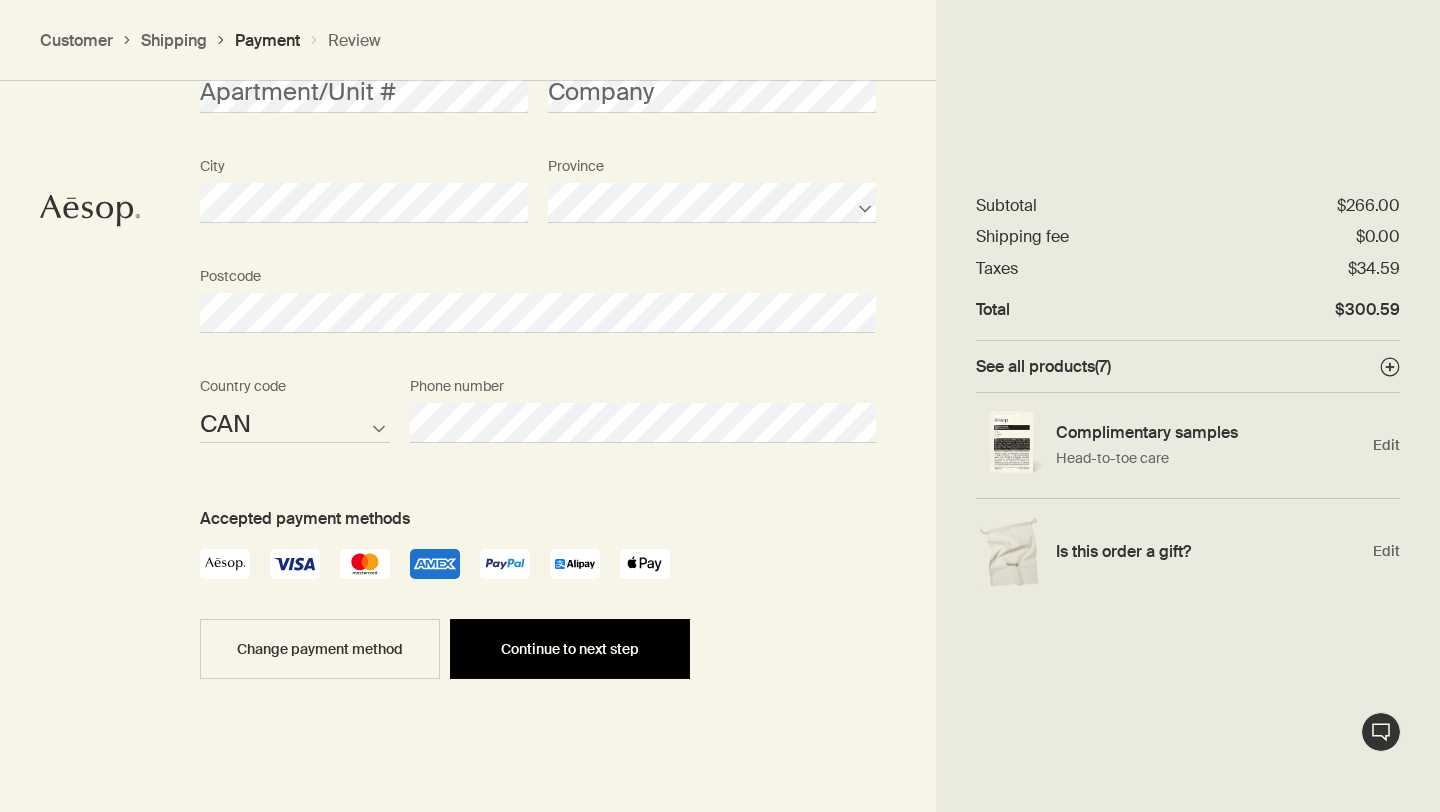click on "Continue to next step" at bounding box center (570, 649) 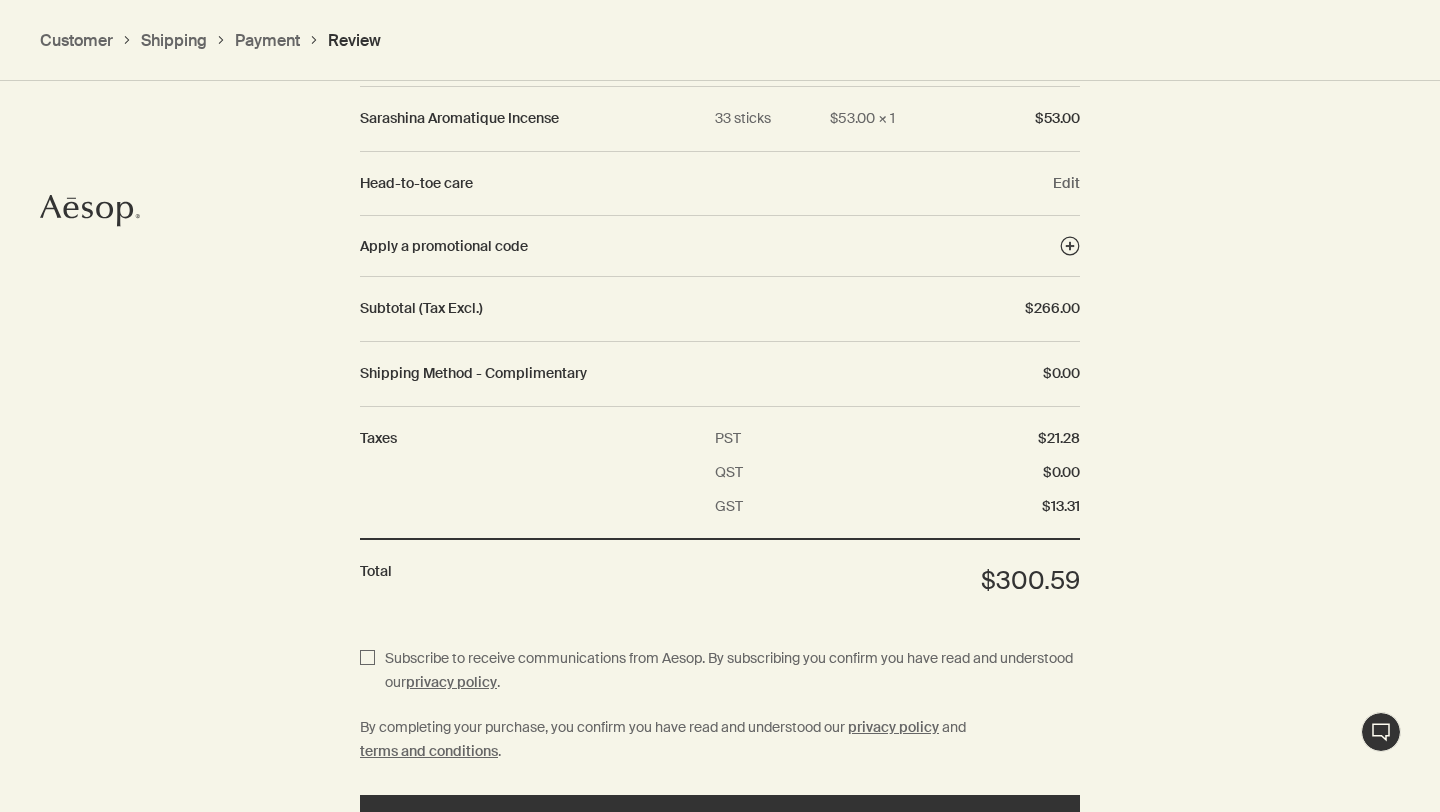 scroll, scrollTop: 2931, scrollLeft: 0, axis: vertical 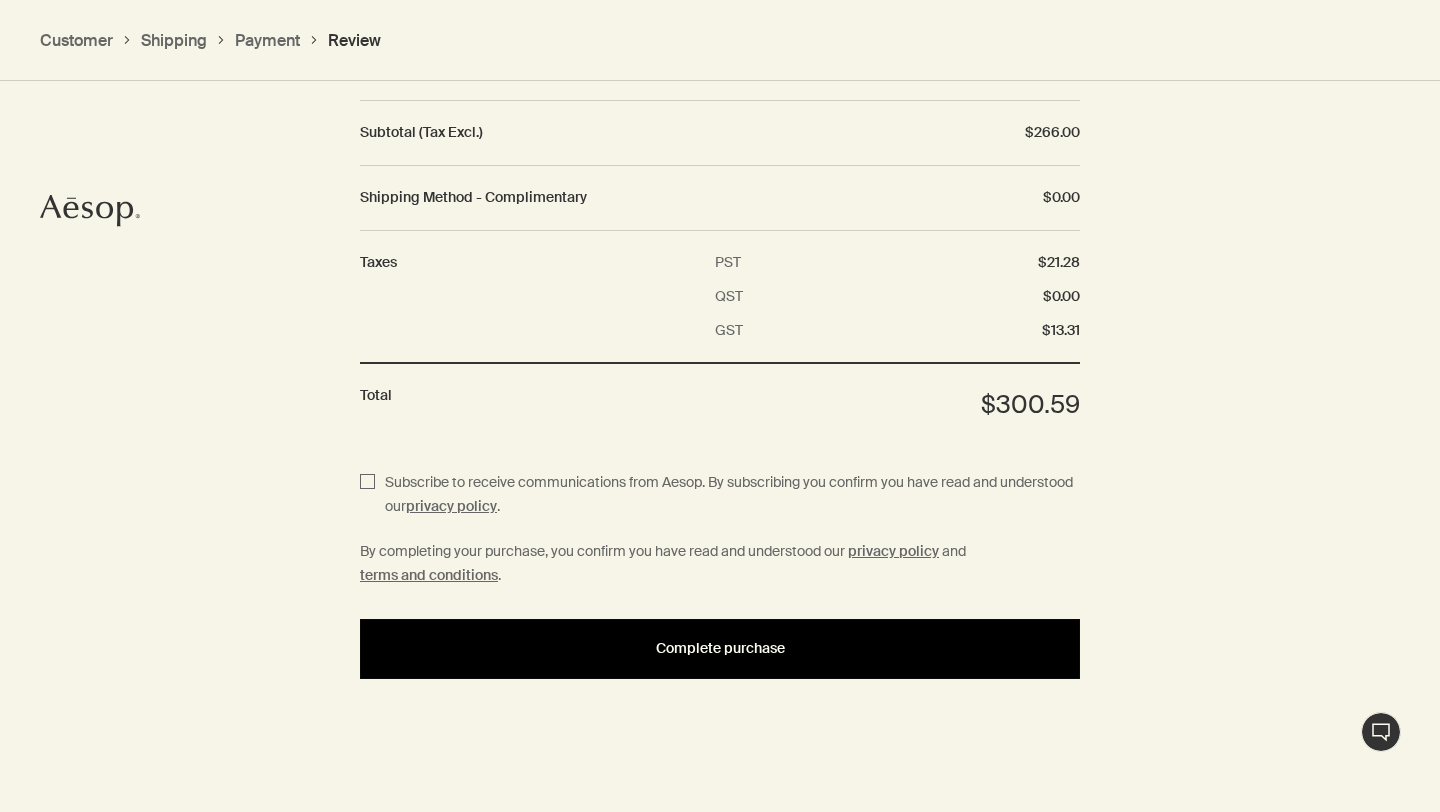 click on "Complete purchase" at bounding box center (720, 648) 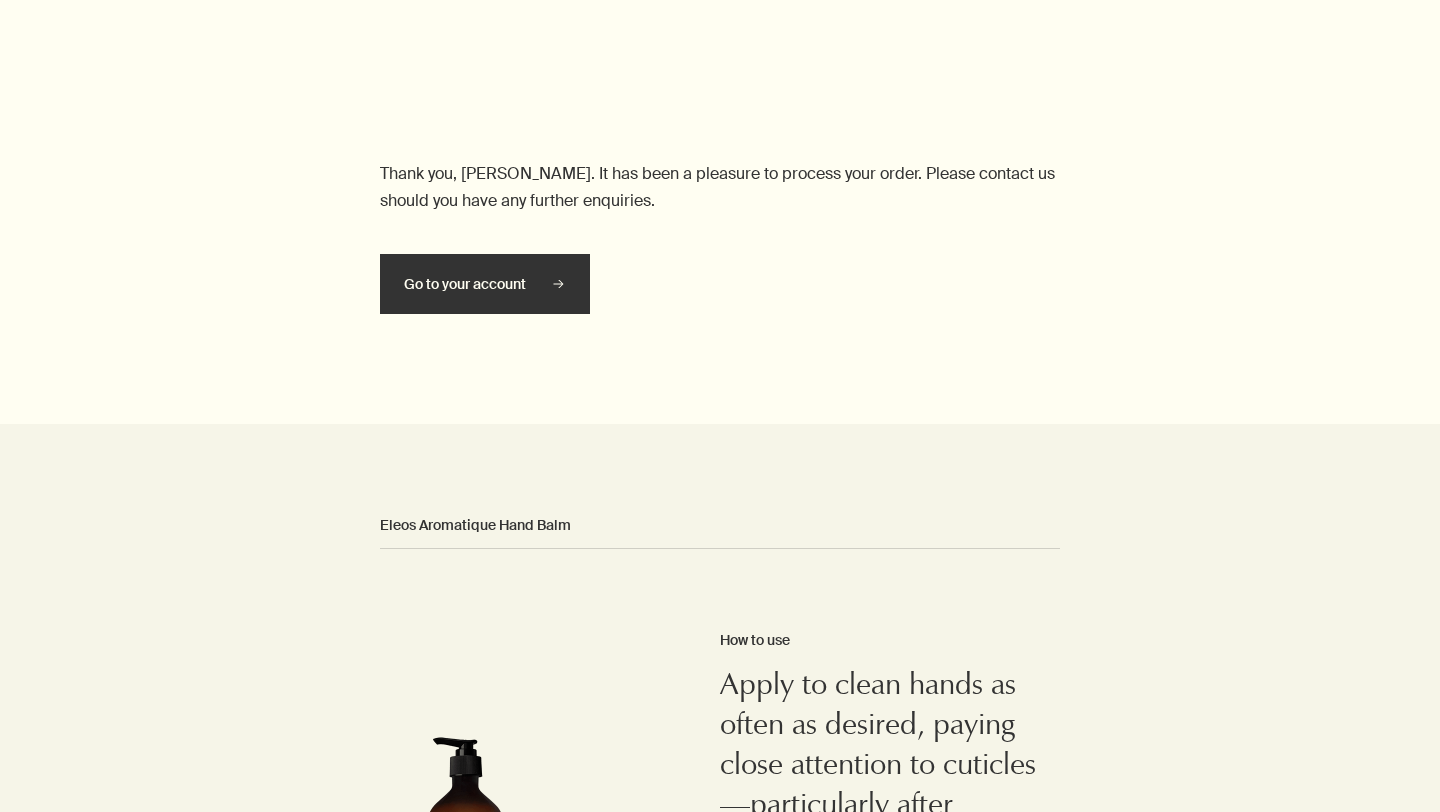 scroll, scrollTop: 0, scrollLeft: 0, axis: both 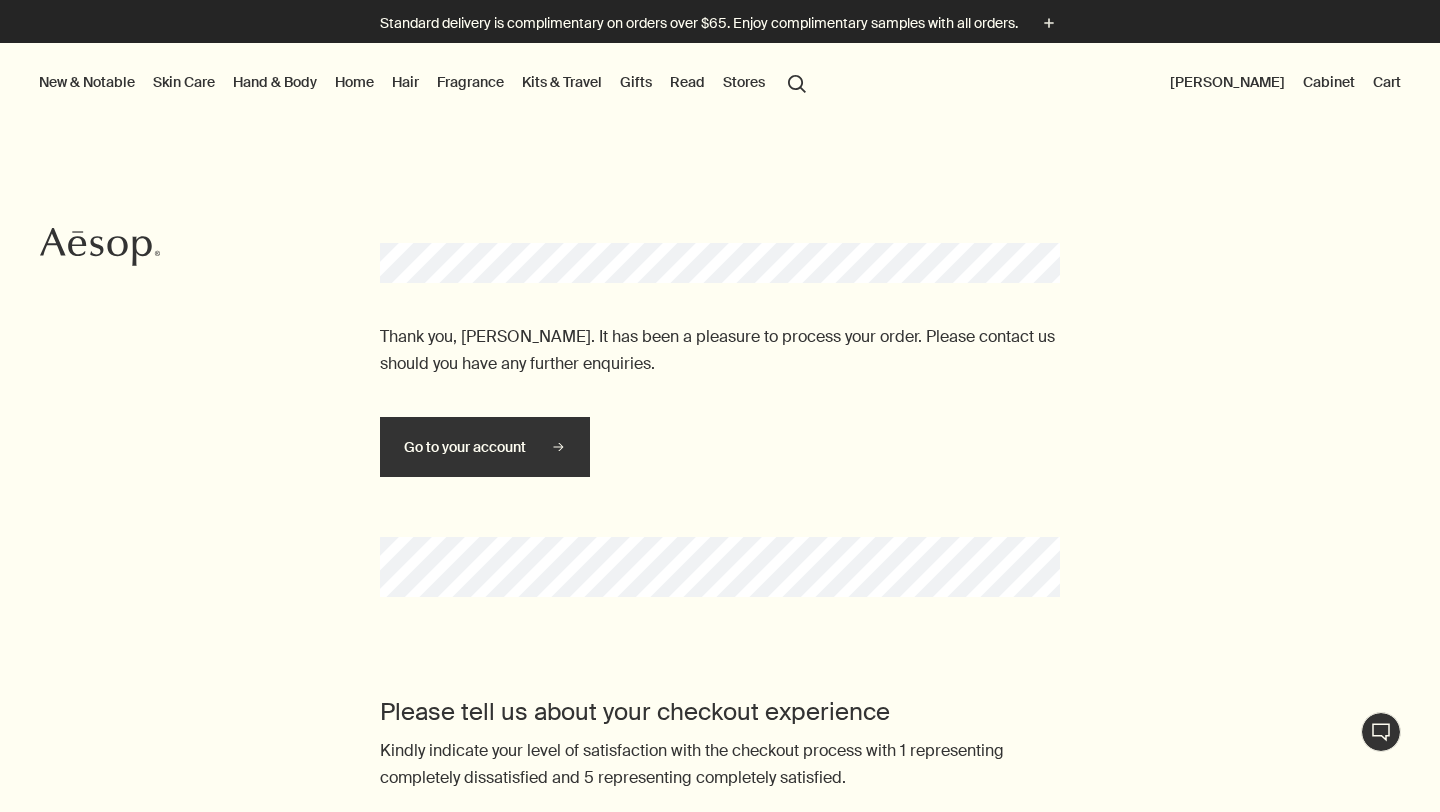 click on "[PERSON_NAME]" at bounding box center (1227, 82) 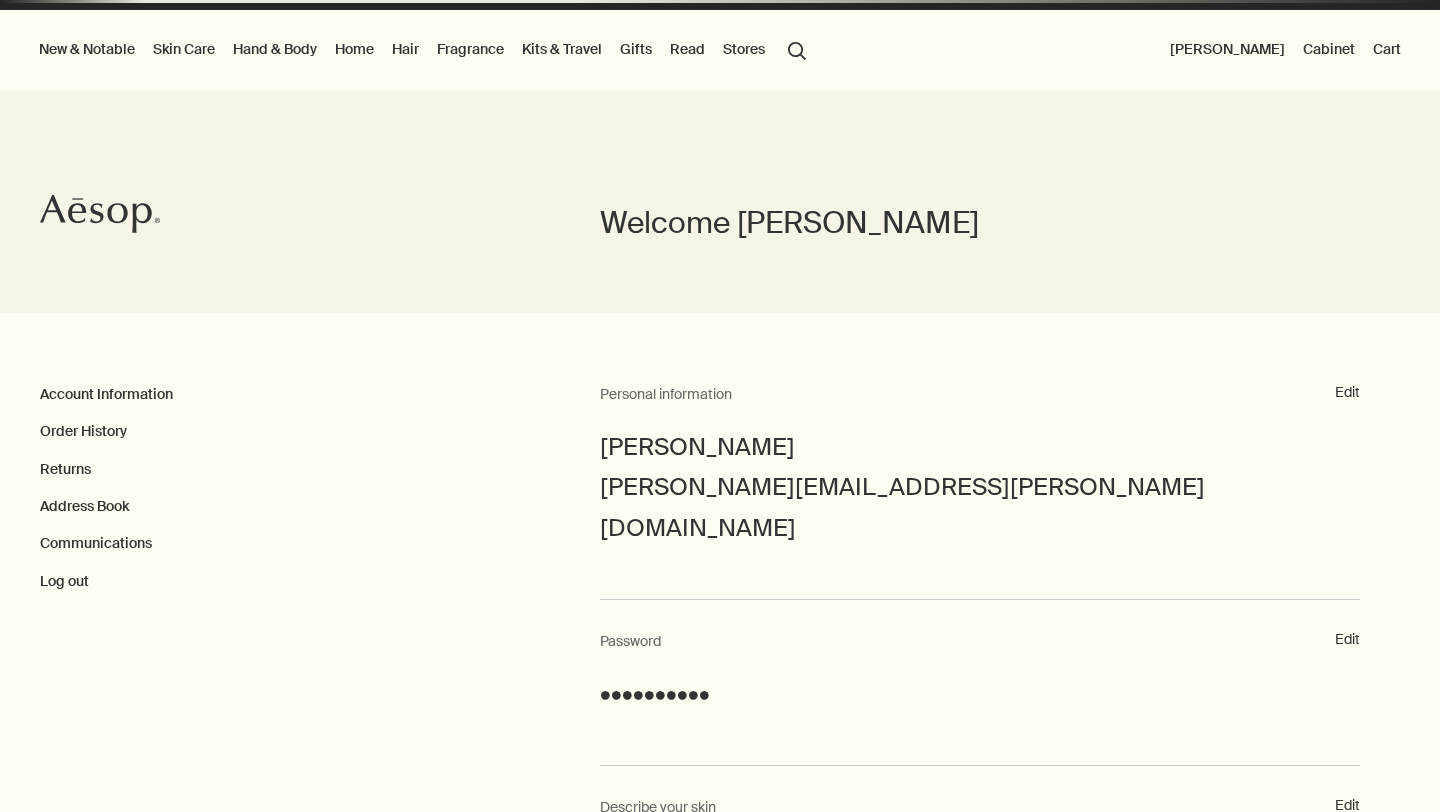 scroll, scrollTop: 79, scrollLeft: 0, axis: vertical 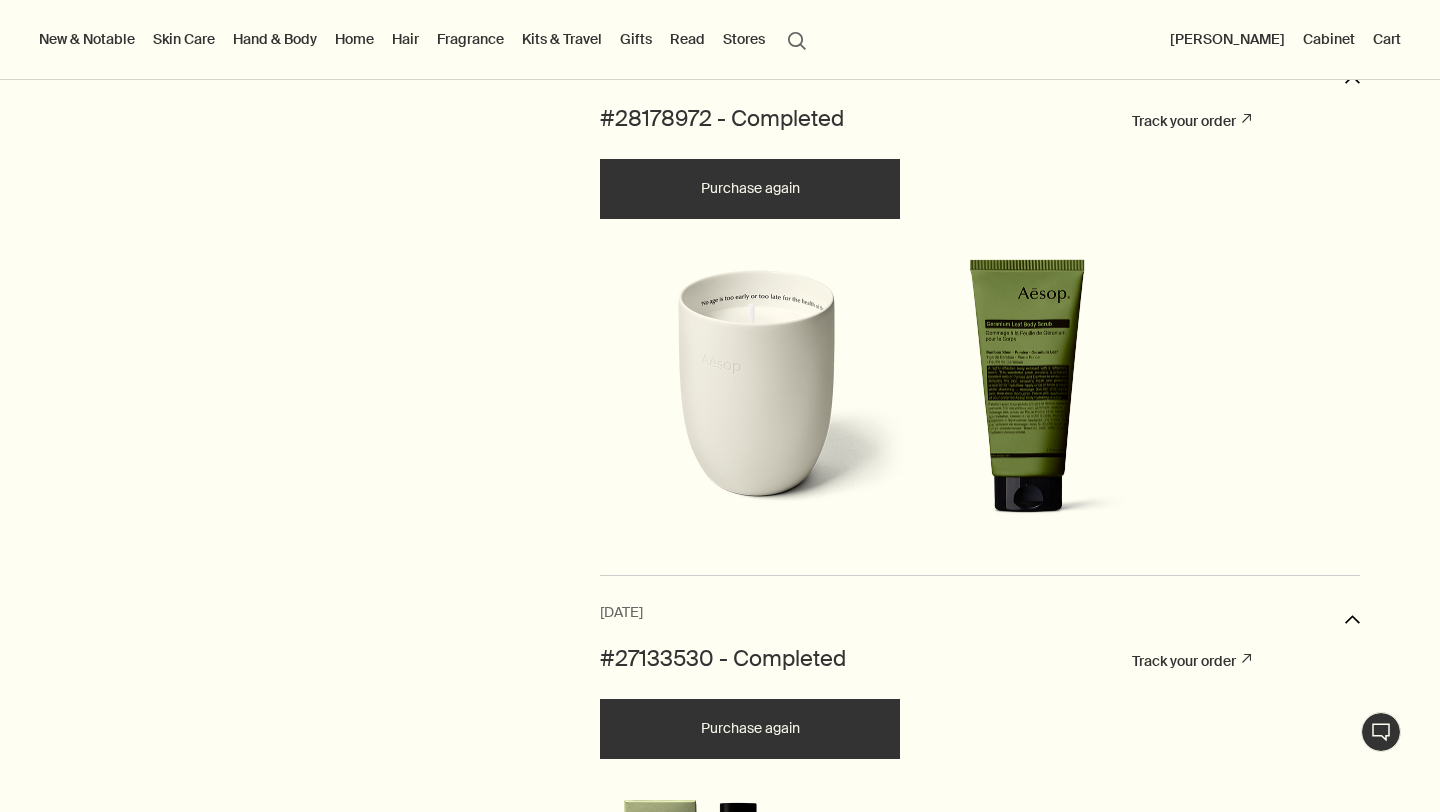 click on "downArrow" at bounding box center (1352, -205) 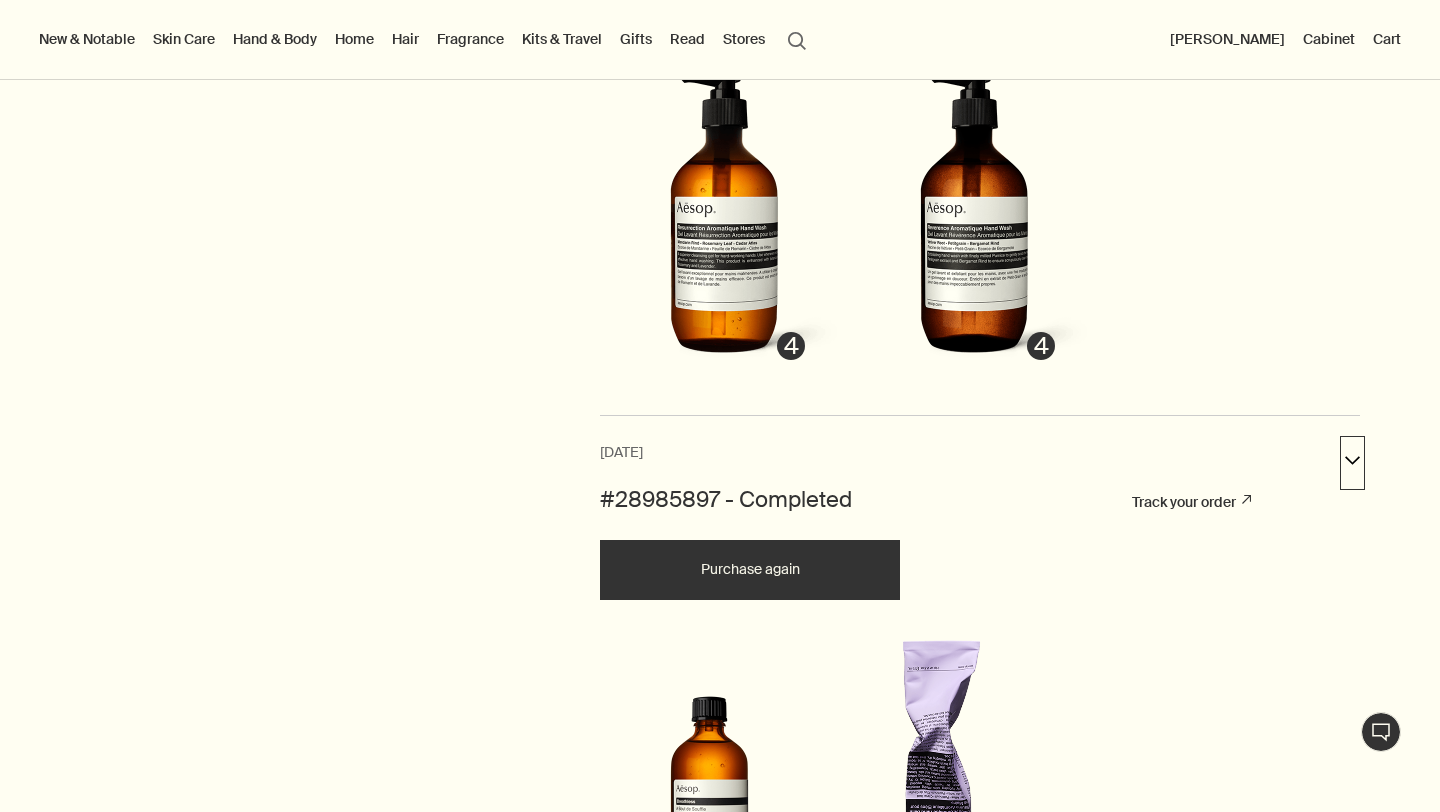 scroll, scrollTop: 1109, scrollLeft: 0, axis: vertical 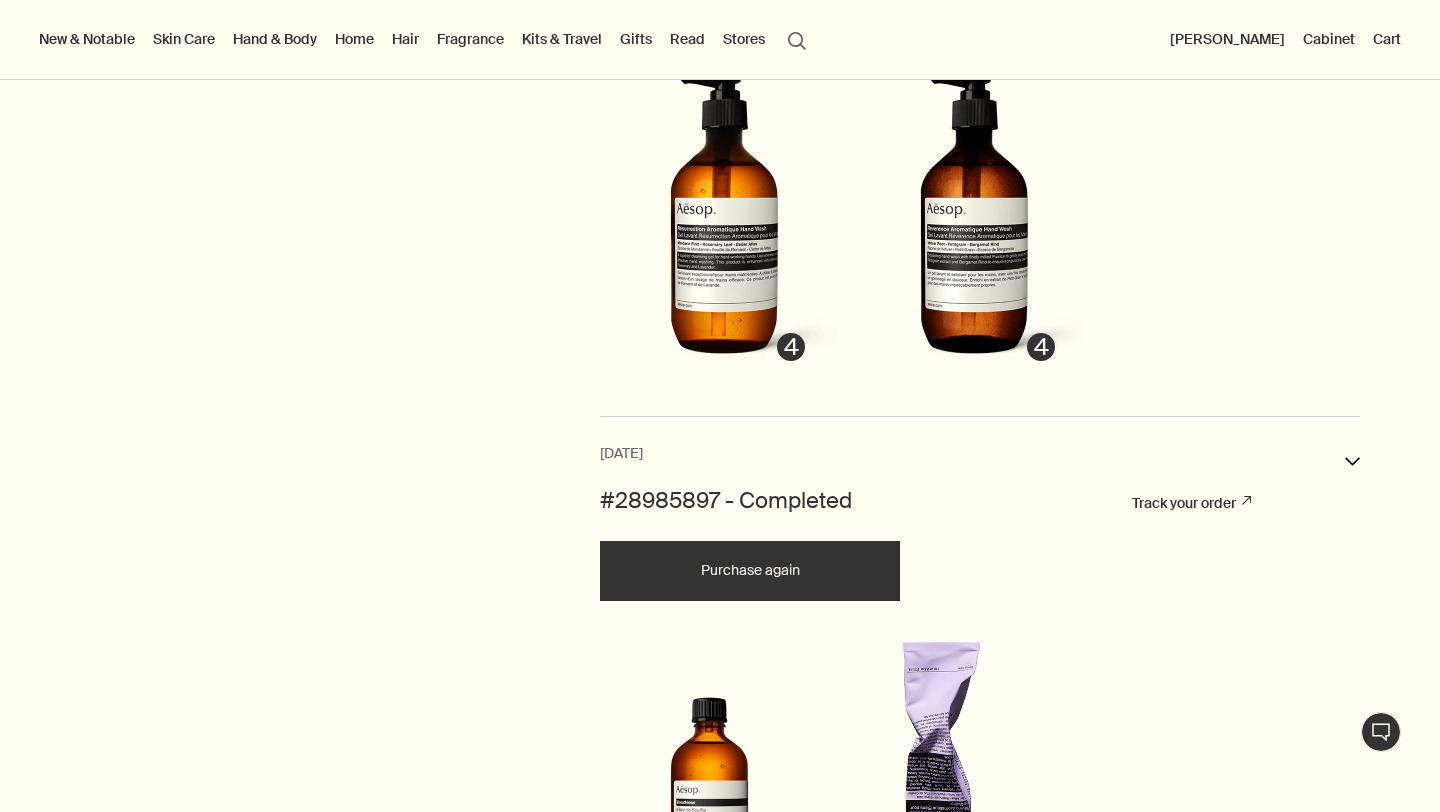 click on "downArrow" at bounding box center (1352, -103) 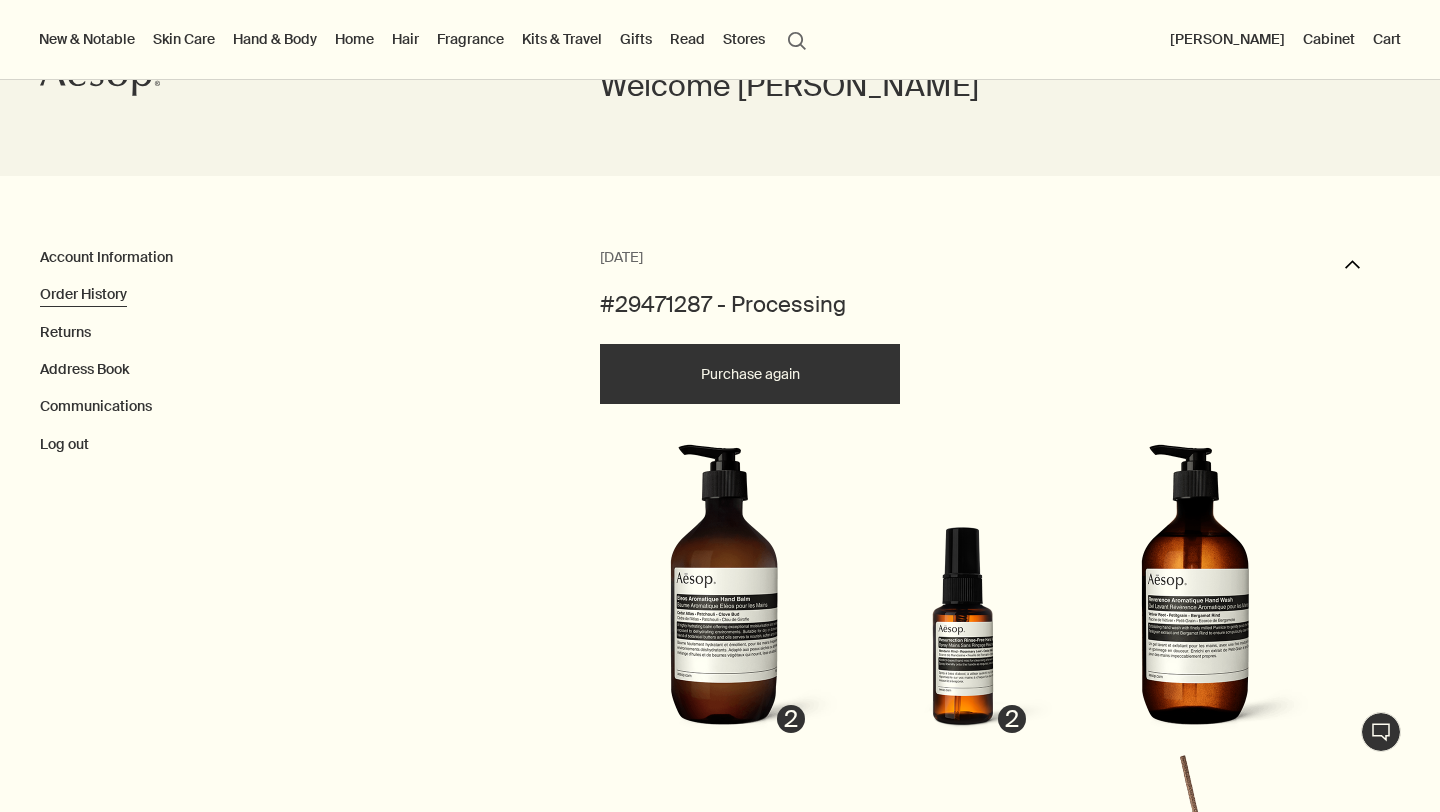 scroll, scrollTop: 151, scrollLeft: 0, axis: vertical 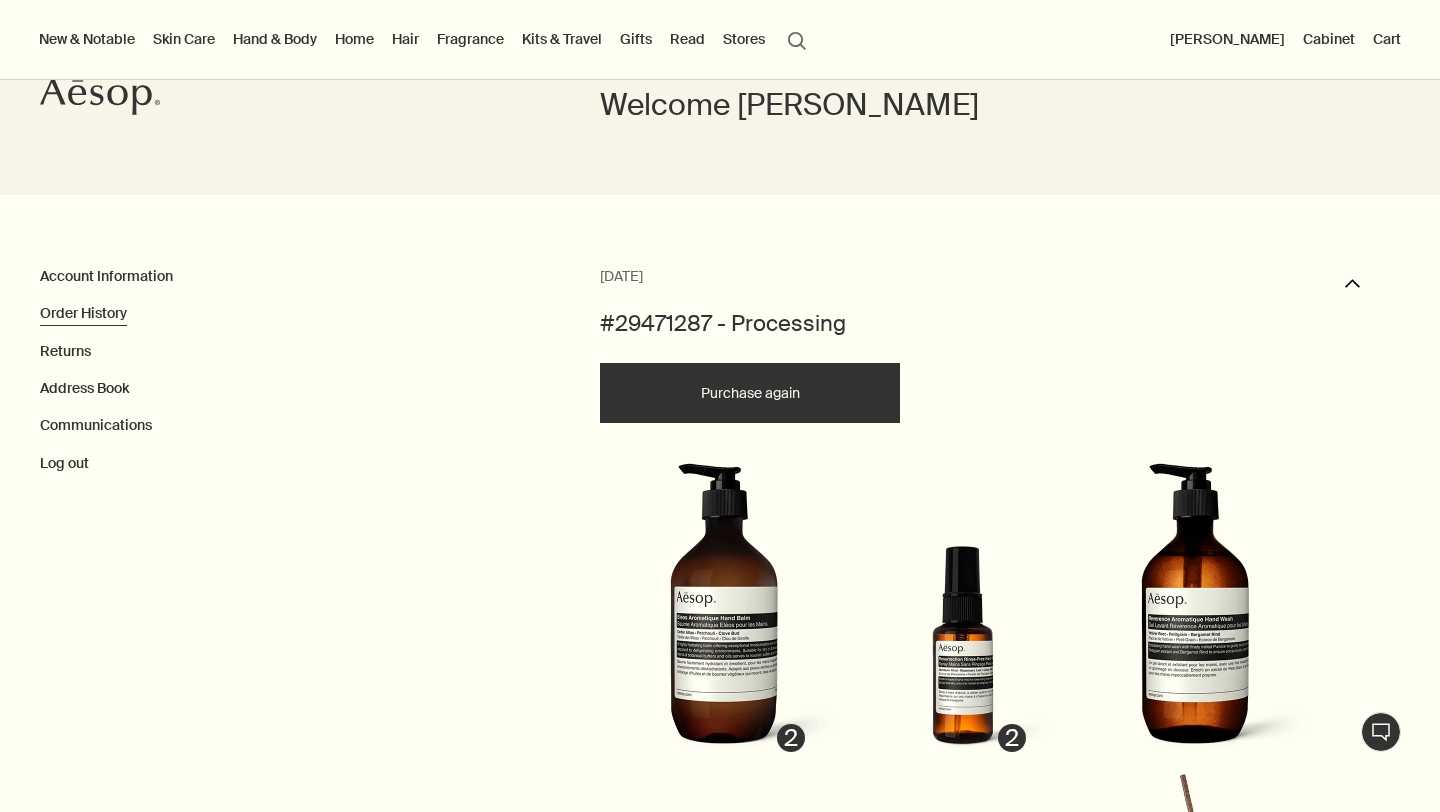 click on "[DATE] downArrow #29471287 - Processing Purchase again 2 2 [DATE] downArrow #29354691 - Completed Track your order   rightUpArrow Purchase again 4 4 Shipping details [PERSON_NAME] Sp [STREET_ADDRESS] Billing details [PERSON_NAME] [STREET_ADDRESS] Payment method Visa Resurrection Aromatique Hand Wash 500 mL  $57.00   ×   4 $228.00 Reverence Aromatique Hand Wash 500 mL  $57.00   ×   4 $228.00 Lucent Facial Concentrate Sample Complimentary Lucent Facial Refiner Sample Complimentary Discounts -$228.00 Shipping Method - Complimentary $0.00 Taxes PST $18.24 QST $0.00 GST $11.40 Total $257.64 [DATE] downArrow #28985897 - Completed Track your order   rightUpArrow Purchase again Shipping details [PERSON_NAME] [STREET_ADDRESS] Billing details [PERSON_NAME] [STREET_ADDRESS] Payment method Visa Breathless 100 mL  $59.00   ×   1 $59.00 Eleos Aromatique Hand Balm 75 mL  $43.00   ×   1 $43.00 Complimentary" at bounding box center (1020, 12085) 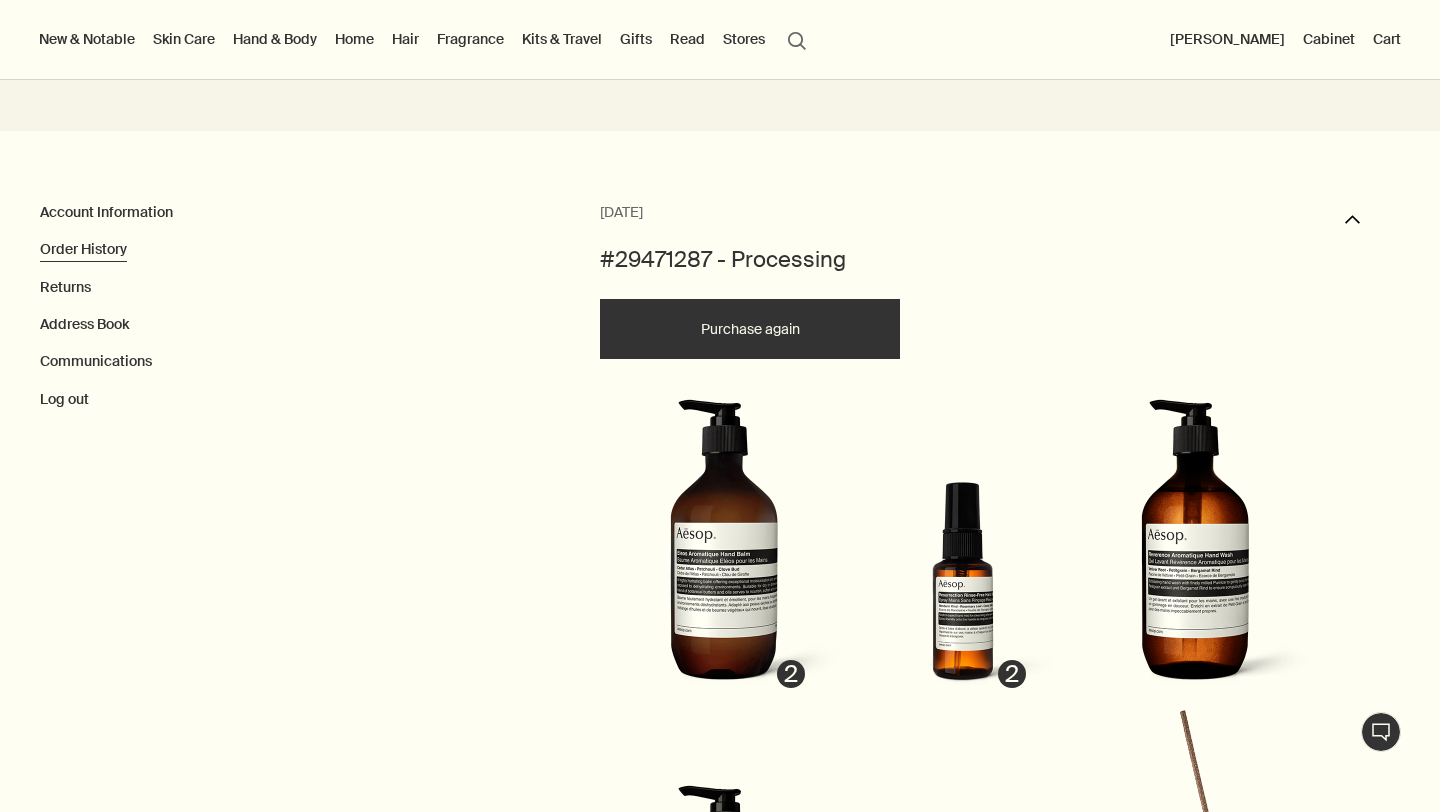 scroll, scrollTop: 211, scrollLeft: 0, axis: vertical 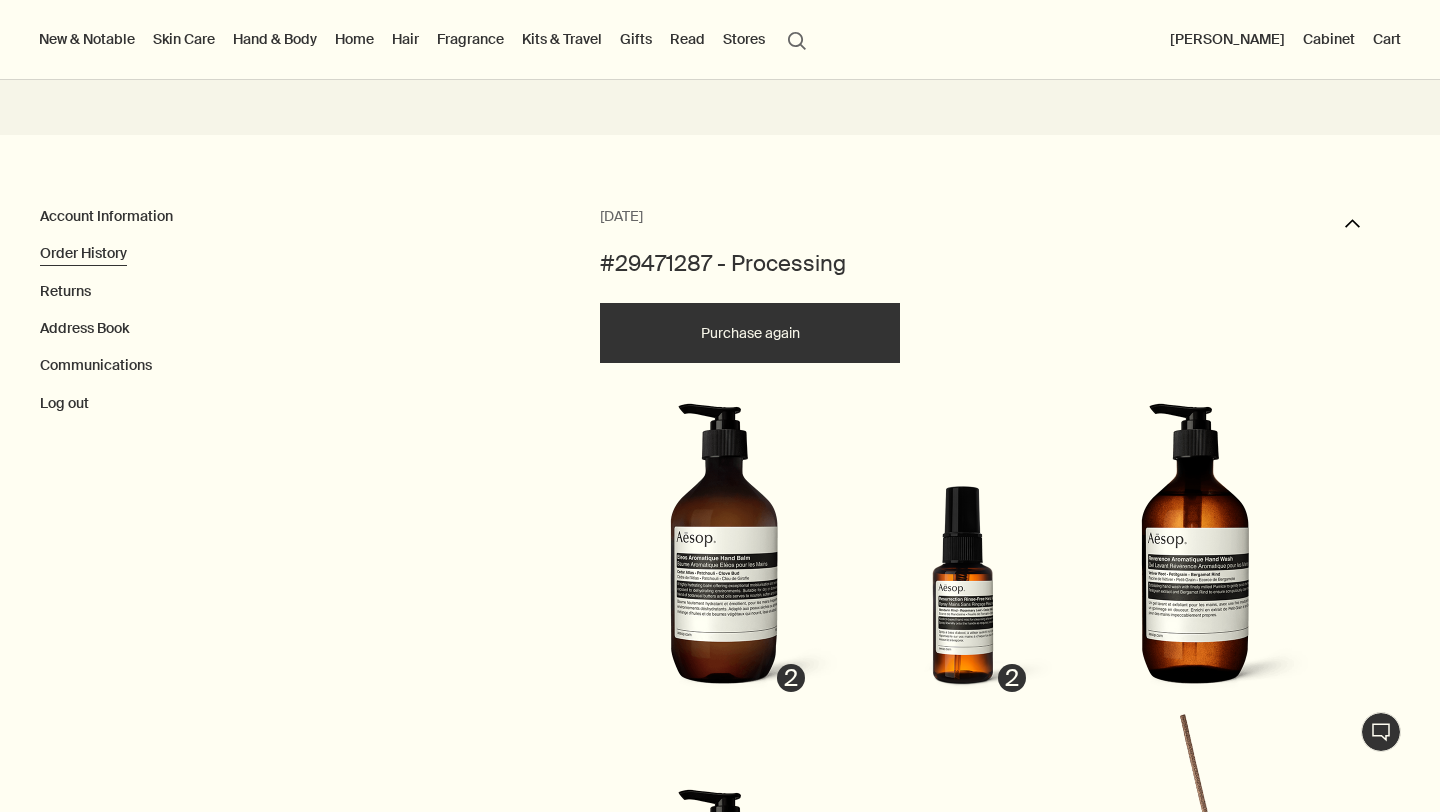 click on "[DATE] downArrow #29471287 - Processing Purchase again 2 2 [DATE] downArrow #29354691 - Completed Track your order   rightUpArrow Purchase again 4 4 Shipping details [PERSON_NAME] Sp [STREET_ADDRESS] Billing details [PERSON_NAME] [STREET_ADDRESS] Payment method Visa Resurrection Aromatique Hand Wash 500 mL  $57.00   ×   4 $228.00 Reverence Aromatique Hand Wash 500 mL  $57.00   ×   4 $228.00 Lucent Facial Concentrate Sample Complimentary Lucent Facial Refiner Sample Complimentary Discounts -$228.00 Shipping Method - Complimentary $0.00 Taxes PST $18.24 QST $0.00 GST $11.40 Total $257.64 [DATE] downArrow #28985897 - Completed Track your order   rightUpArrow Purchase again Shipping details [PERSON_NAME] [STREET_ADDRESS] Billing details [PERSON_NAME] [STREET_ADDRESS] Payment method Visa Breathless 100 mL  $59.00   ×   1 $59.00 Eleos Aromatique Hand Balm 75 mL  $43.00   ×   1 $43.00 Complimentary" at bounding box center [1020, 12025] 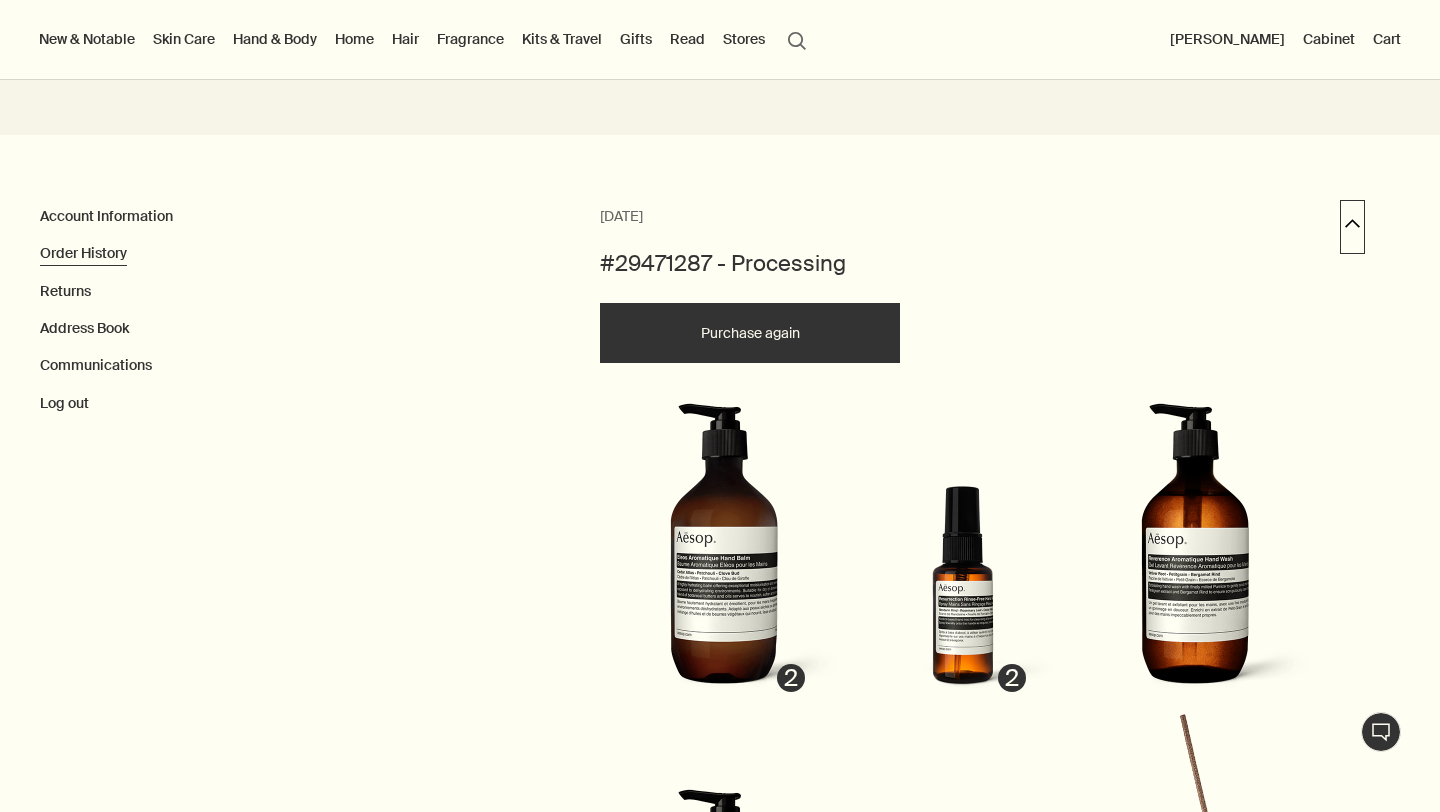 click on "downArrow" at bounding box center (1352, 227) 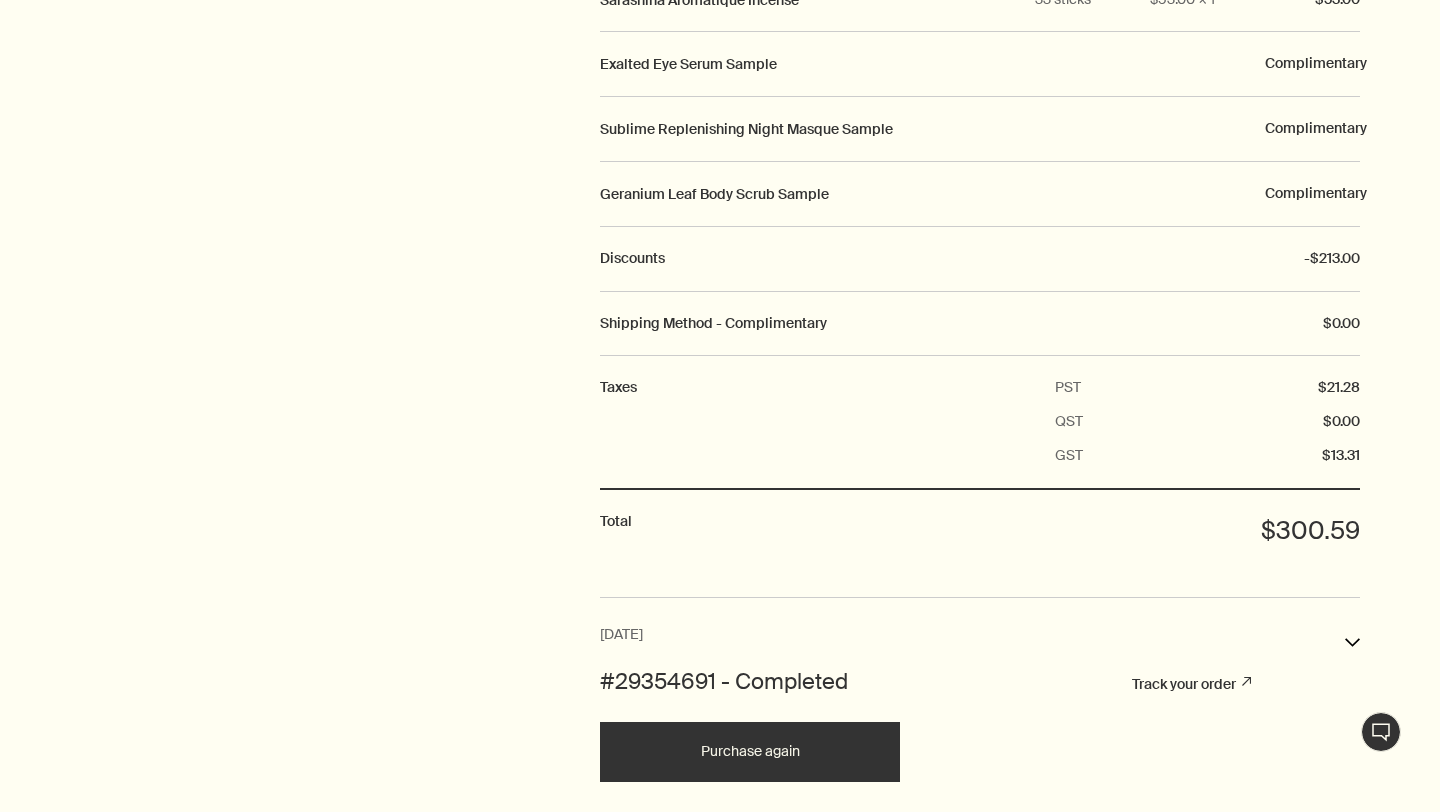 scroll, scrollTop: 1843, scrollLeft: 0, axis: vertical 